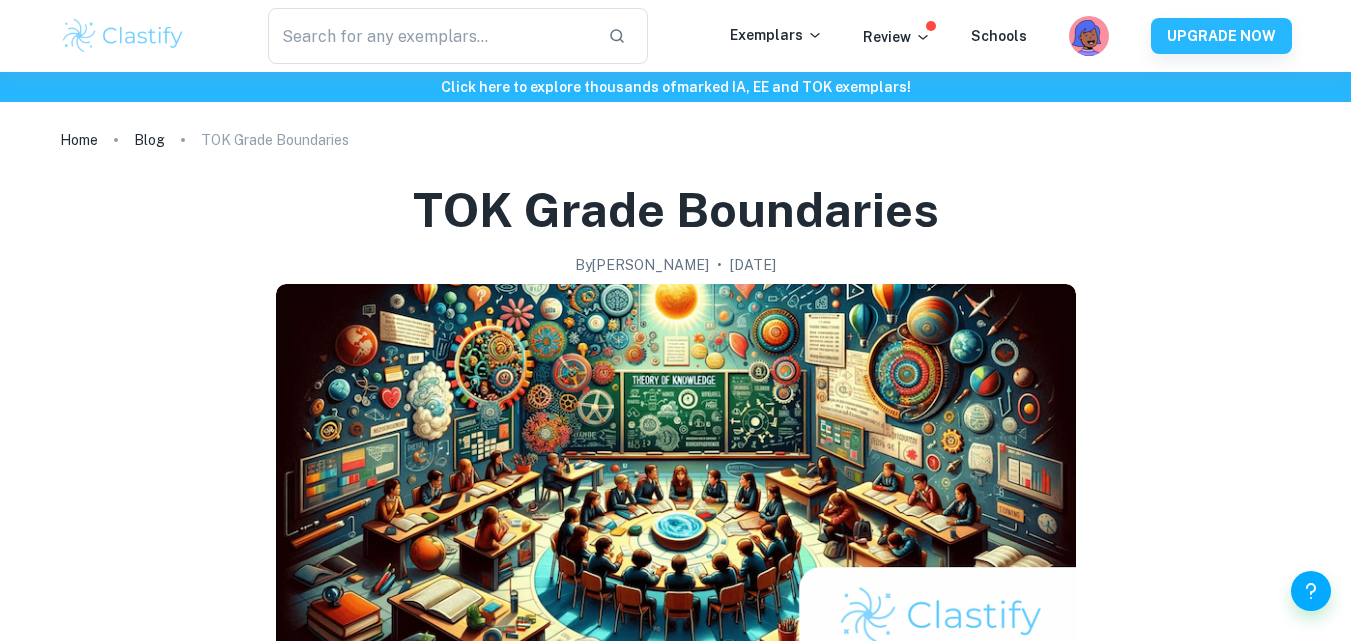 scroll, scrollTop: 1043, scrollLeft: 0, axis: vertical 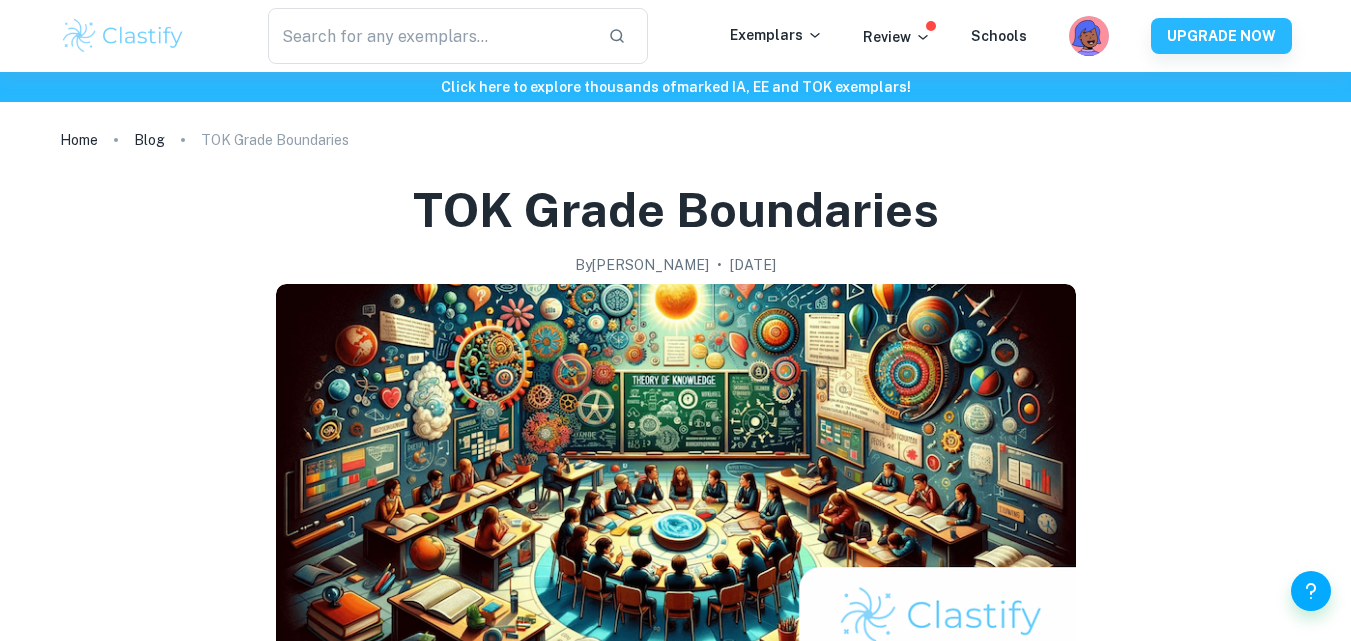 click at bounding box center [123, 36] 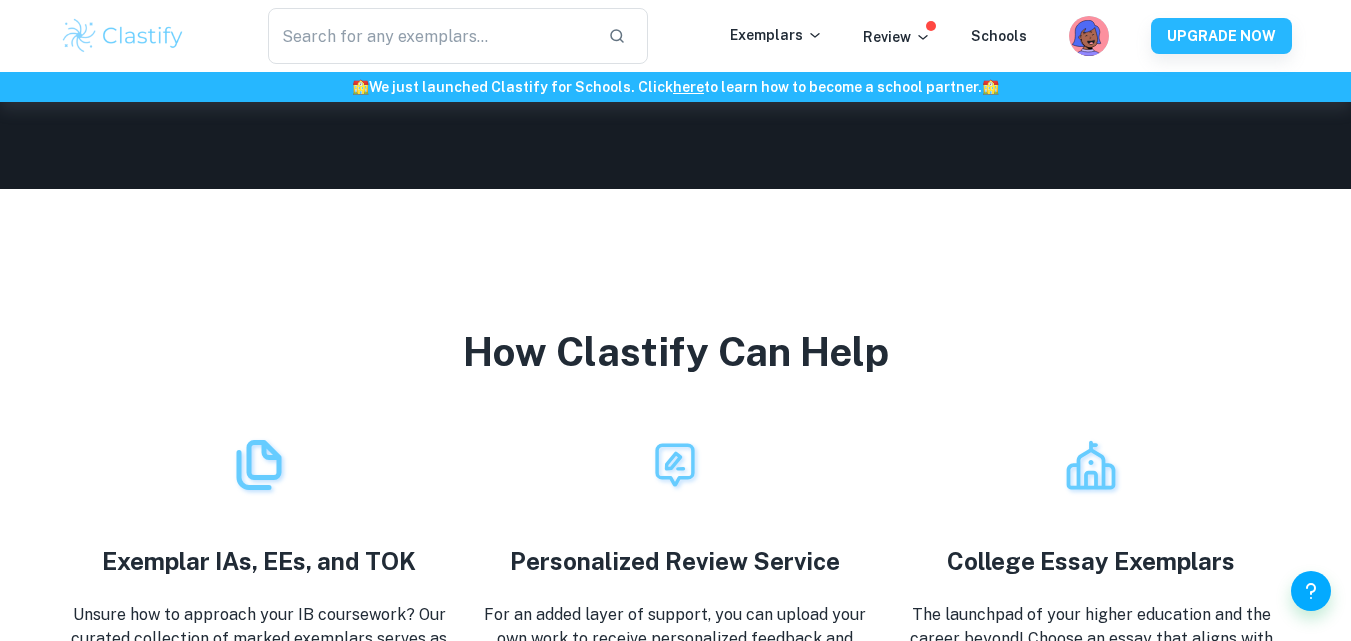 scroll, scrollTop: 3103, scrollLeft: 0, axis: vertical 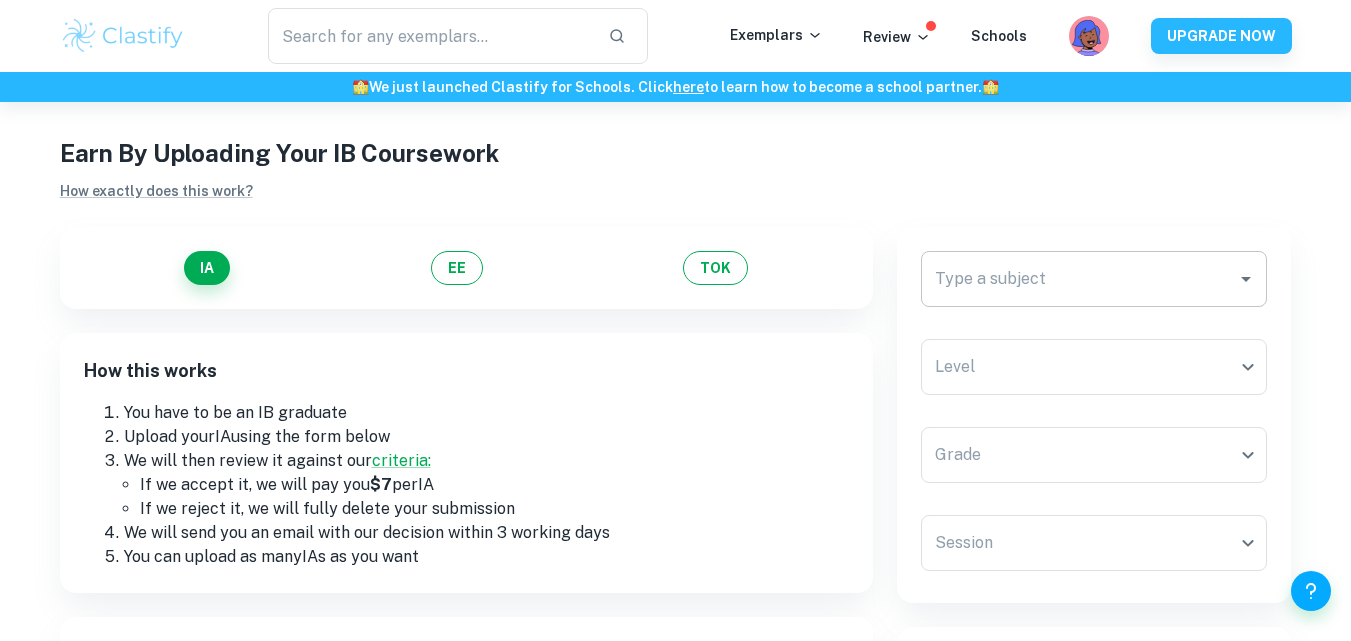 click on "Type a subject" at bounding box center [1094, 279] 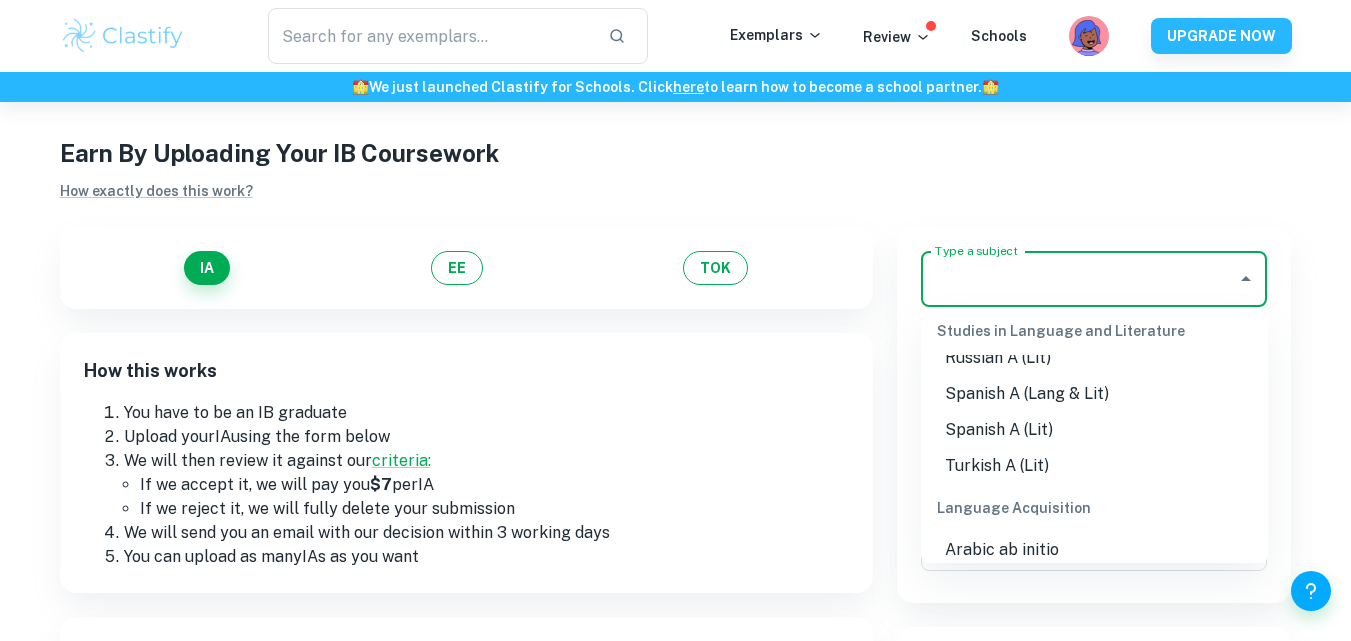 scroll, scrollTop: 853, scrollLeft: 0, axis: vertical 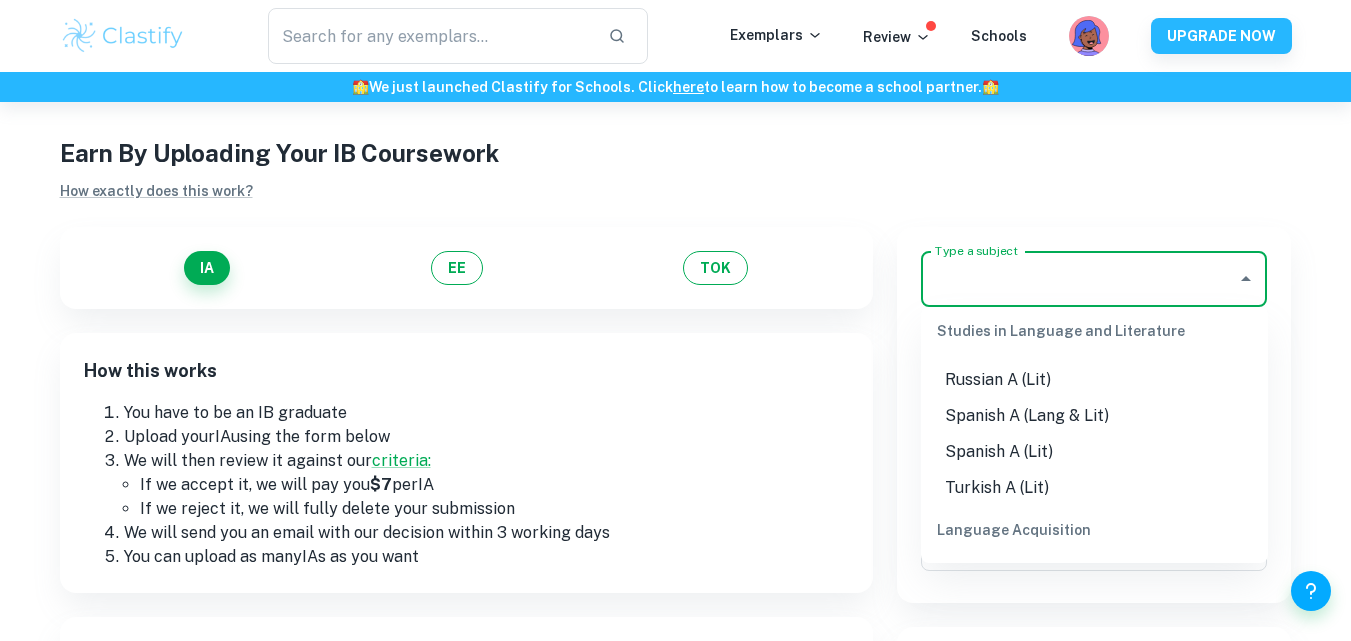click on "Spanish A (Lang & Lit)" at bounding box center [1094, 416] 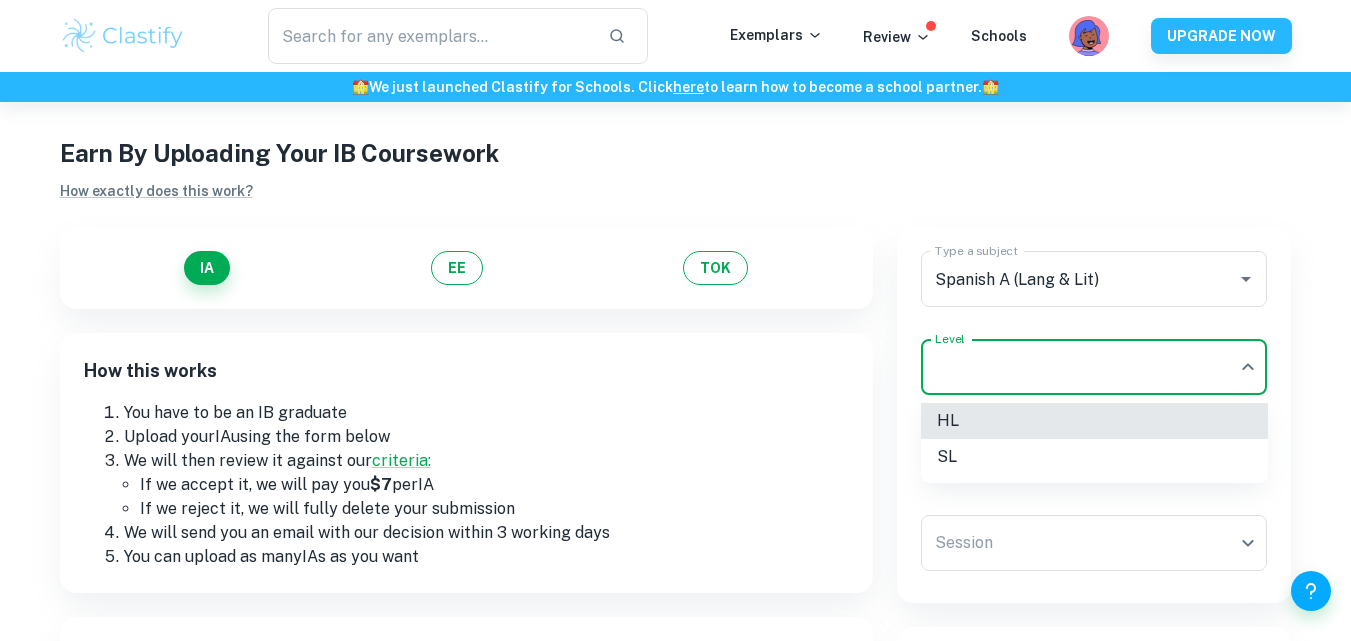 click on "We value your privacy We use cookies to enhance your browsing experience, serve personalised ads or content, and analyse our traffic. By clicking "Accept All", you consent to our use of cookies.   Cookie Policy Customise   Reject All   Accept All   Customise Consent Preferences   We use cookies to help you navigate efficiently and perform certain functions. You will find detailed information about all cookies under each consent category below. The cookies that are categorised as "Necessary" are stored on your browser as they are essential for enabling the basic functionalities of the site. ...  Show more For more information on how Google's third-party cookies operate and handle your data, see:   Google Privacy Policy Necessary Always Active Necessary cookies are required to enable the basic features of this site, such as providing secure log-in or adjusting your consent preferences. These cookies do not store any personally identifiable data. Functional Analytics Performance Advertisement Uncategorised" at bounding box center (675, 399) 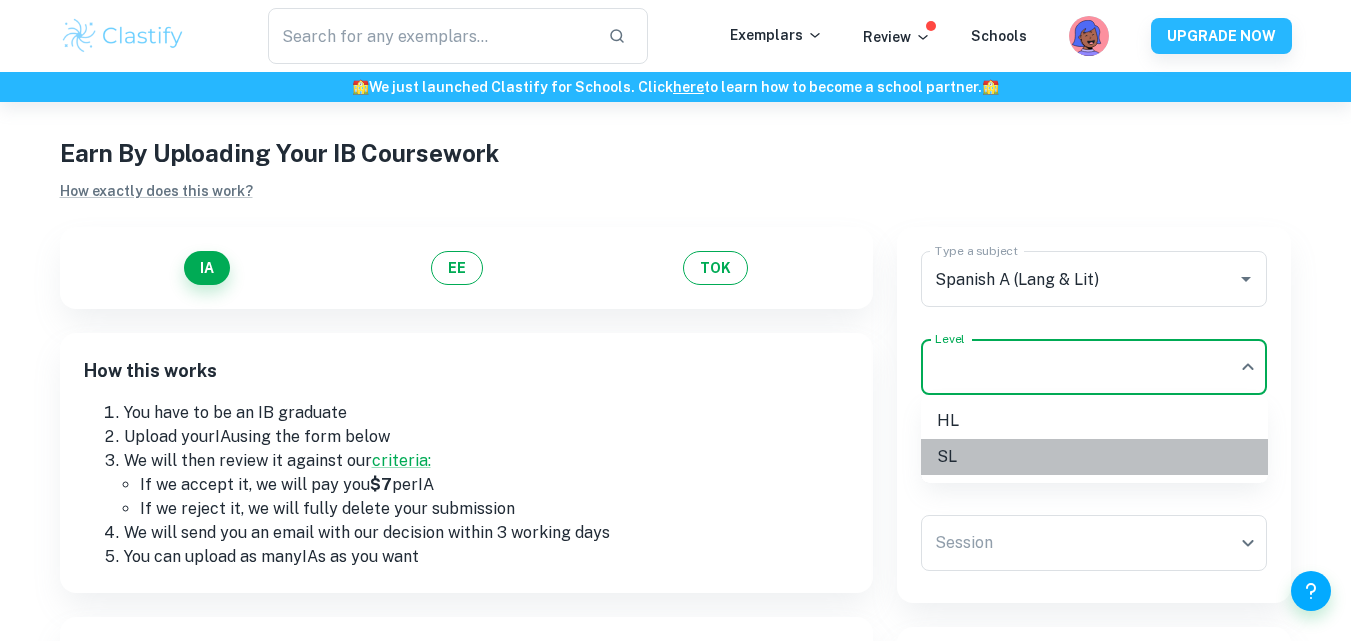 click on "SL" at bounding box center (1094, 457) 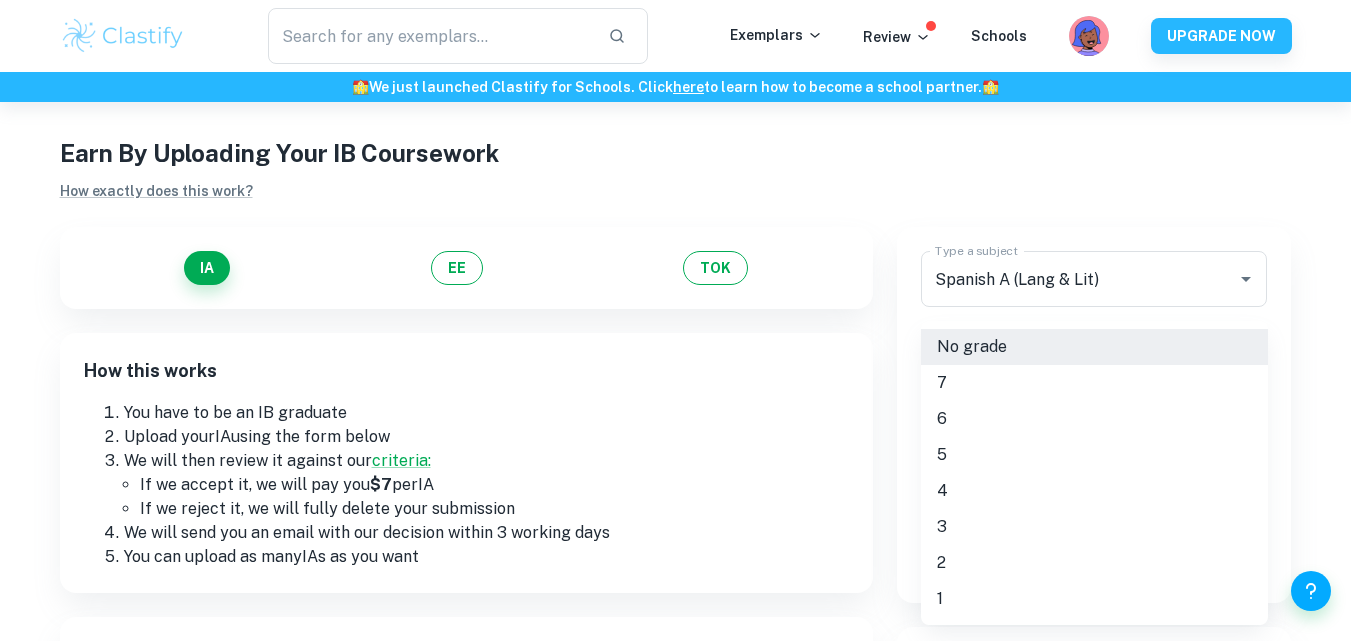 click on "We value your privacy We use cookies to enhance your browsing experience, serve personalised ads or content, and analyse our traffic. By clicking "Accept All", you consent to our use of cookies.   Cookie Policy Customise   Reject All   Accept All   Customise Consent Preferences   We use cookies to help you navigate efficiently and perform certain functions. You will find detailed information about all cookies under each consent category below. The cookies that are categorised as "Necessary" are stored on your browser as they are essential for enabling the basic functionalities of the site. ...  Show more For more information on how Google's third-party cookies operate and handle your data, see:   Google Privacy Policy Necessary Always Active Necessary cookies are required to enable the basic features of this site, such as providing secure log-in or adjusting your consent preferences. These cookies do not store any personally identifiable data. Functional Analytics Performance Advertisement Uncategorised" at bounding box center (675, 399) 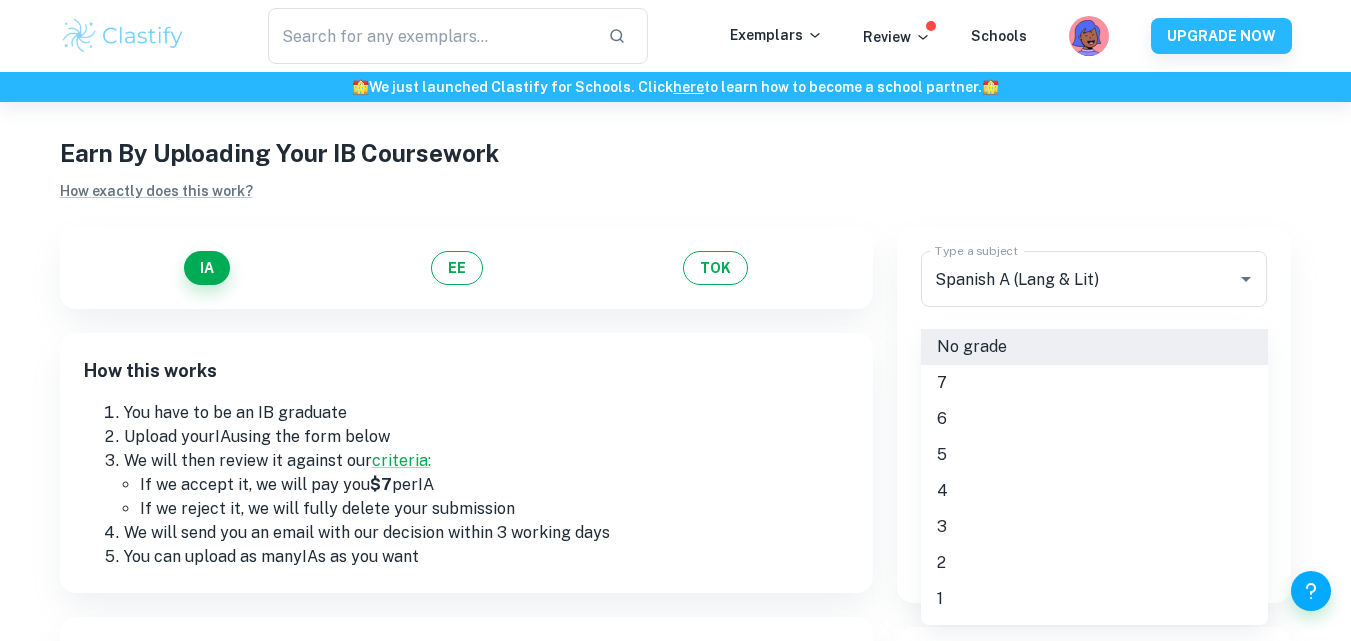 click on "7" at bounding box center [1094, 383] 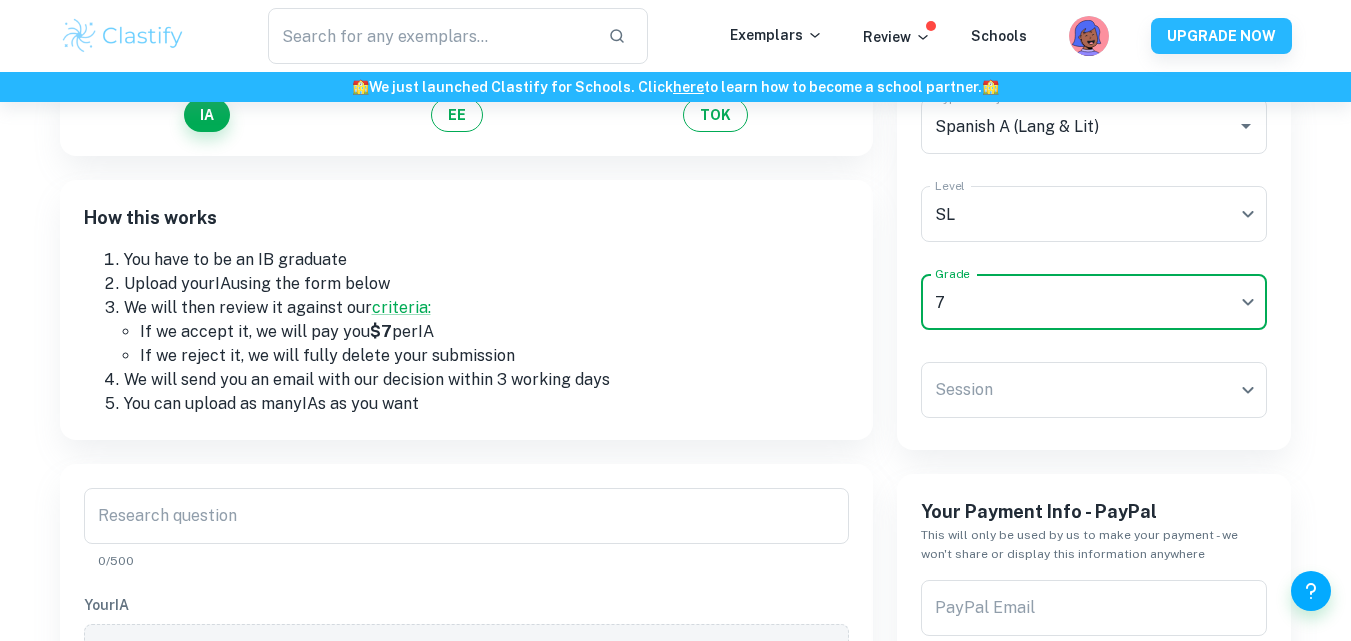 scroll, scrollTop: 200, scrollLeft: 0, axis: vertical 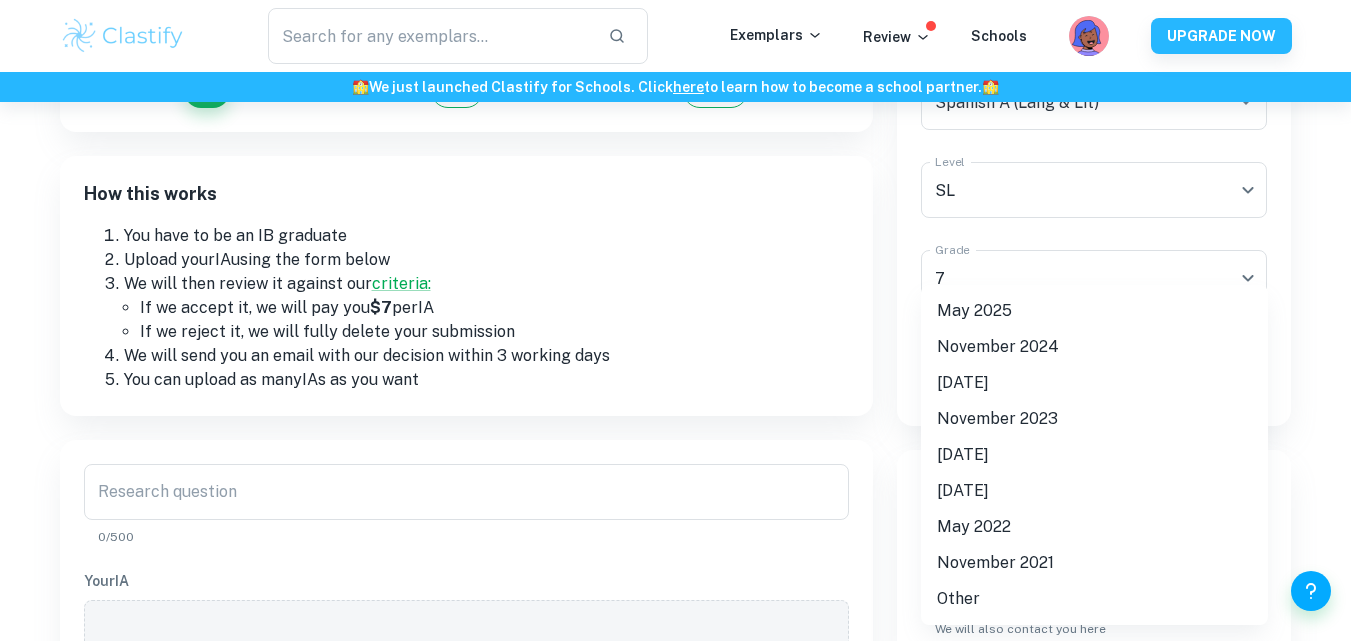 click on "We value your privacy We use cookies to enhance your browsing experience, serve personalised ads or content, and analyse our traffic. By clicking "Accept All", you consent to our use of cookies.   Cookie Policy Customise   Reject All   Accept All   Customise Consent Preferences   We use cookies to help you navigate efficiently and perform certain functions. You will find detailed information about all cookies under each consent category below. The cookies that are categorised as "Necessary" are stored on your browser as they are essential for enabling the basic functionalities of the site. ...  Show more For more information on how Google's third-party cookies operate and handle your data, see:   Google Privacy Policy Necessary Always Active Necessary cookies are required to enable the basic features of this site, such as providing secure log-in or adjusting your consent preferences. These cookies do not store any personally identifiable data. Functional Analytics Performance Advertisement Uncategorised" at bounding box center [675, 222] 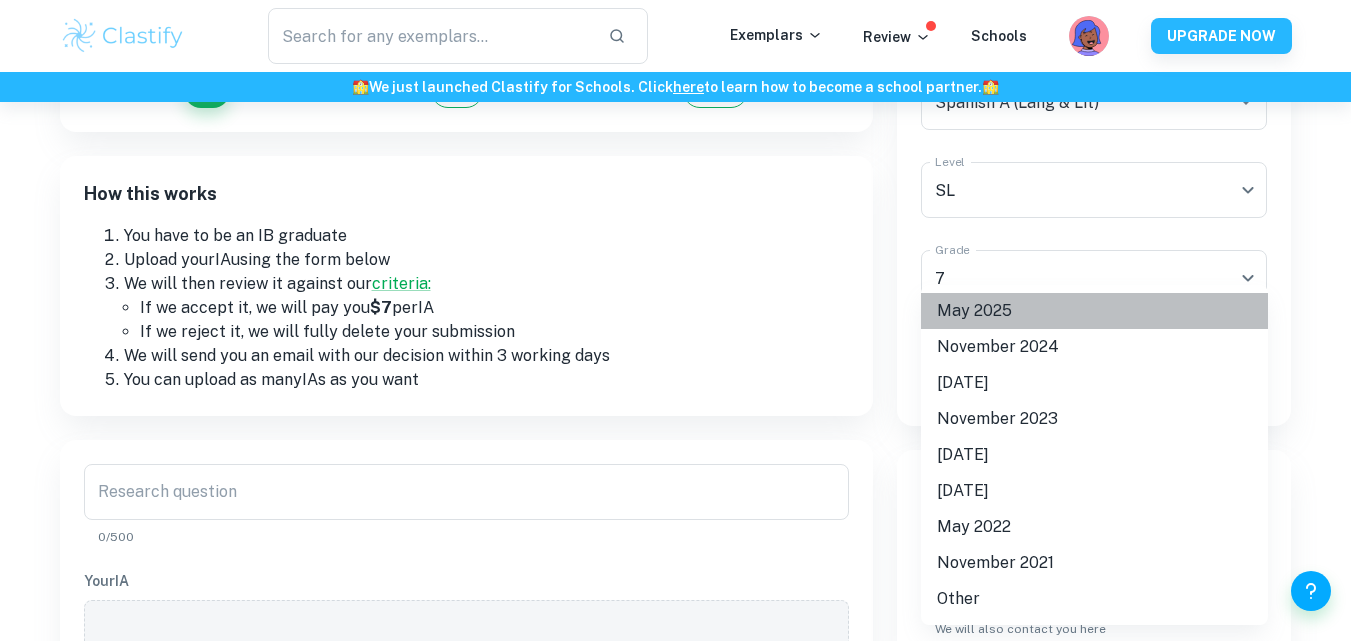 click on "May 2025" at bounding box center [1094, 311] 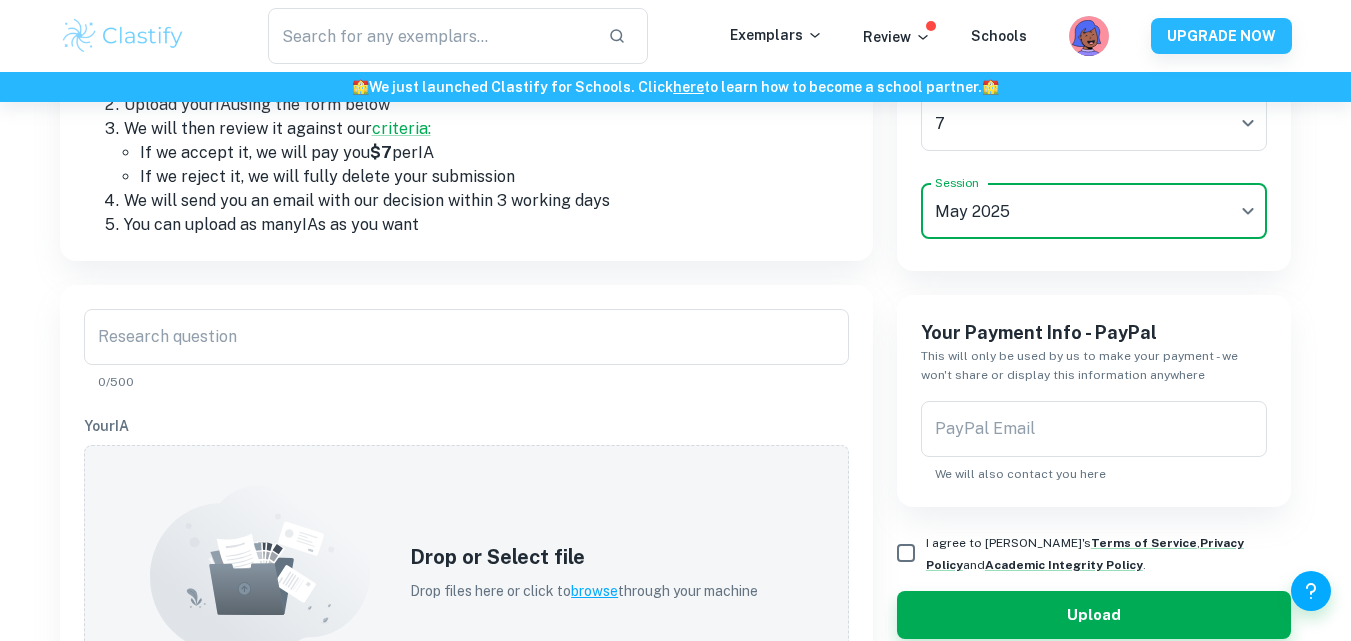 scroll, scrollTop: 402, scrollLeft: 0, axis: vertical 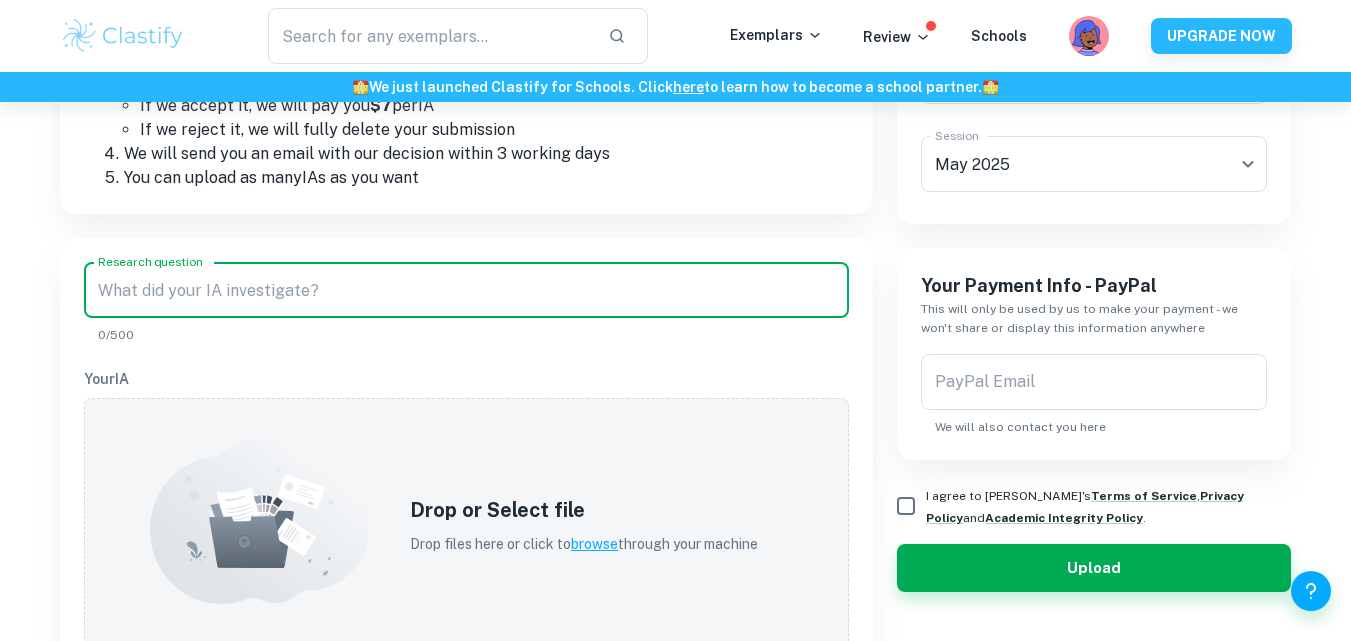 click on "Research question" at bounding box center [466, 290] 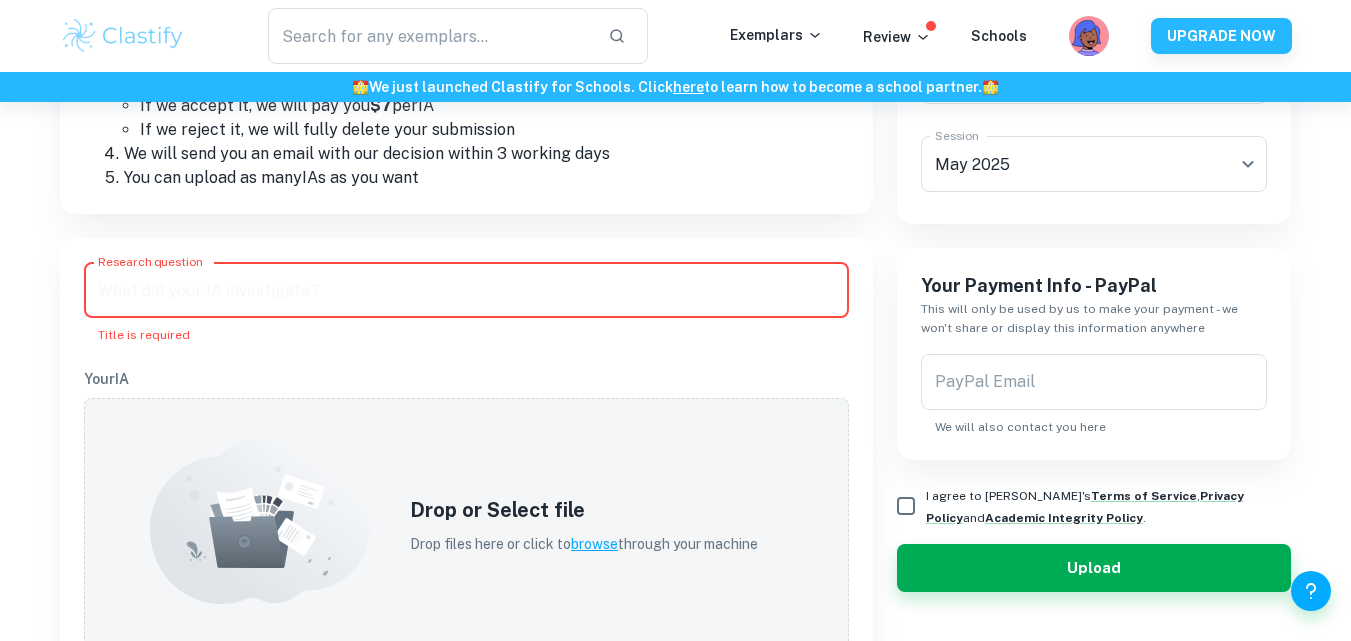 paste on "¿De qué manera se limita la libertad individual de las mujeres bajo culturas y comunidades represivas?" 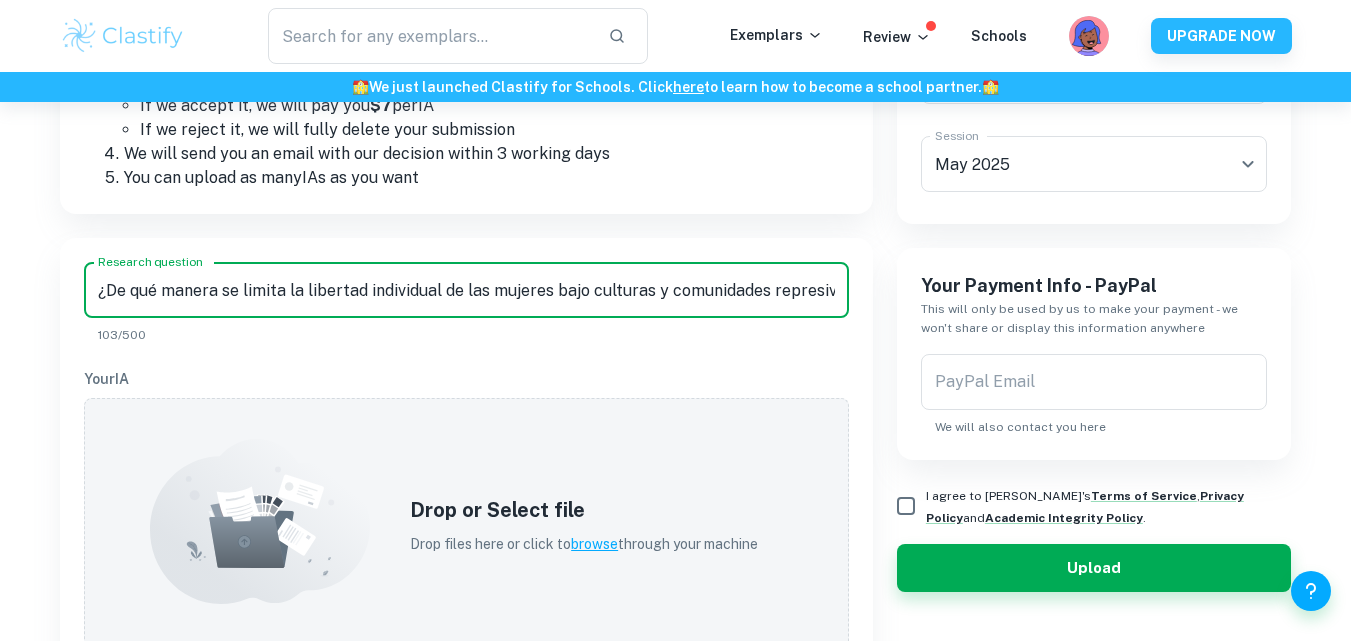scroll, scrollTop: 0, scrollLeft: 22, axis: horizontal 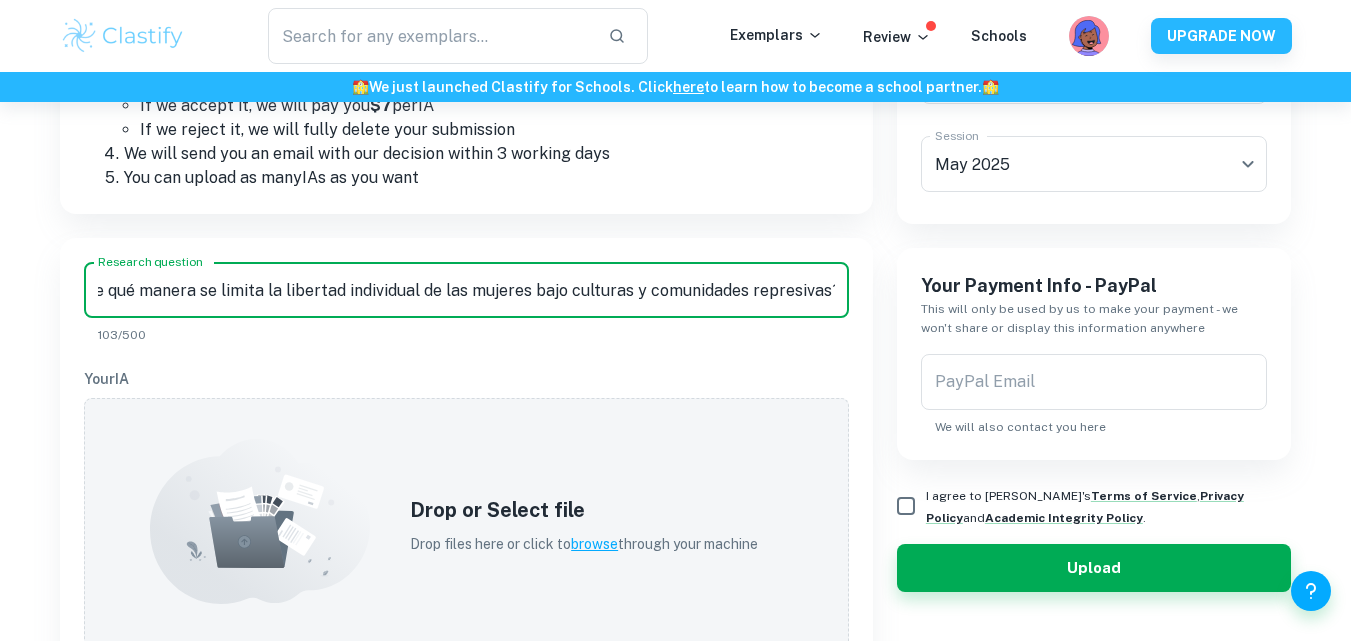 type on "¿De qué manera se limita la libertad individual de las mujeres bajo culturas y comunidades represivas?" 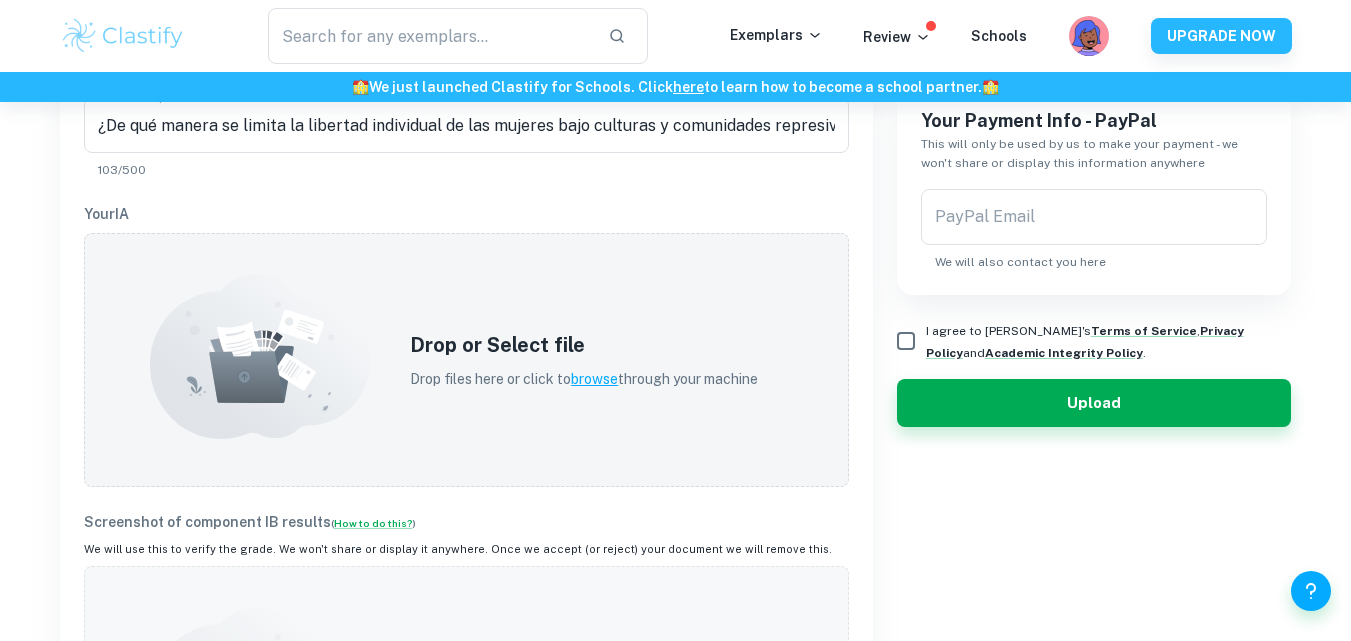 scroll, scrollTop: 561, scrollLeft: 0, axis: vertical 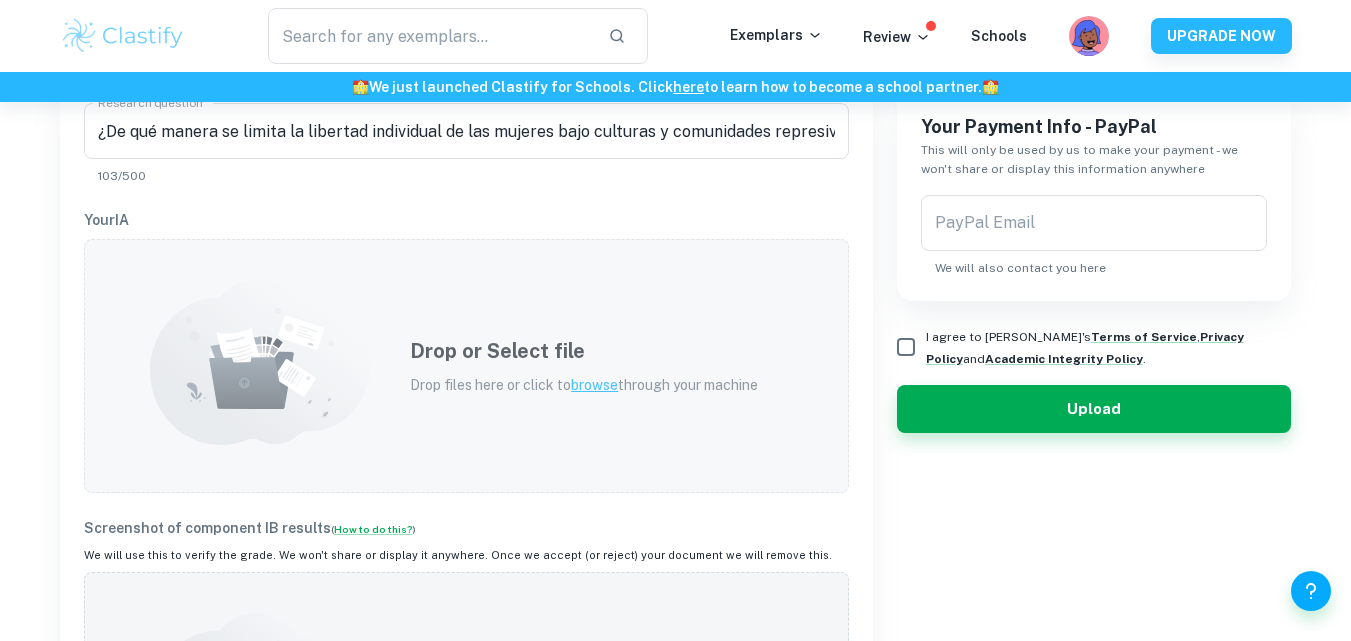 click 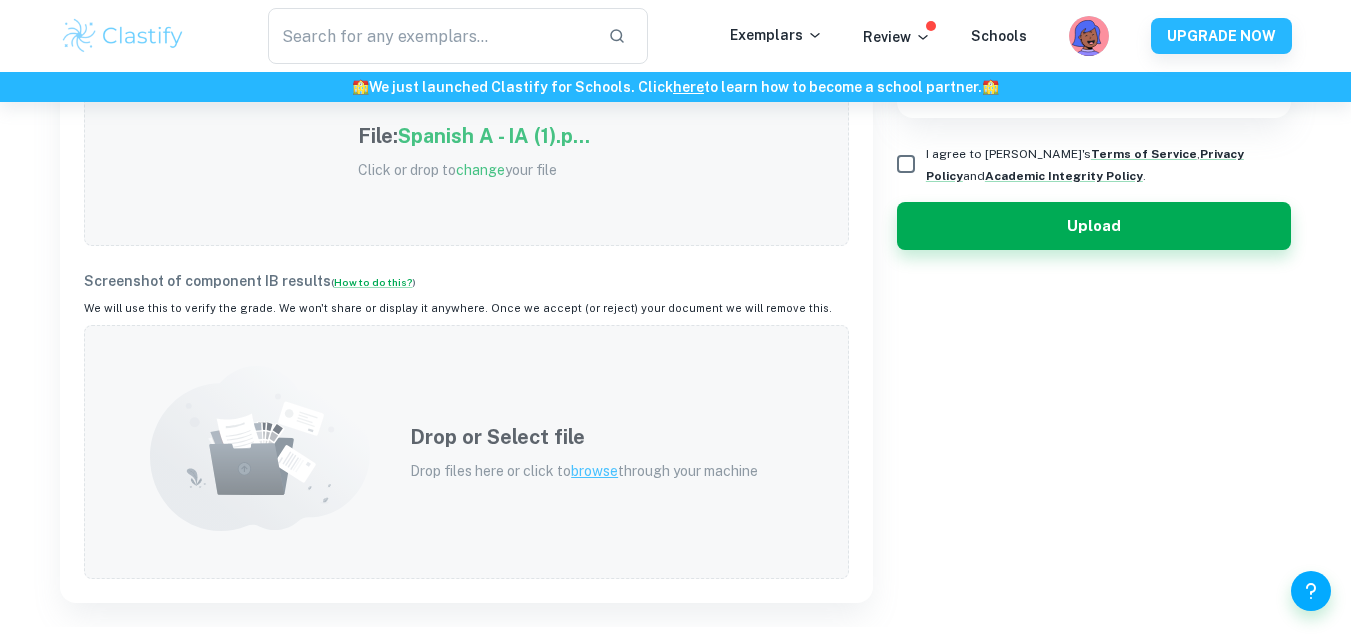 scroll, scrollTop: 745, scrollLeft: 0, axis: vertical 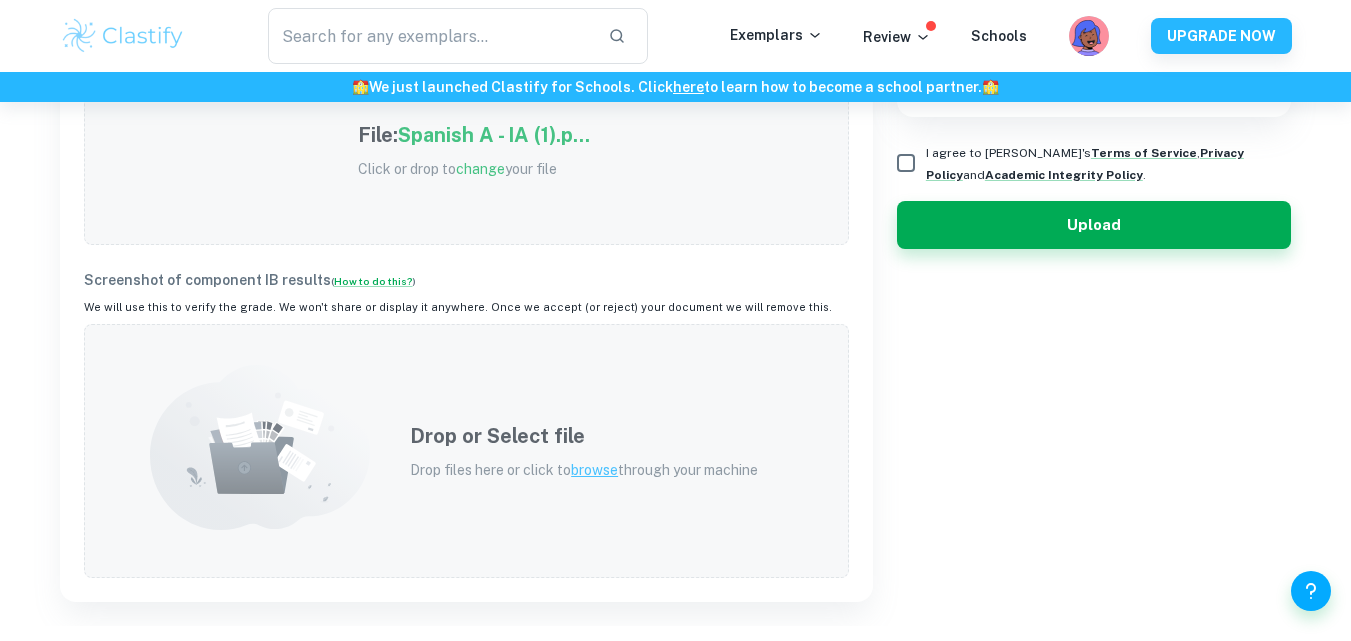 click on "Drop or Select file Drop files here or click to  browse  through your machine" at bounding box center (584, 451) 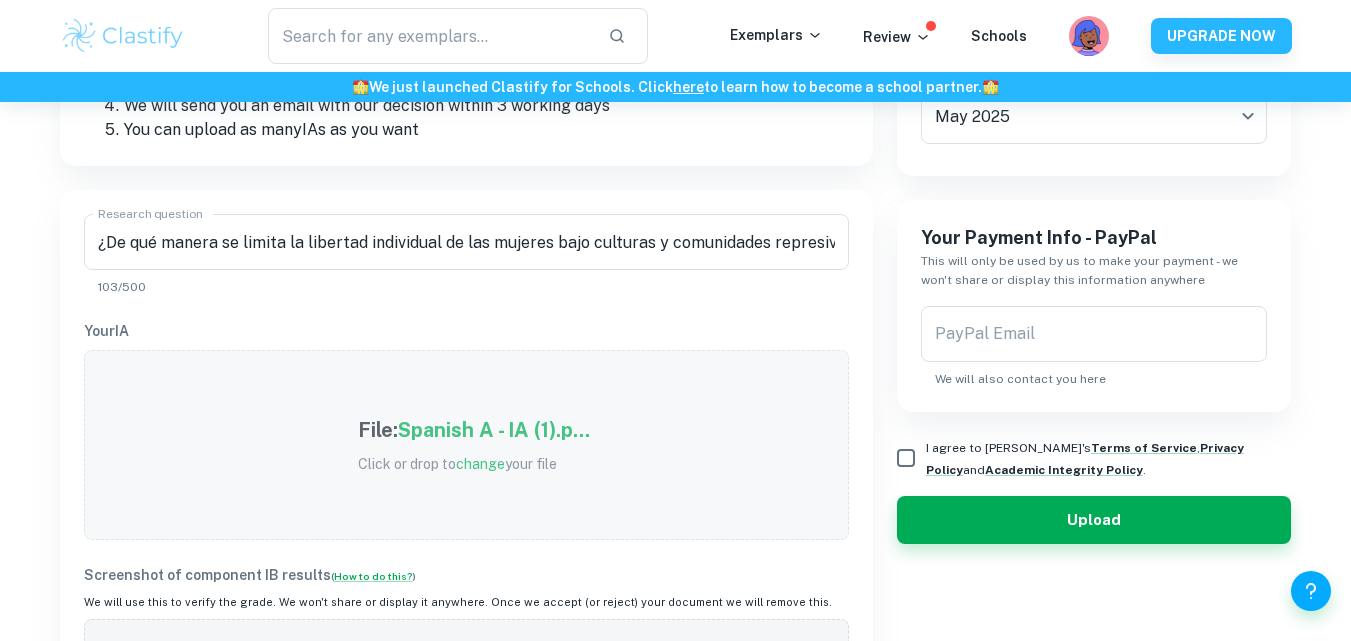 scroll, scrollTop: 449, scrollLeft: 0, axis: vertical 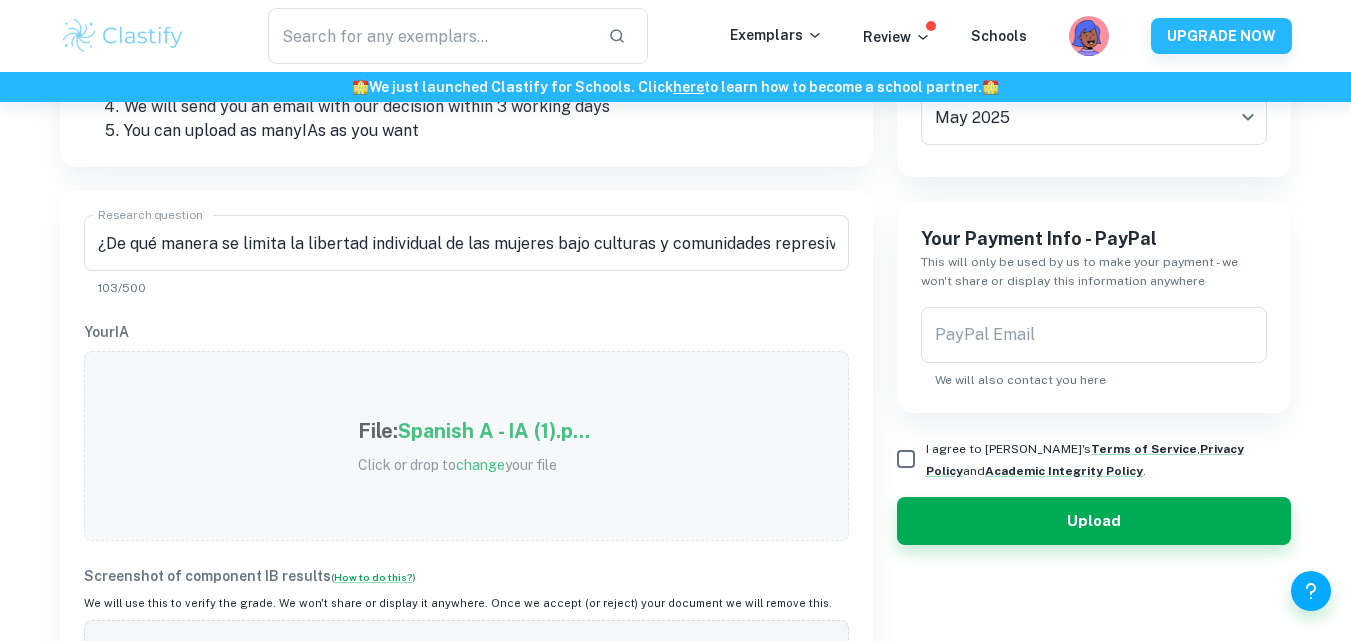 click on "Spanish A - IA (1).p..." at bounding box center [494, 431] 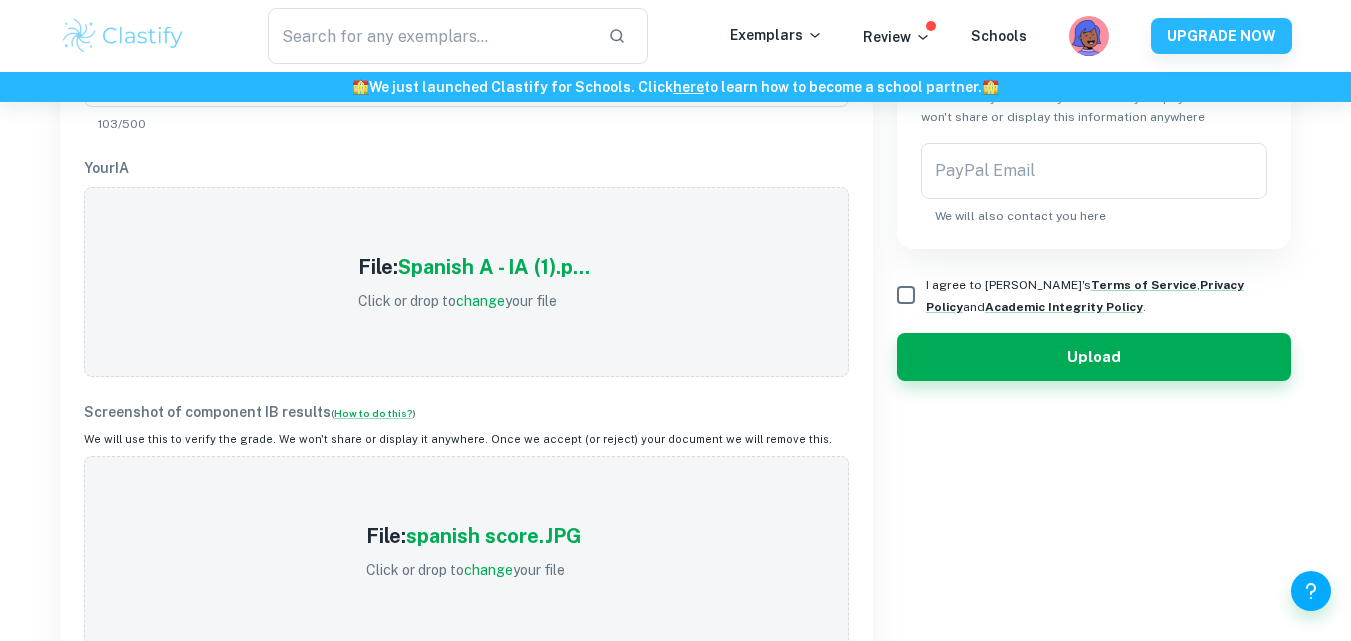 scroll, scrollTop: 697, scrollLeft: 0, axis: vertical 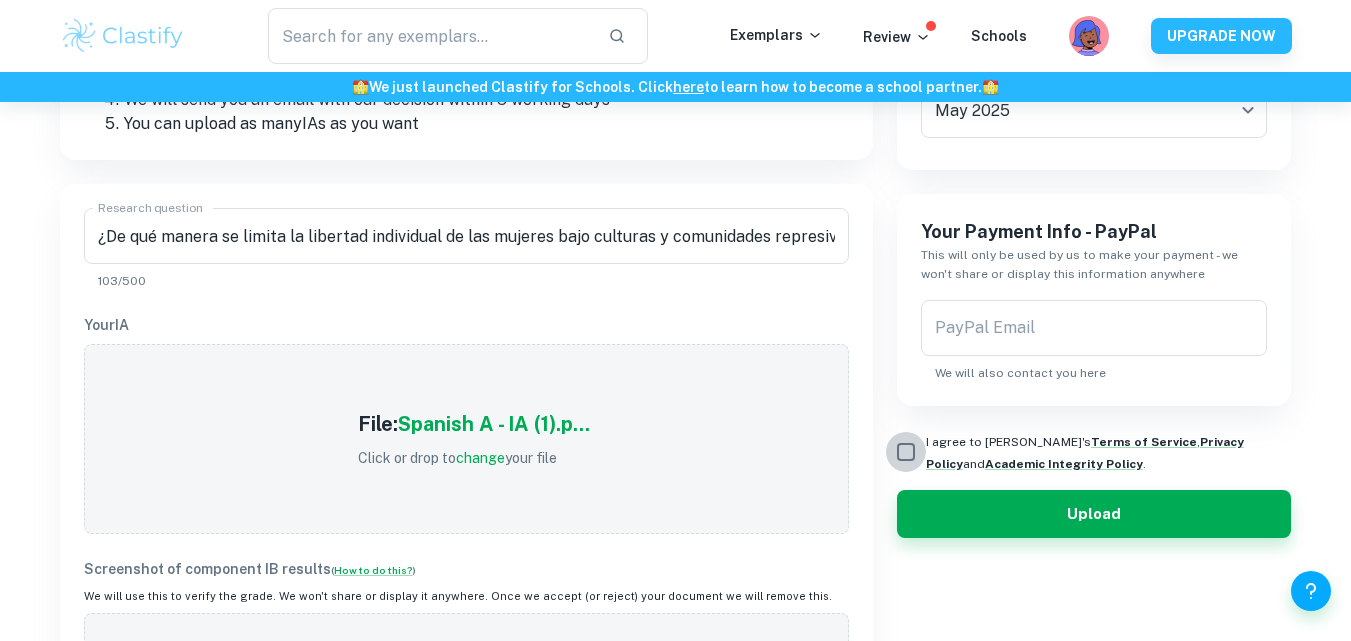 click on "I agree to Clastify's  Terms of Service ,  Privacy Policy  and  Academic Integrity Policy ." at bounding box center [906, 452] 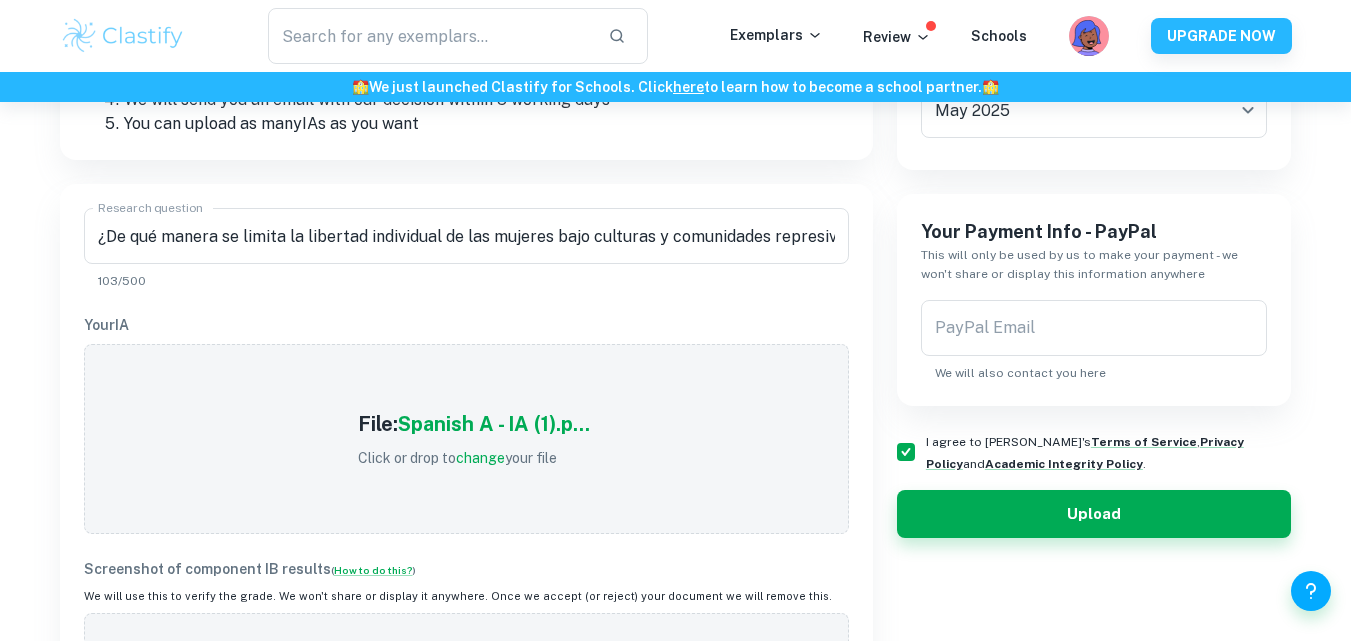 click on "I agree to Clastify's  Terms of Service ,  Privacy Policy  and  Academic Integrity Policy ." at bounding box center (906, 452) 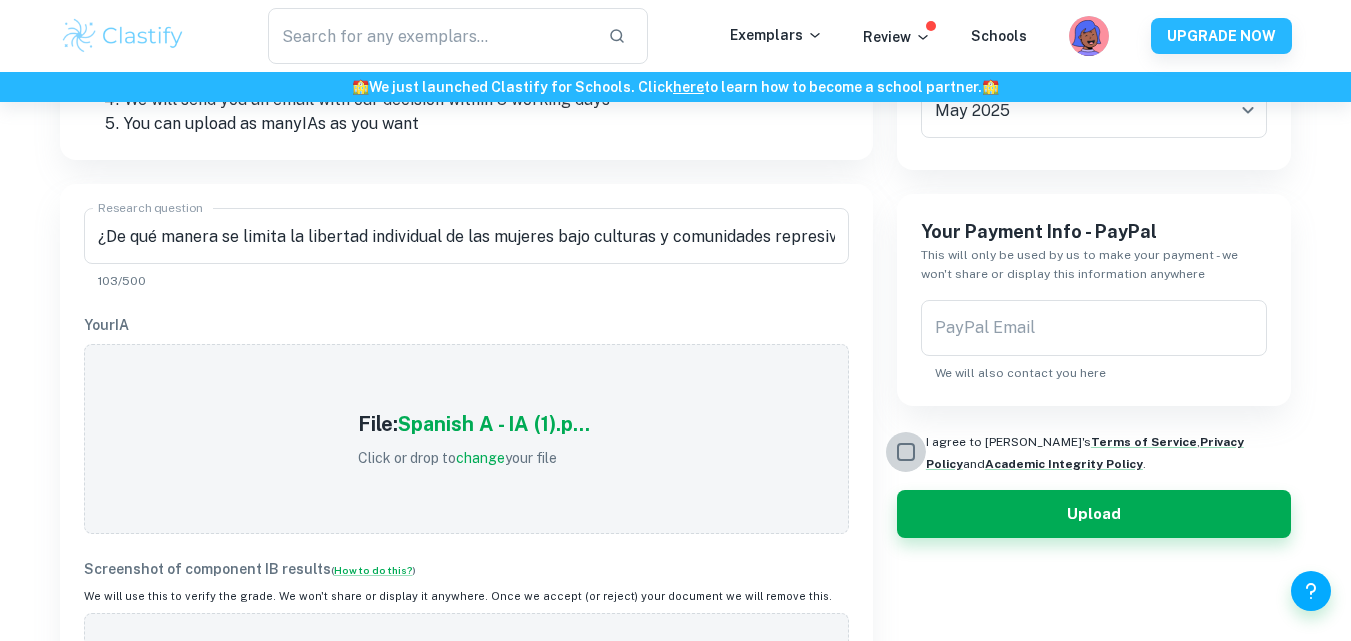 click on "I agree to Clastify's  Terms of Service ,  Privacy Policy  and  Academic Integrity Policy ." at bounding box center (906, 452) 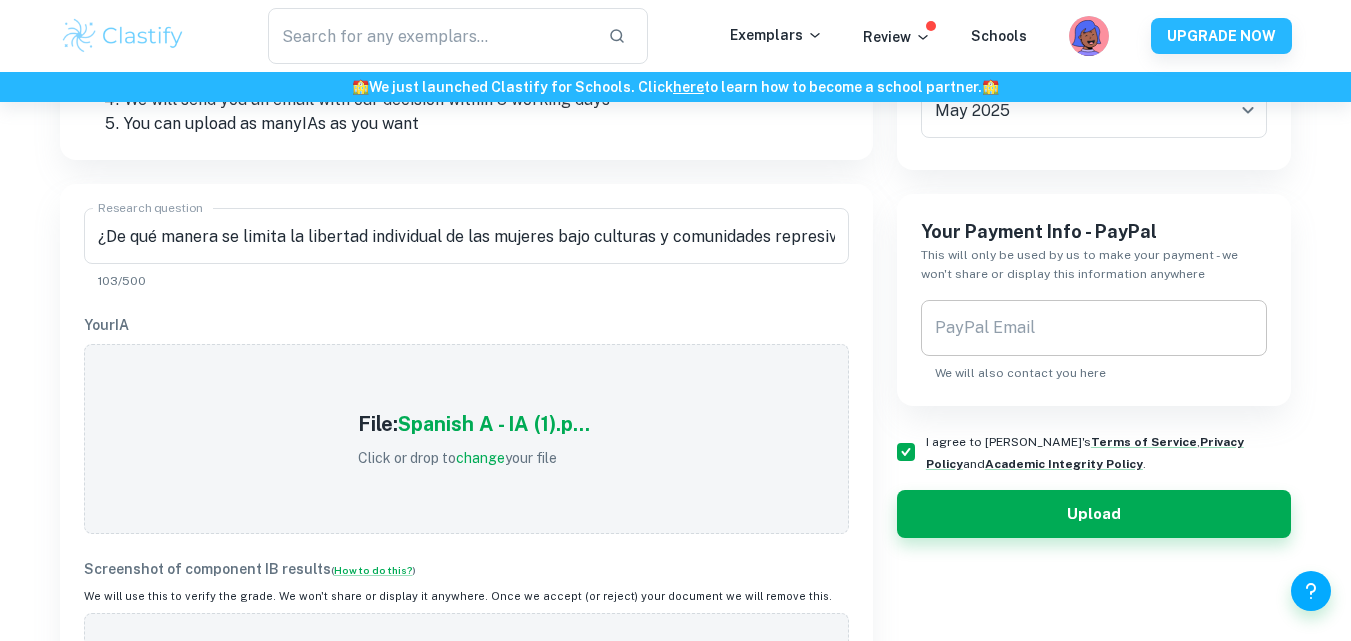 click on "PayPal Email PayPal Email We will also contact you here" at bounding box center [1094, 341] 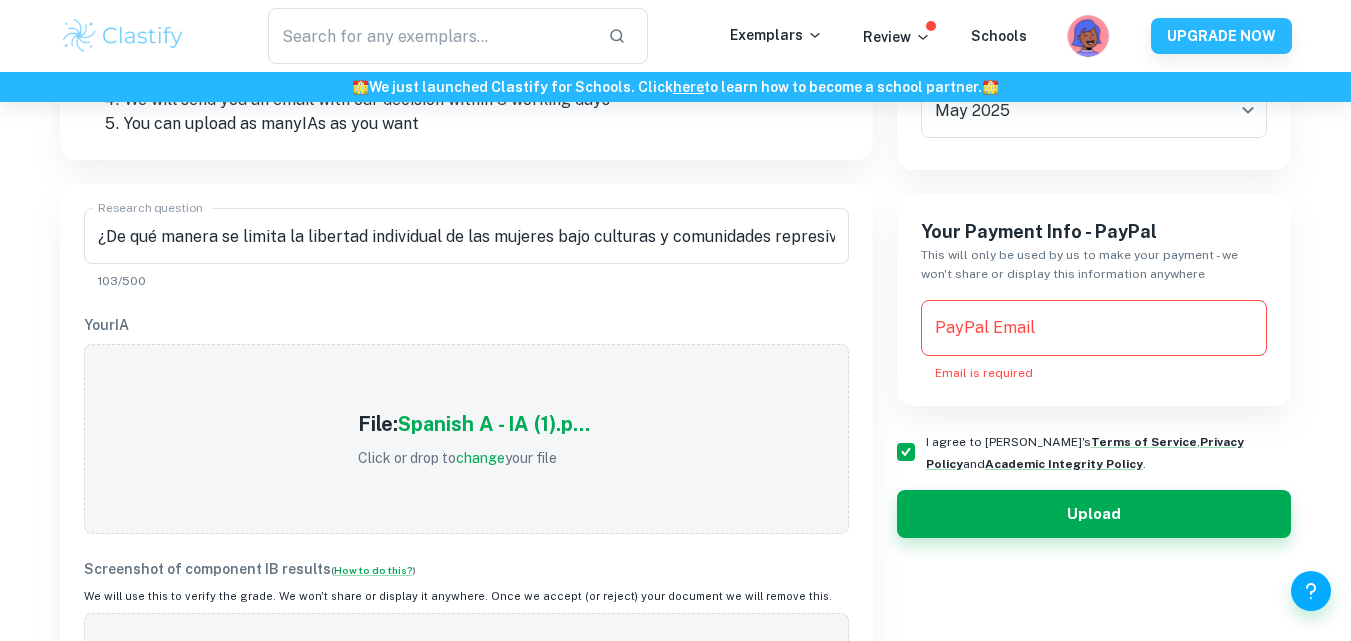 click 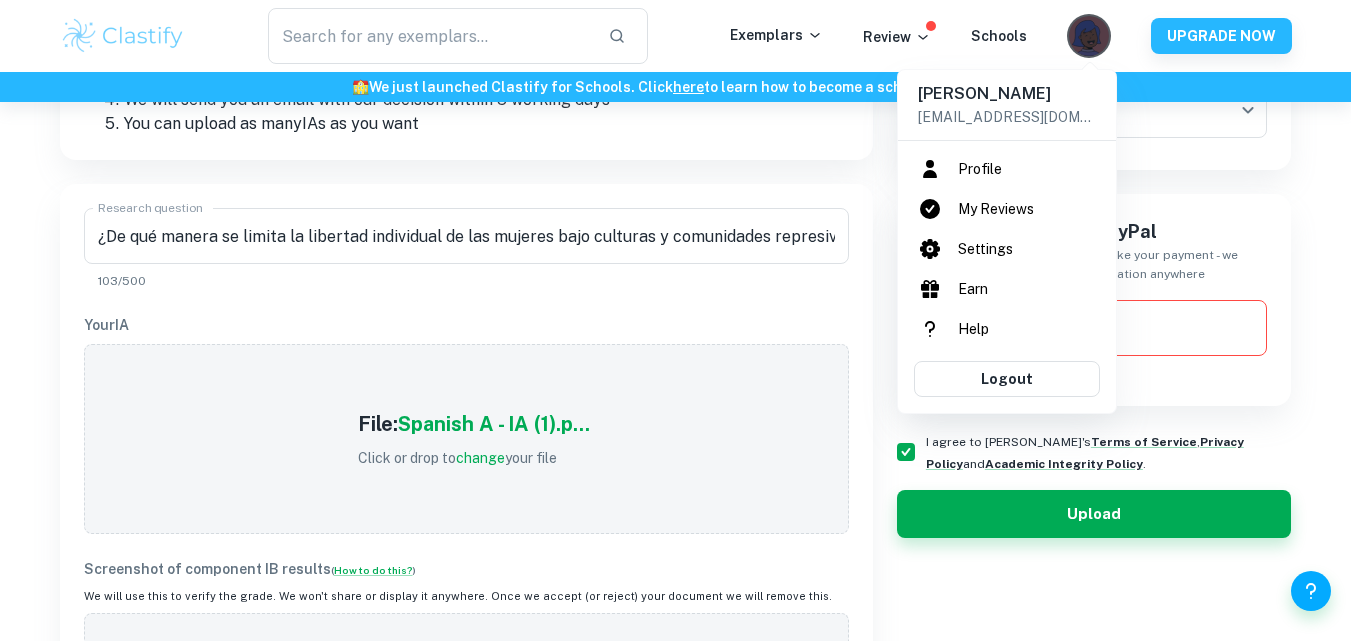 click at bounding box center [675, 320] 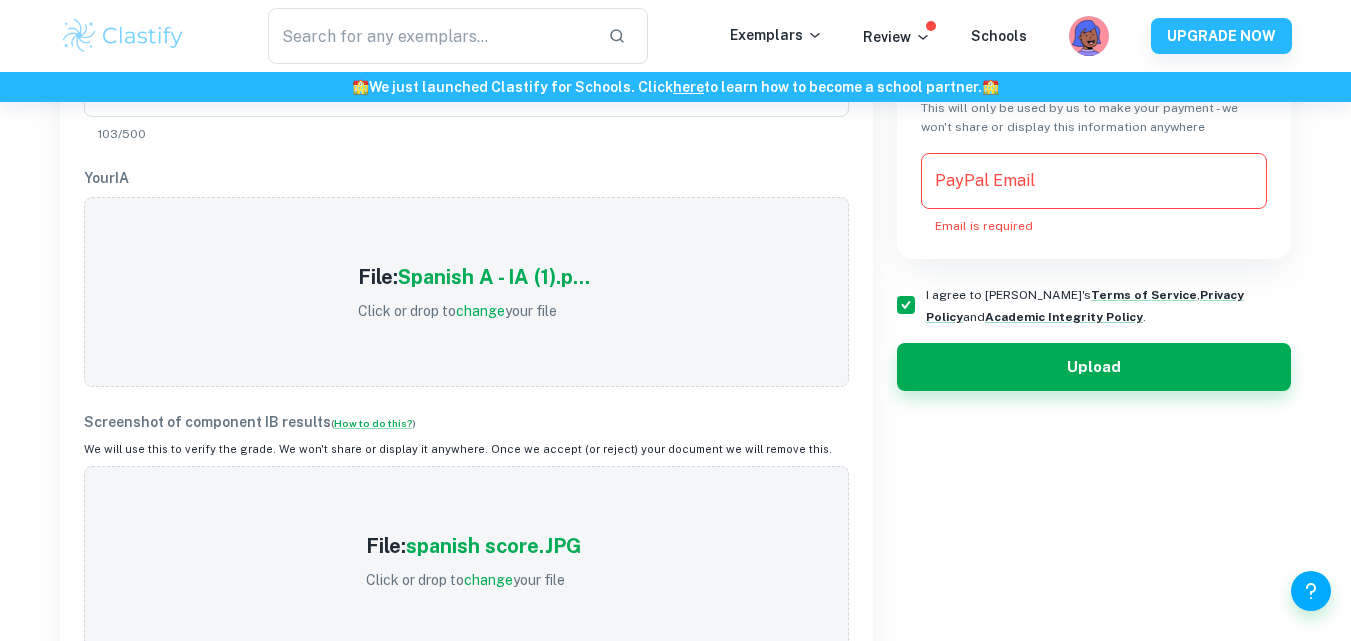 scroll, scrollTop: 479, scrollLeft: 0, axis: vertical 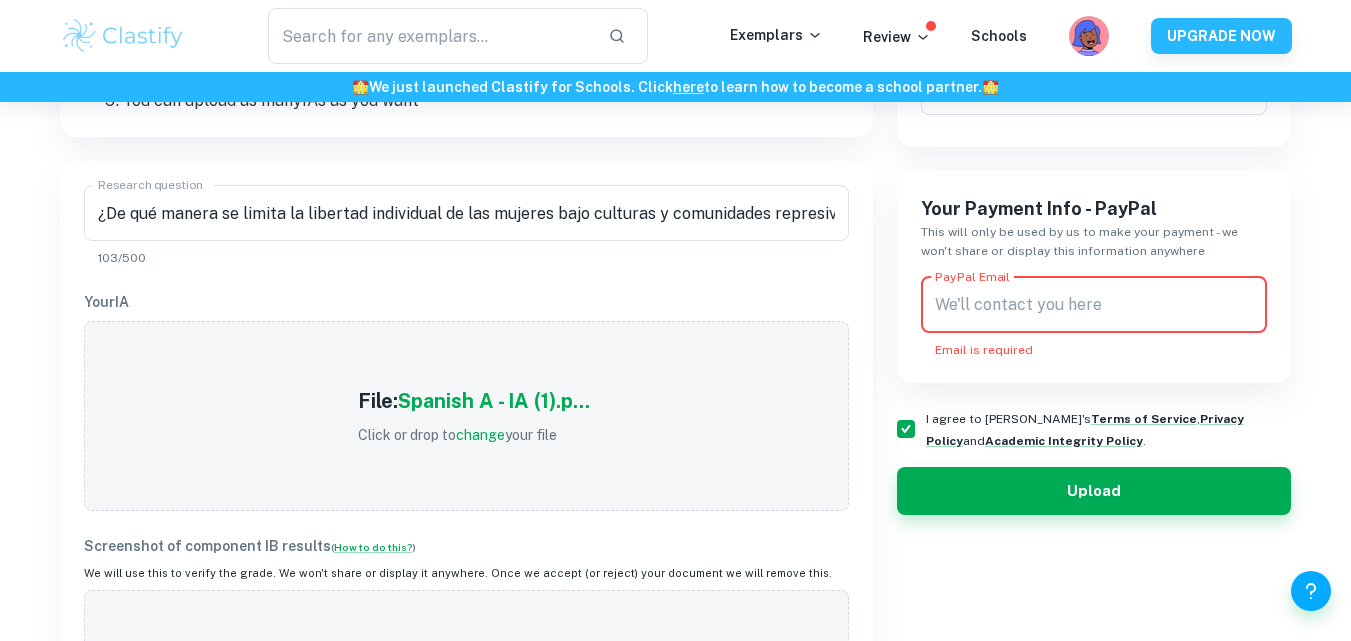 click on "PayPal Email" at bounding box center (1094, 305) 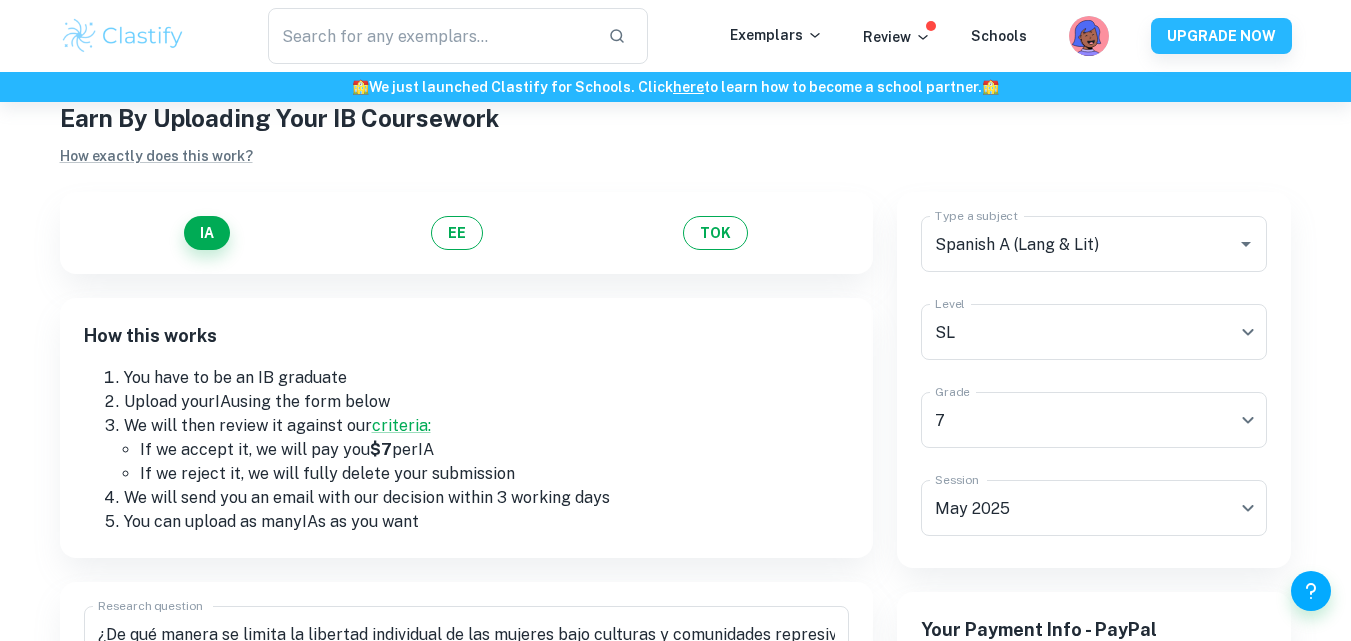 scroll, scrollTop: 57, scrollLeft: 0, axis: vertical 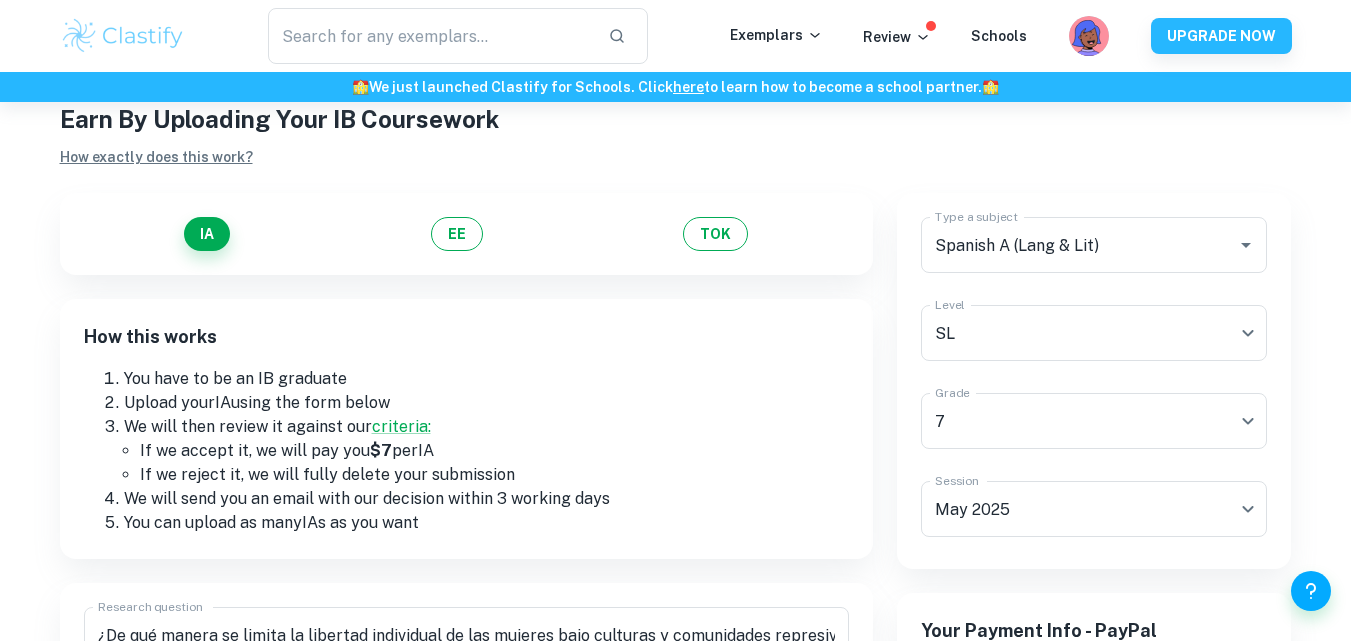 click on "Earn By Uploading Your IB Coursework How exactly does this work?" at bounding box center [676, 135] 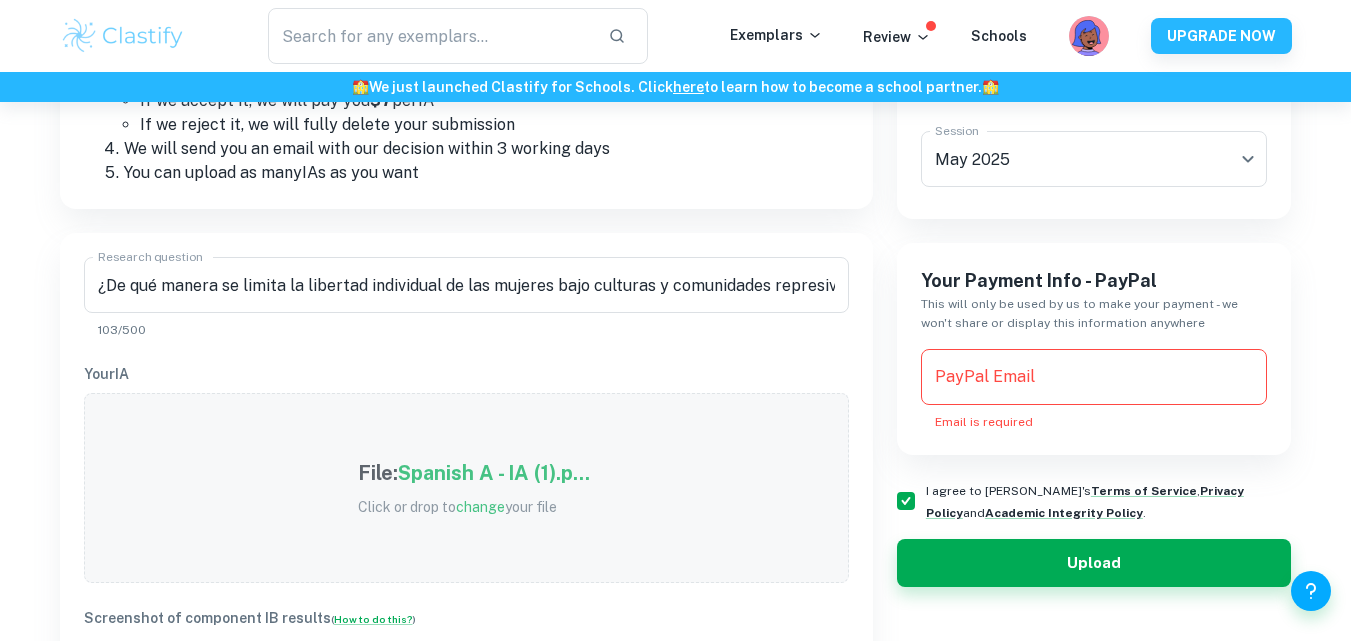 scroll, scrollTop: 226, scrollLeft: 0, axis: vertical 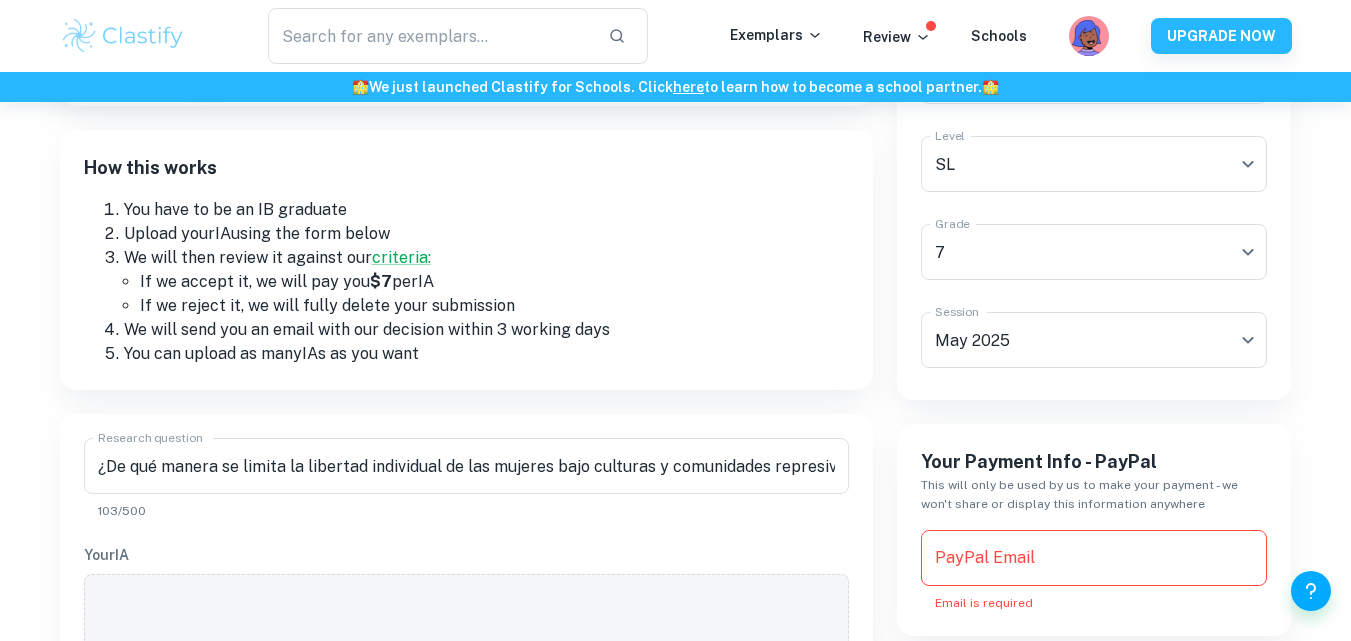 click on "PayPal Email" at bounding box center (1094, 558) 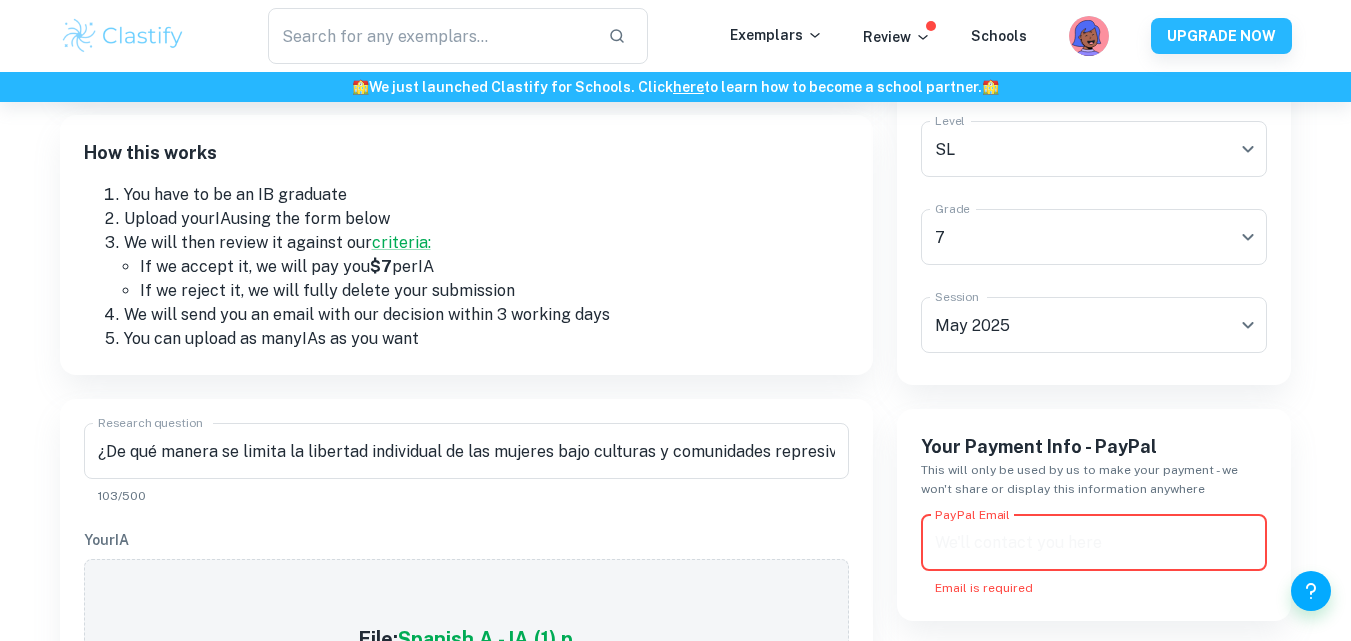 scroll, scrollTop: 236, scrollLeft: 0, axis: vertical 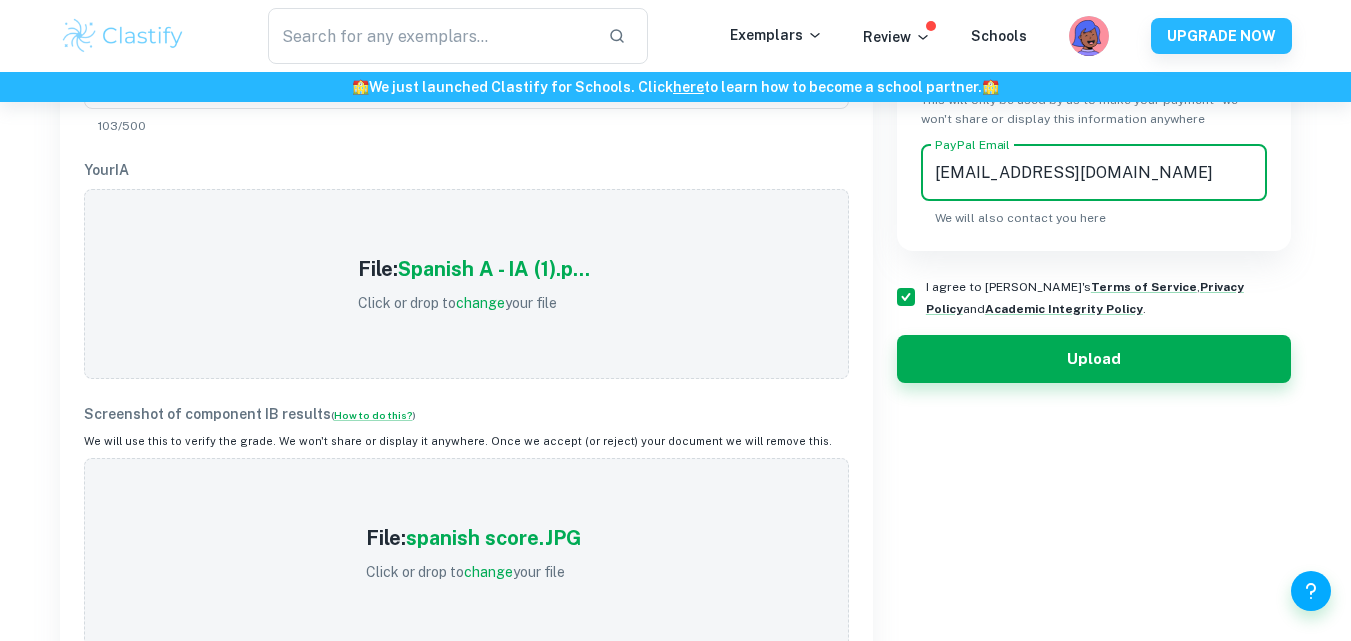click on "indian-flavours@hotmail.com" at bounding box center (1094, 173) 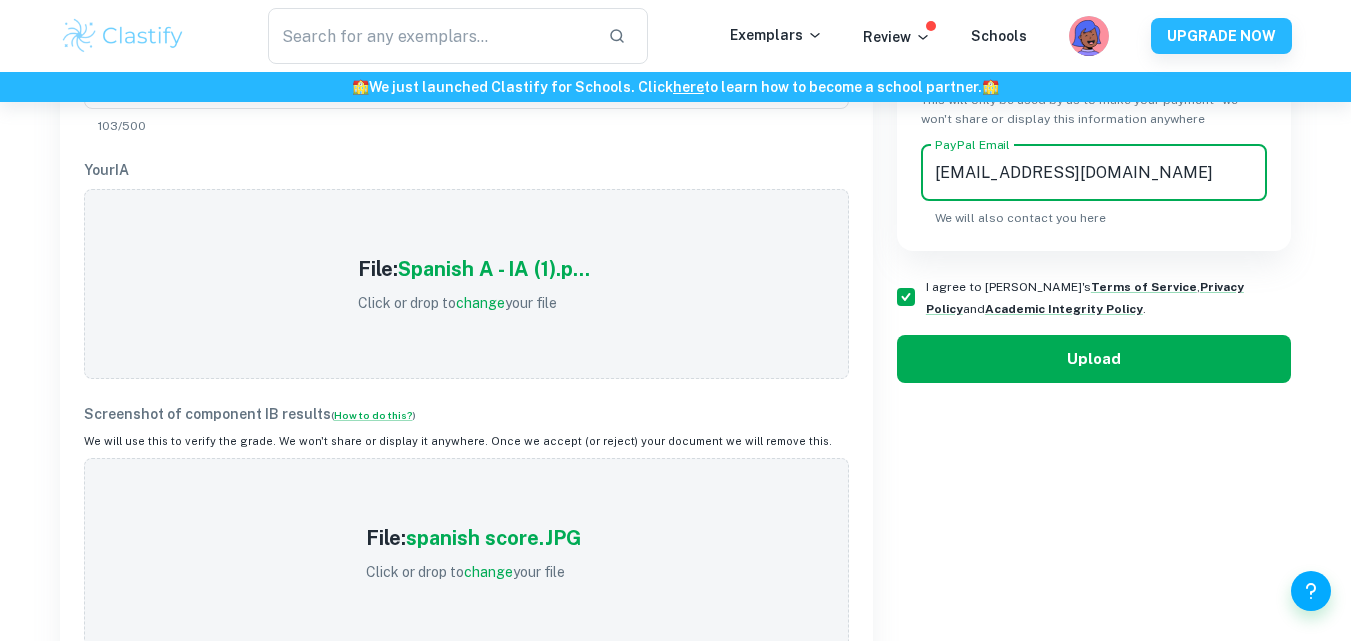 type on "indian-flavours@hotmail.com" 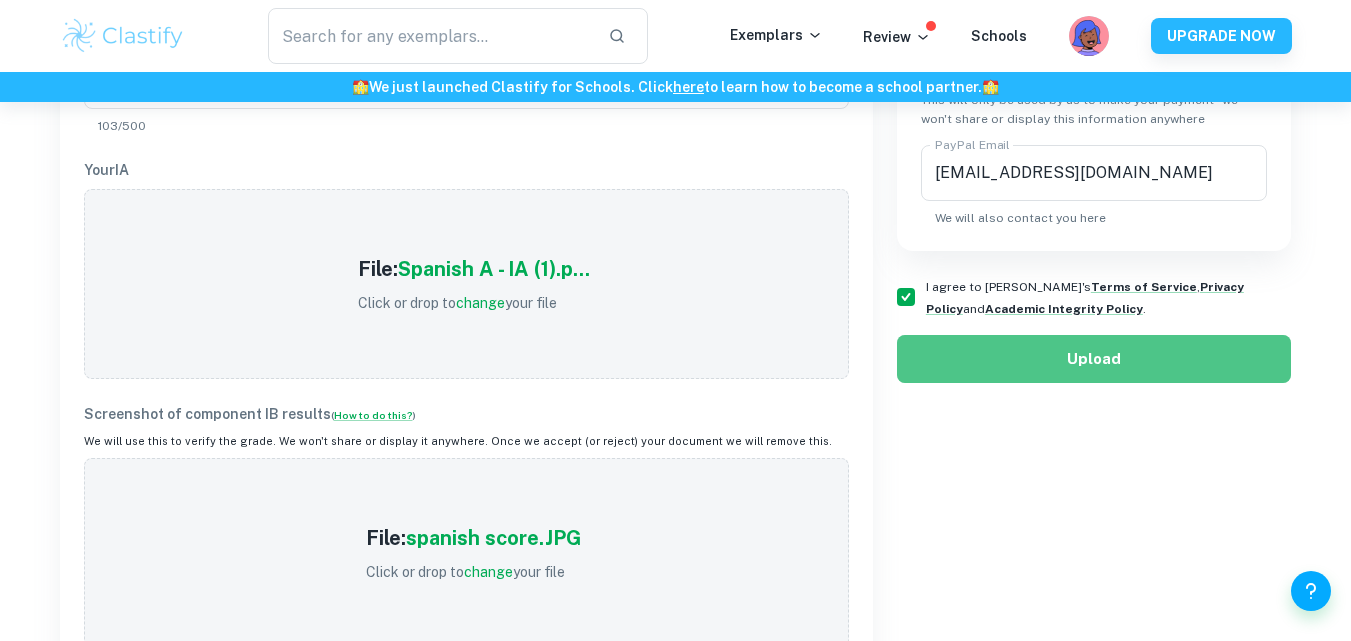 click on "Upload" at bounding box center [1094, 359] 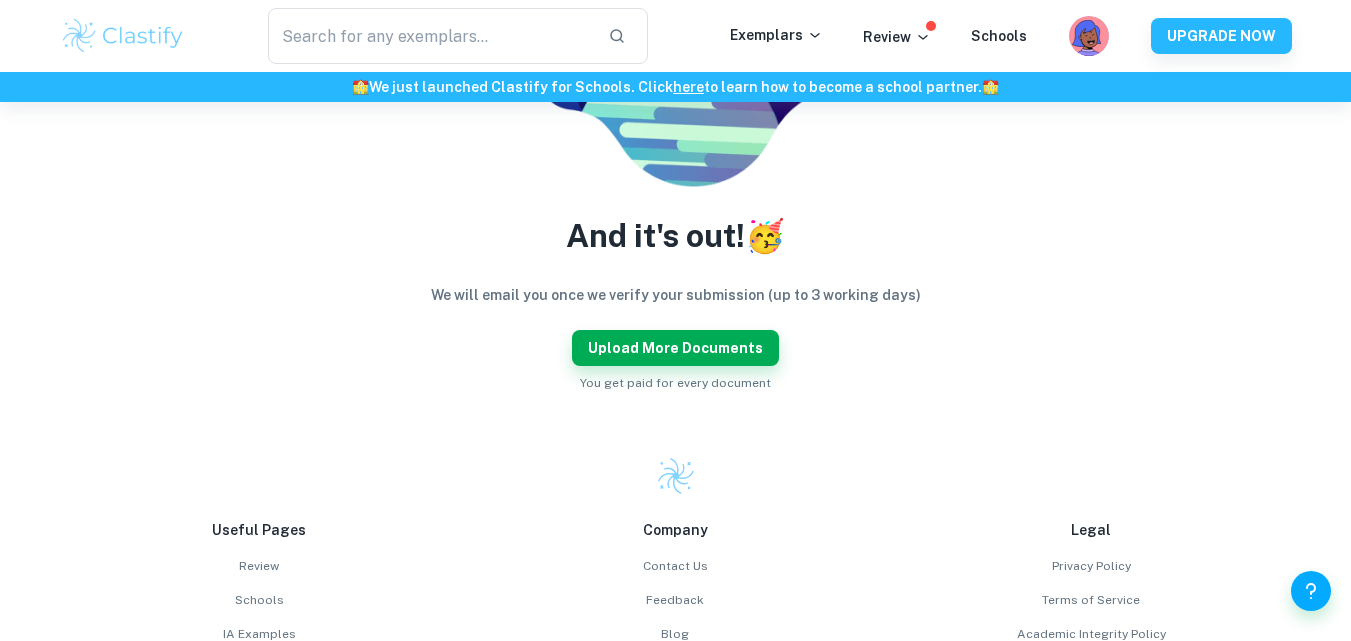 scroll, scrollTop: 611, scrollLeft: 0, axis: vertical 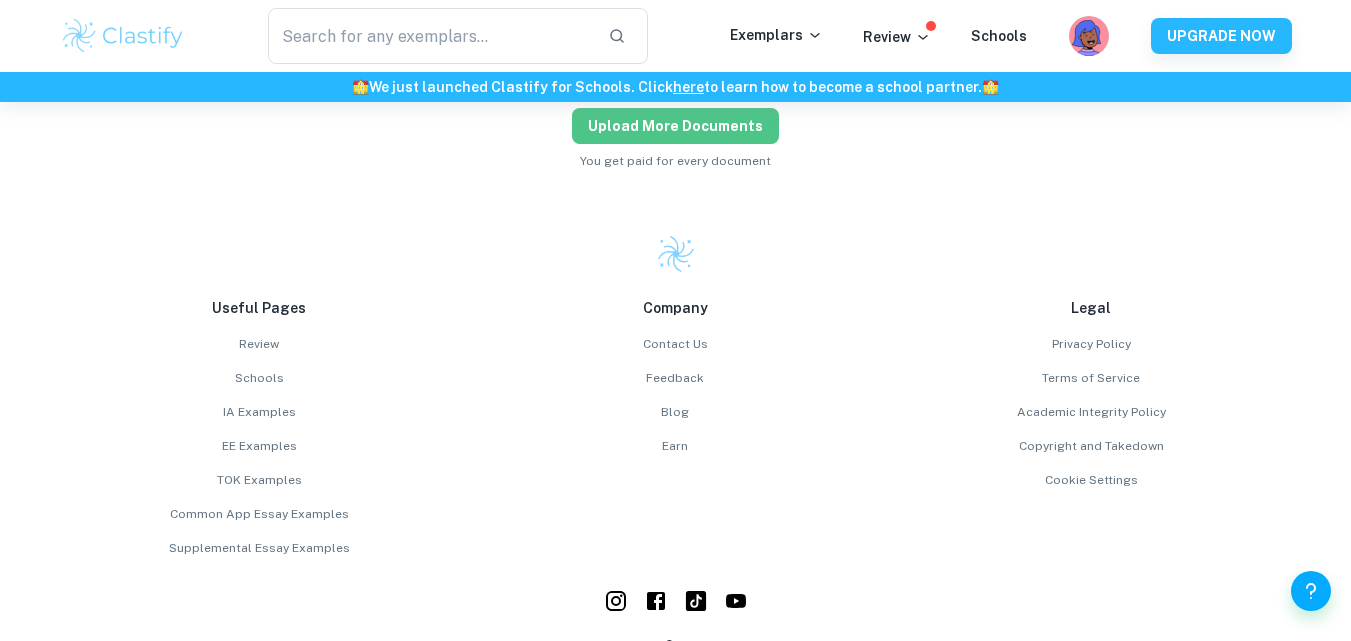 click on "Upload more documents" at bounding box center [675, 126] 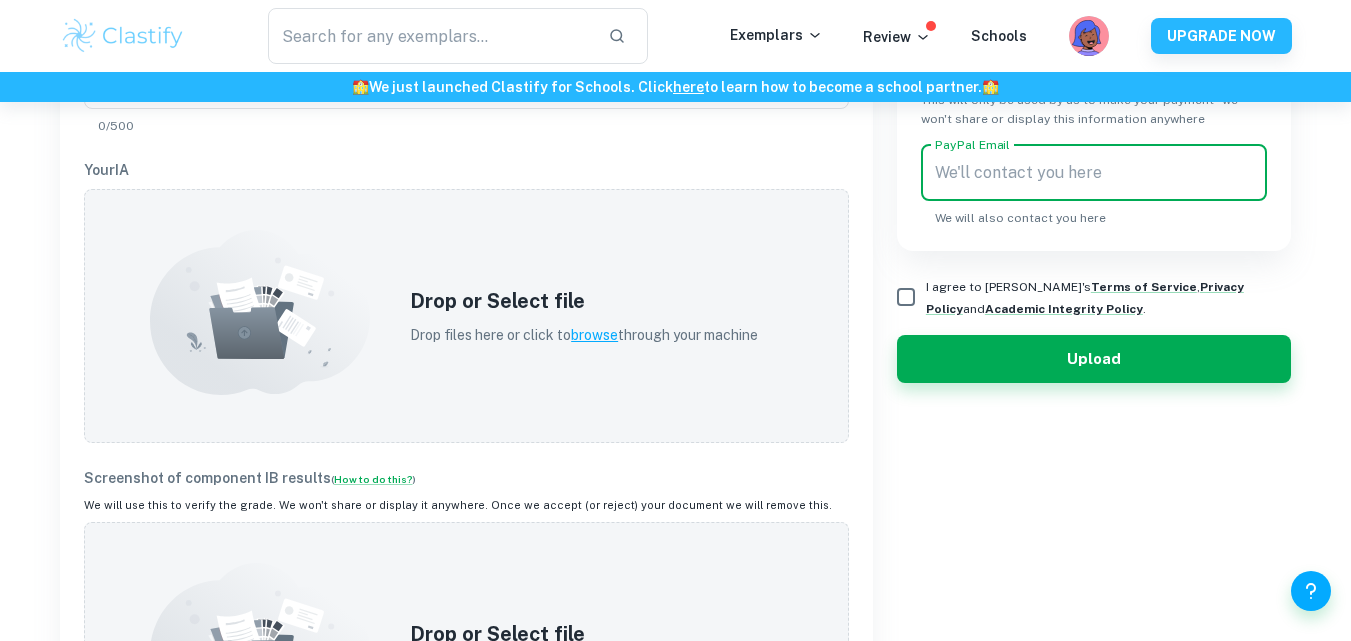 click on "PayPal Email" at bounding box center [1094, 173] 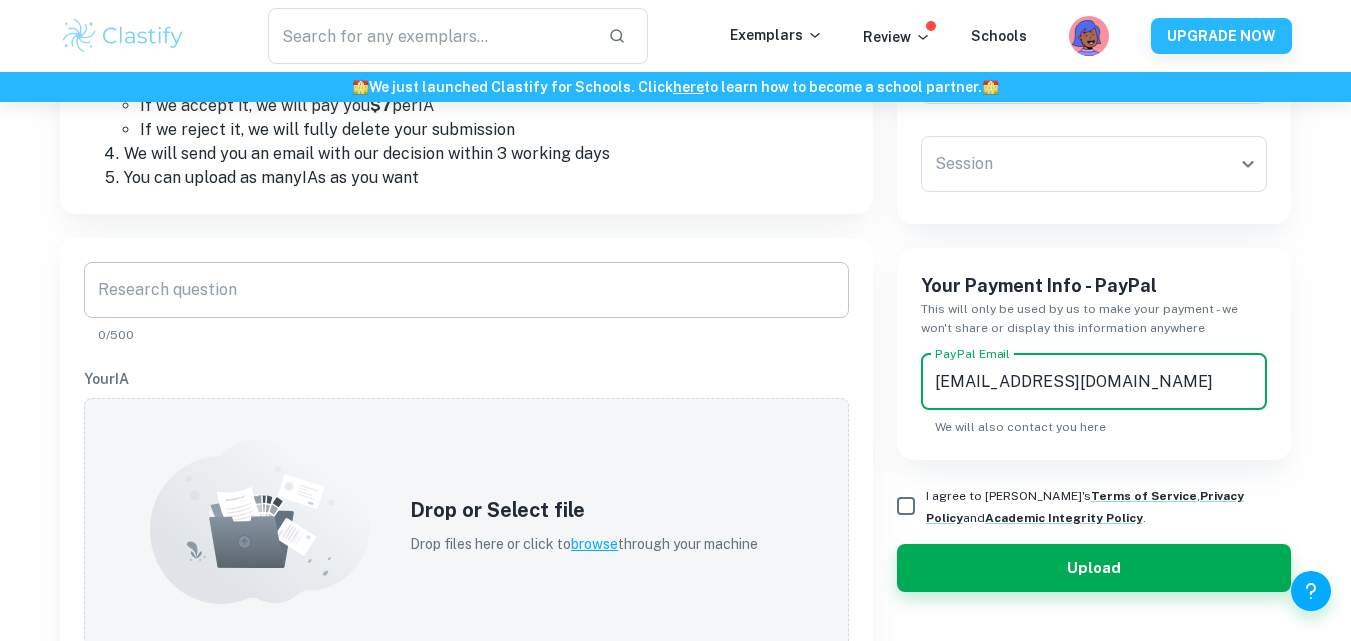 scroll, scrollTop: 399, scrollLeft: 0, axis: vertical 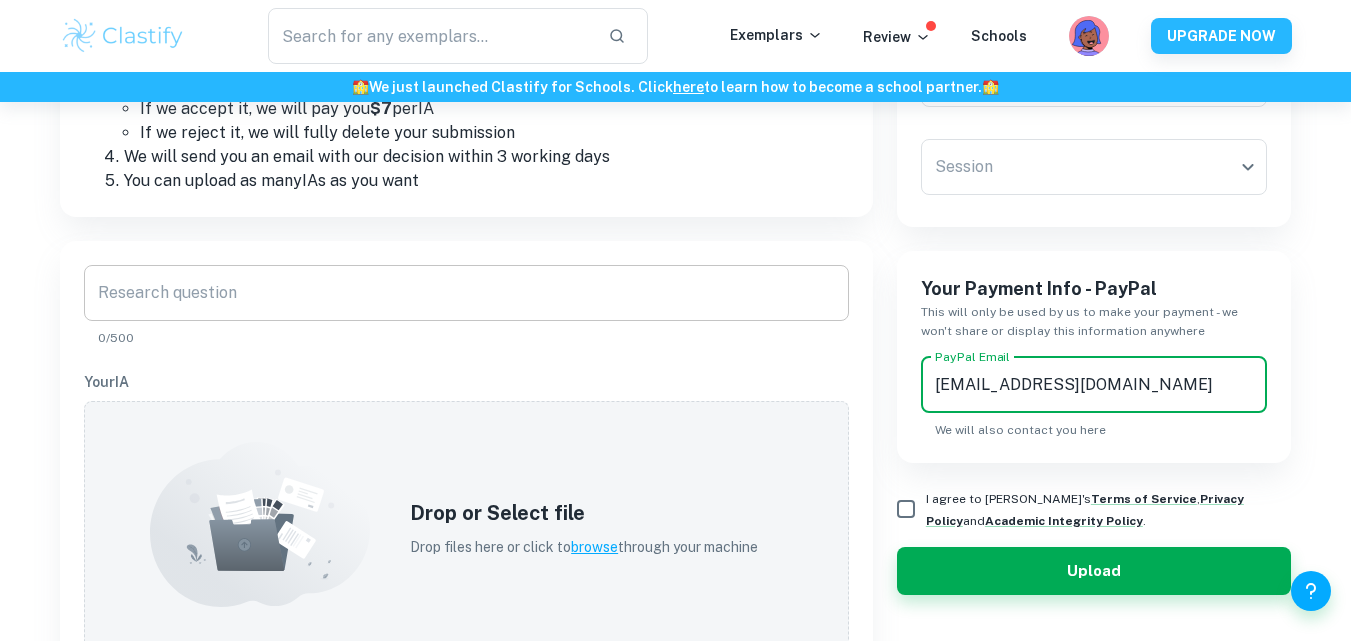 type on "indian-flavours@hotmail.com" 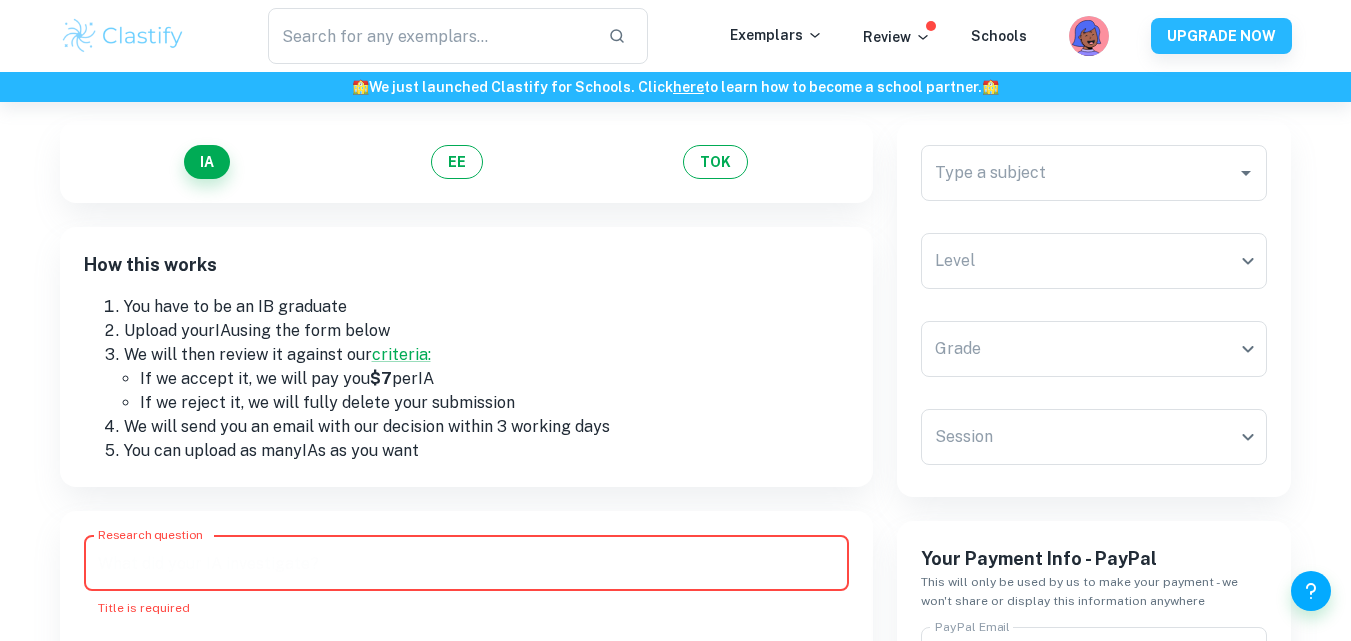 scroll, scrollTop: 98, scrollLeft: 0, axis: vertical 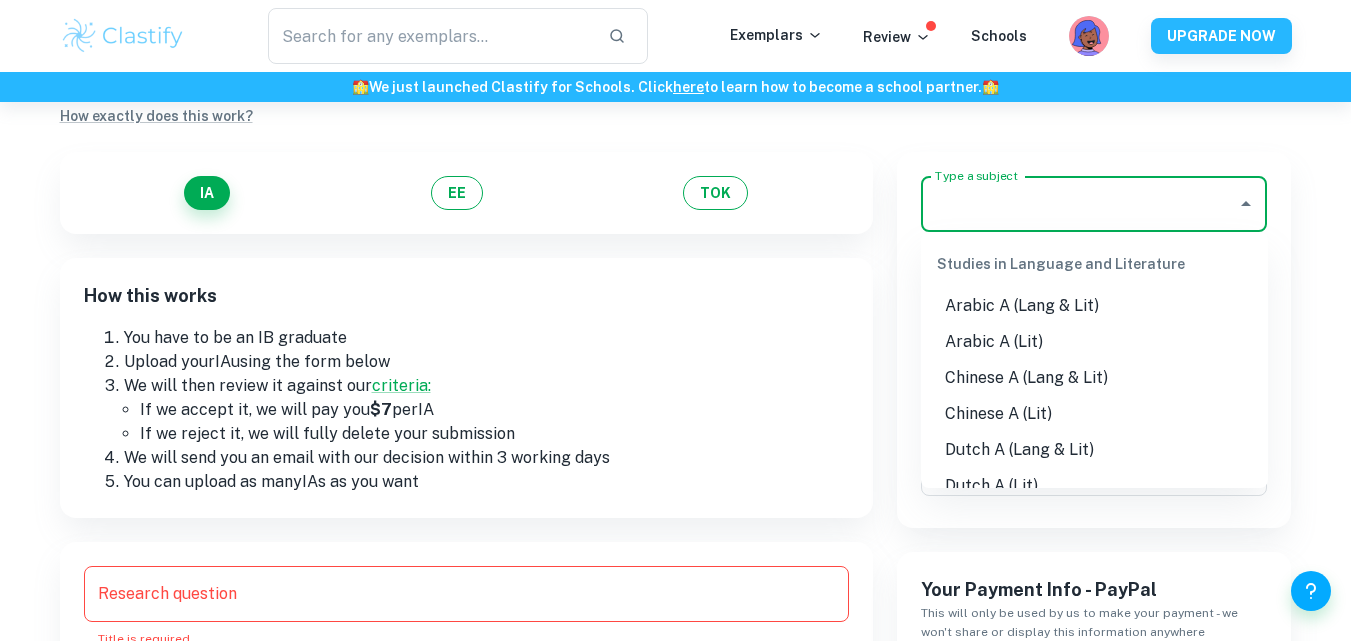 click on "Type a subject" at bounding box center [1079, 204] 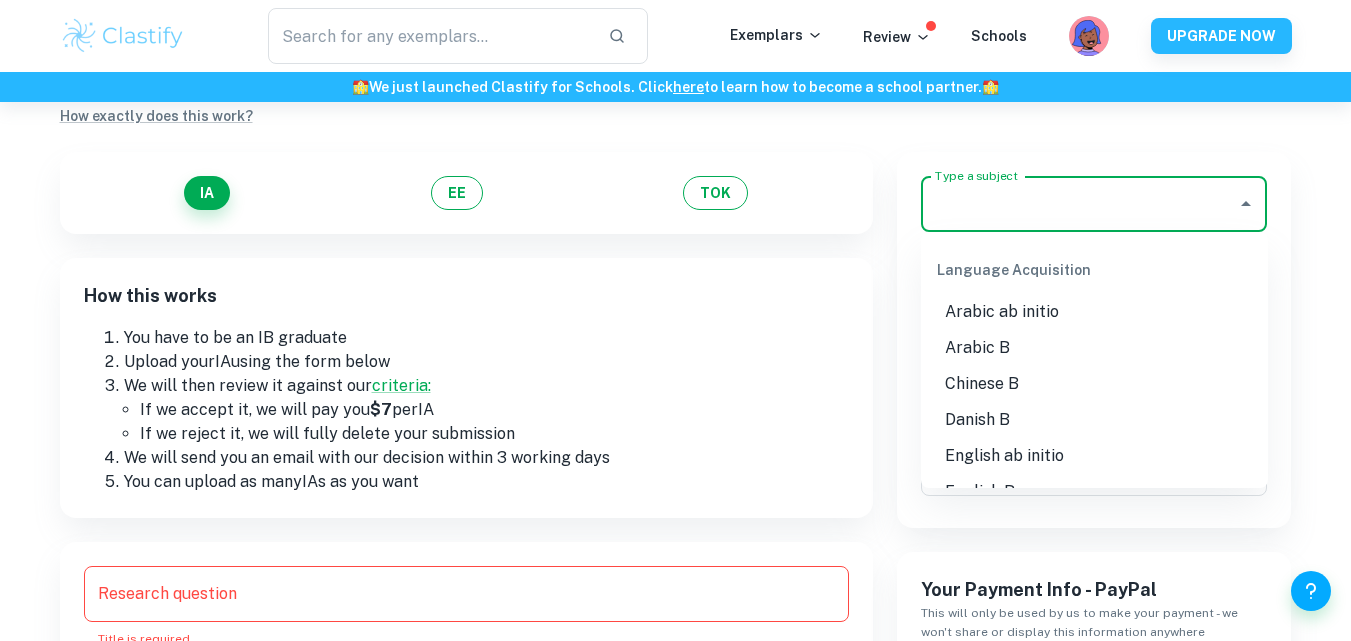 scroll, scrollTop: 1156, scrollLeft: 0, axis: vertical 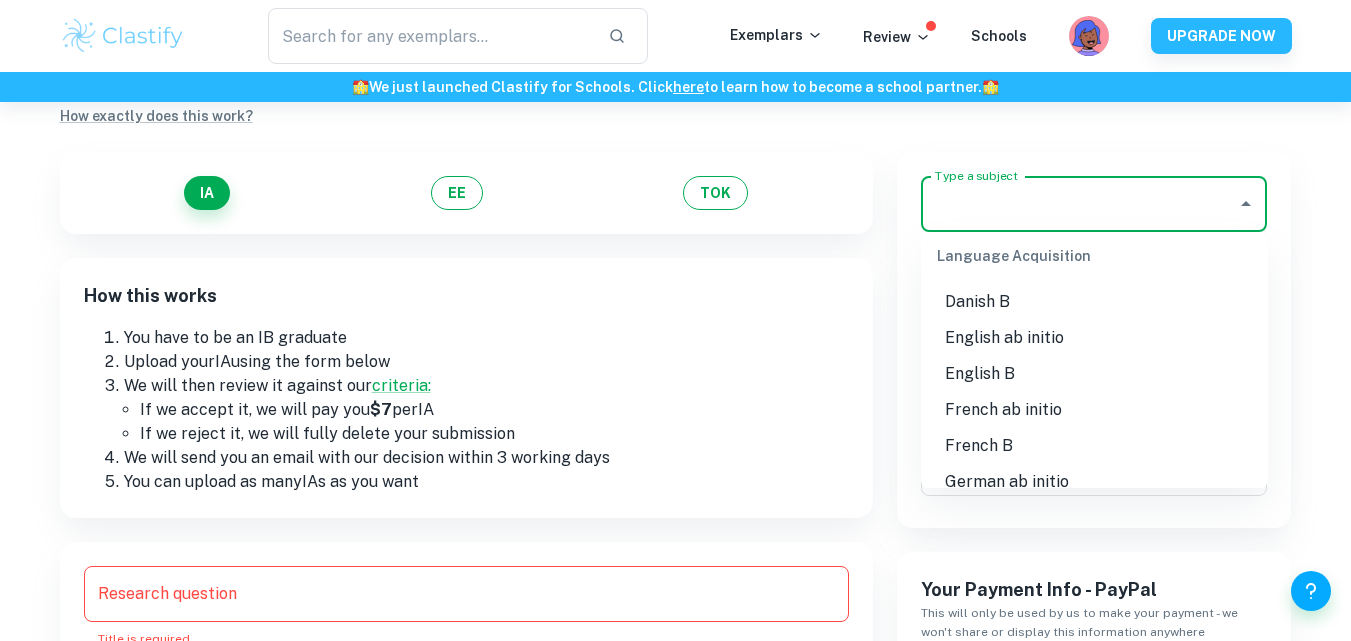 click on "English B" at bounding box center [1094, 374] 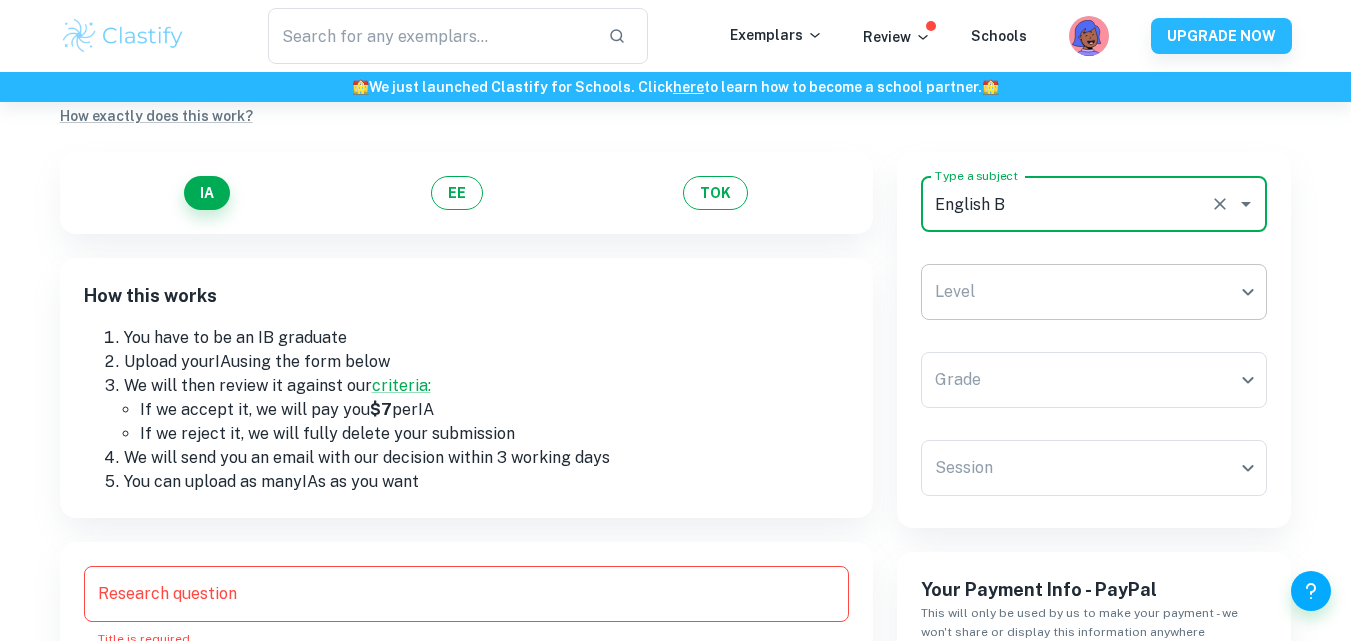 click on "We value your privacy We use cookies to enhance your browsing experience, serve personalised ads or content, and analyse our traffic. By clicking "Accept All", you consent to our use of cookies.   Cookie Policy Customise   Reject All   Accept All   Customise Consent Preferences   We use cookies to help you navigate efficiently and perform certain functions. You will find detailed information about all cookies under each consent category below. The cookies that are categorised as "Necessary" are stored on your browser as they are essential for enabling the basic functionalities of the site. ...  Show more For more information on how Google's third-party cookies operate and handle your data, see:   Google Privacy Policy Necessary Always Active Necessary cookies are required to enable the basic features of this site, such as providing secure log-in or adjusting your consent preferences. These cookies do not store any personally identifiable data. Functional Analytics Performance Advertisement Uncategorised" at bounding box center [675, 324] 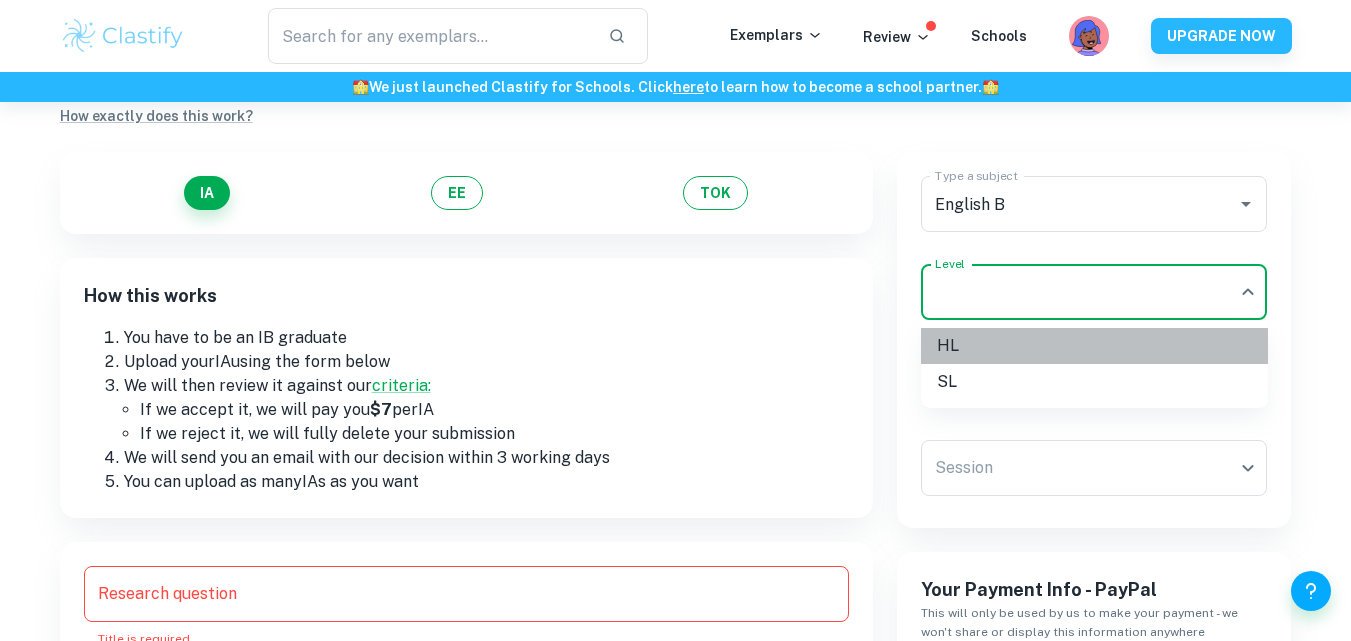 click on "HL" at bounding box center (1094, 346) 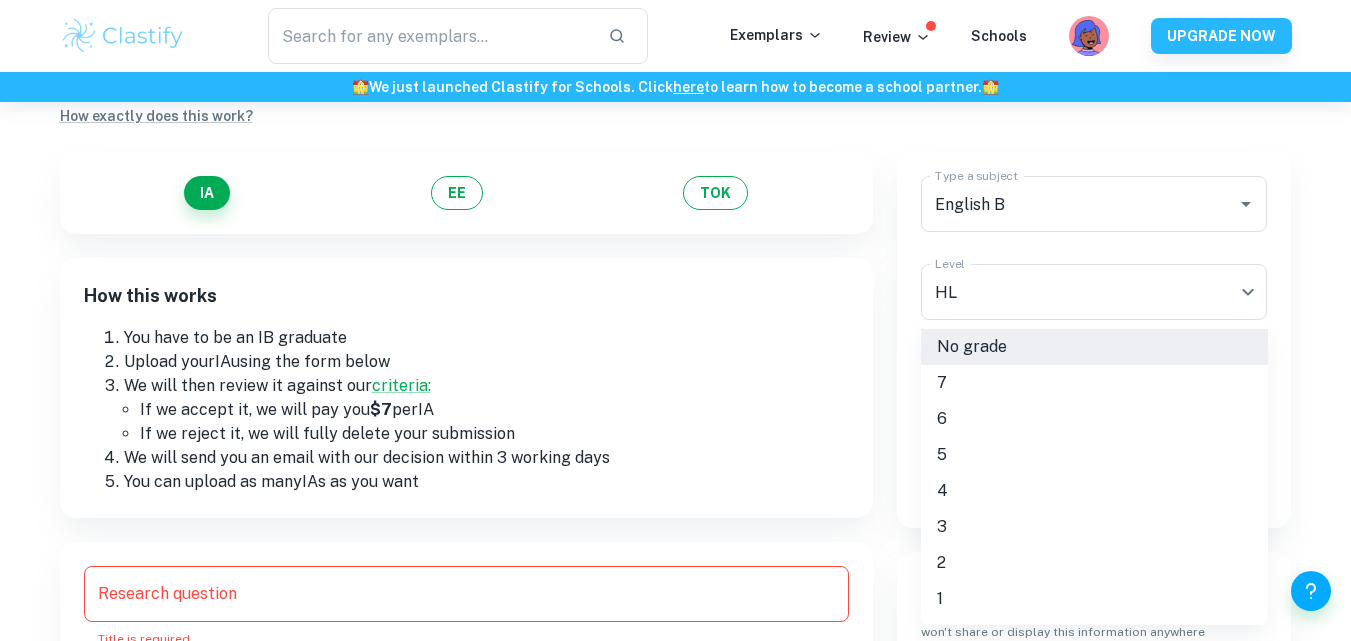 click on "We value your privacy We use cookies to enhance your browsing experience, serve personalised ads or content, and analyse our traffic. By clicking "Accept All", you consent to our use of cookies.   Cookie Policy Customise   Reject All   Accept All   Customise Consent Preferences   We use cookies to help you navigate efficiently and perform certain functions. You will find detailed information about all cookies under each consent category below. The cookies that are categorised as "Necessary" are stored on your browser as they are essential for enabling the basic functionalities of the site. ...  Show more For more information on how Google's third-party cookies operate and handle your data, see:   Google Privacy Policy Necessary Always Active Necessary cookies are required to enable the basic features of this site, such as providing secure log-in or adjusting your consent preferences. These cookies do not store any personally identifiable data. Functional Analytics Performance Advertisement Uncategorised" at bounding box center (675, 324) 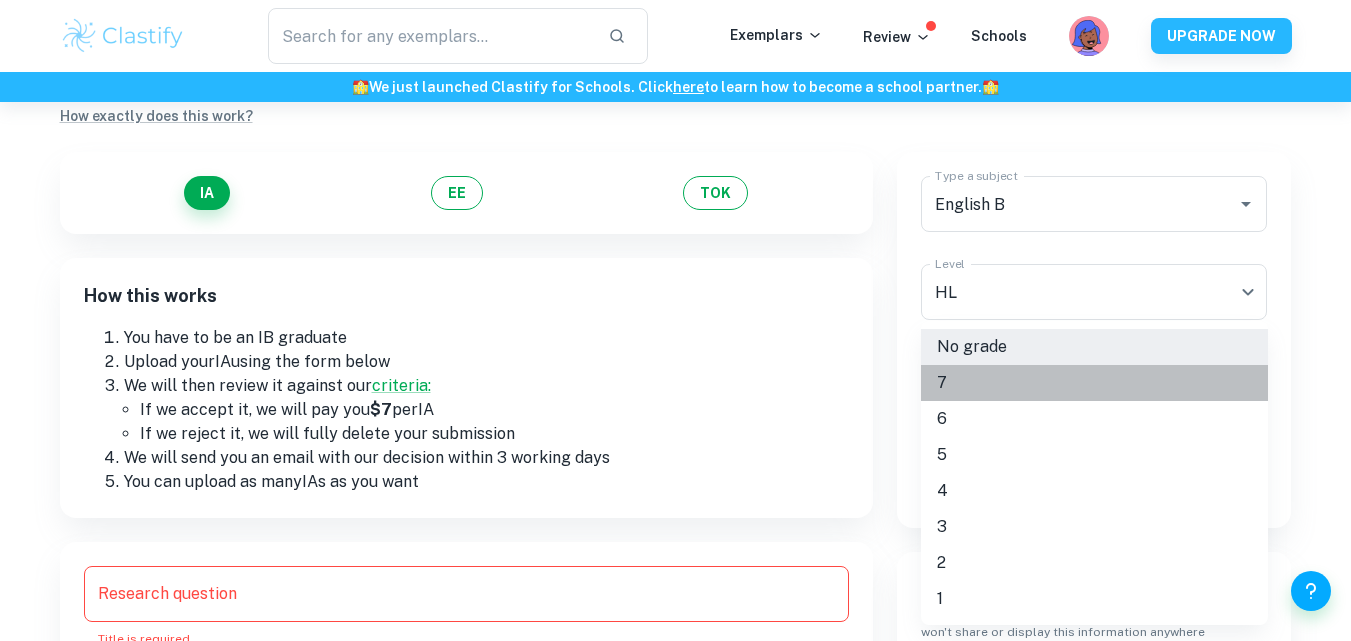 click on "7" at bounding box center (1094, 383) 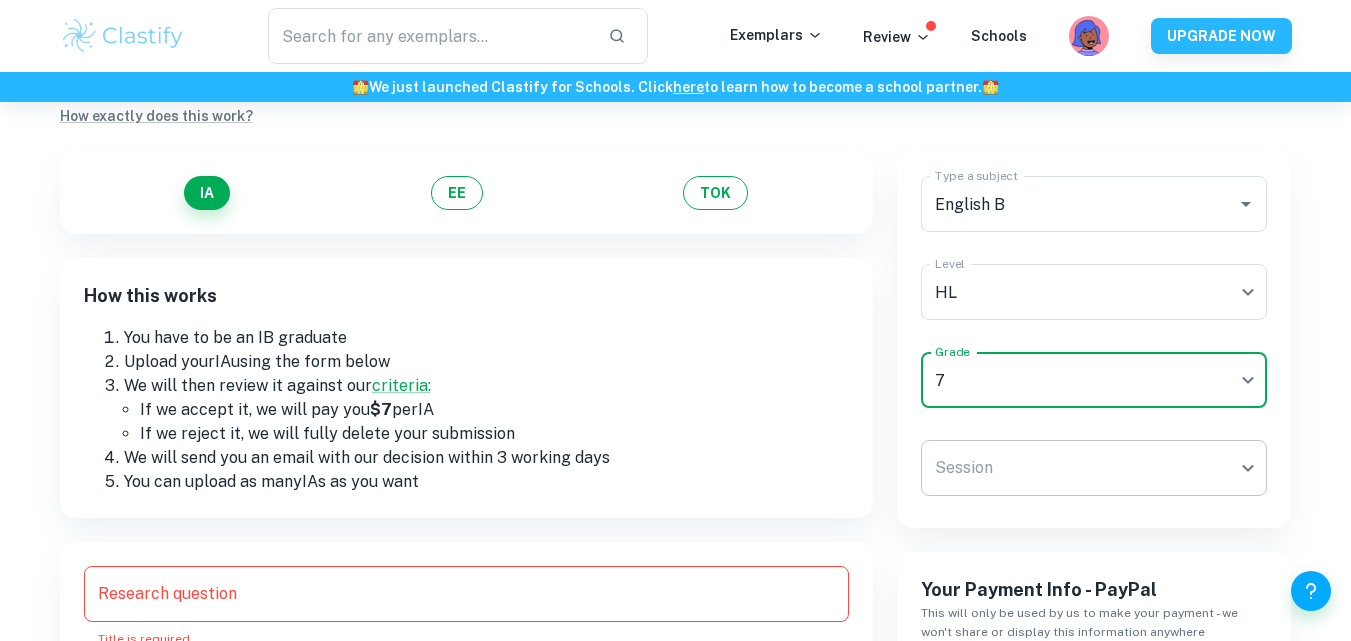 click on "We value your privacy We use cookies to enhance your browsing experience, serve personalised ads or content, and analyse our traffic. By clicking "Accept All", you consent to our use of cookies.   Cookie Policy Customise   Reject All   Accept All   Customise Consent Preferences   We use cookies to help you navigate efficiently and perform certain functions. You will find detailed information about all cookies under each consent category below. The cookies that are categorised as "Necessary" are stored on your browser as they are essential for enabling the basic functionalities of the site. ...  Show more For more information on how Google's third-party cookies operate and handle your data, see:   Google Privacy Policy Necessary Always Active Necessary cookies are required to enable the basic features of this site, such as providing secure log-in or adjusting your consent preferences. These cookies do not store any personally identifiable data. Functional Analytics Performance Advertisement Uncategorised" at bounding box center (675, 324) 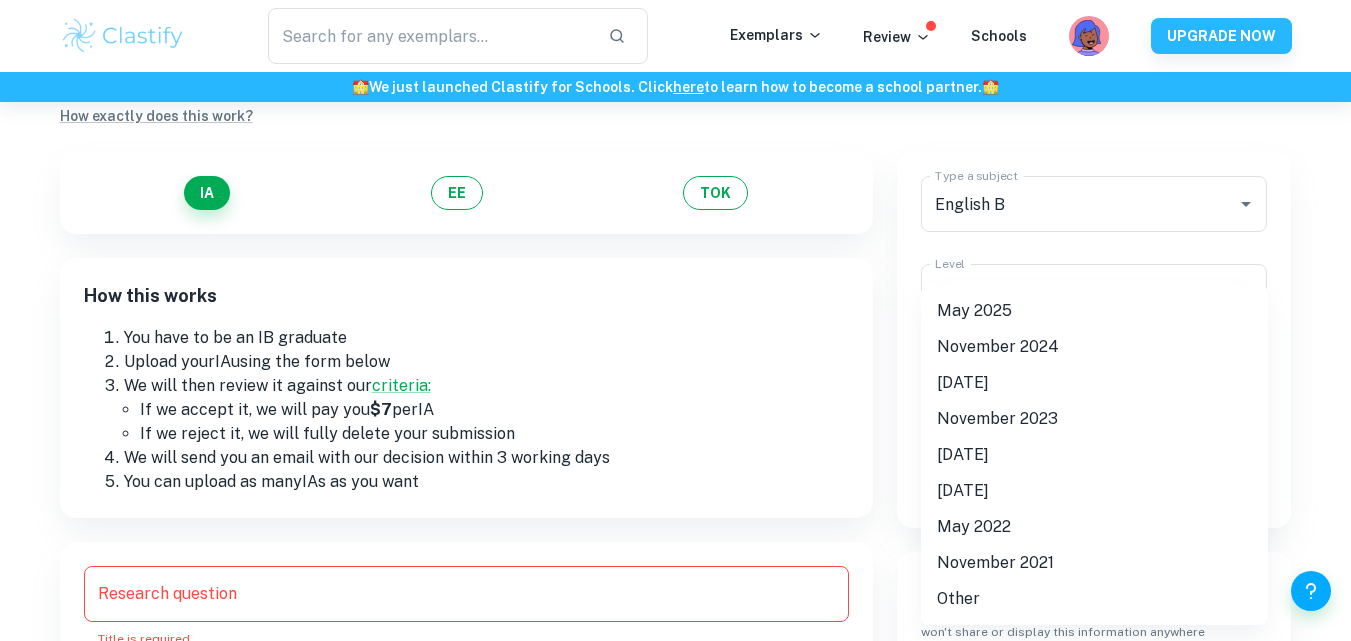 click on "May 2025" at bounding box center (1094, 311) 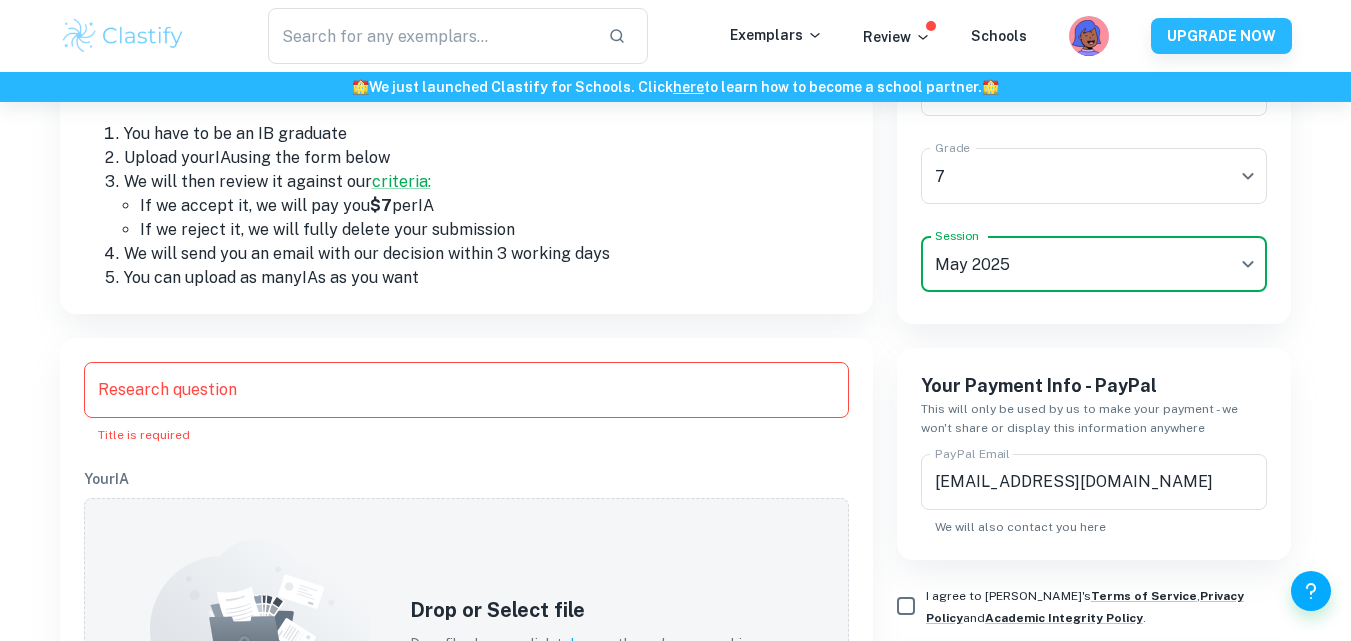 scroll, scrollTop: 370, scrollLeft: 0, axis: vertical 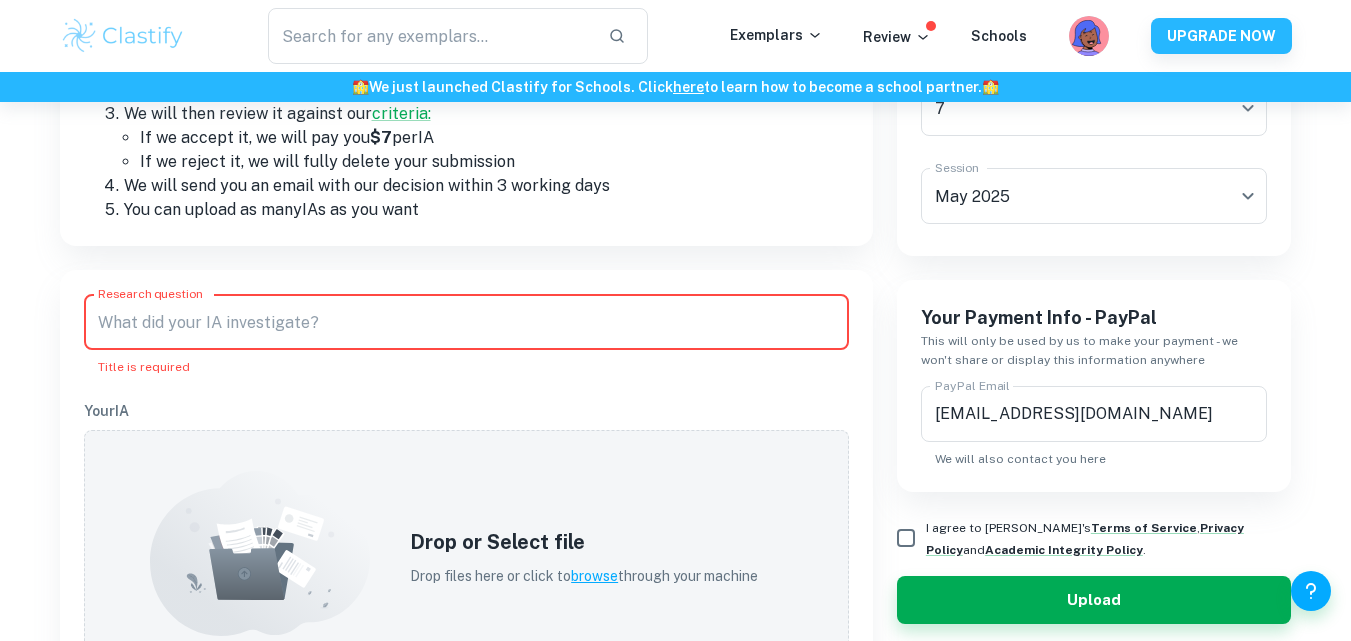 click on "Research question" at bounding box center [466, 322] 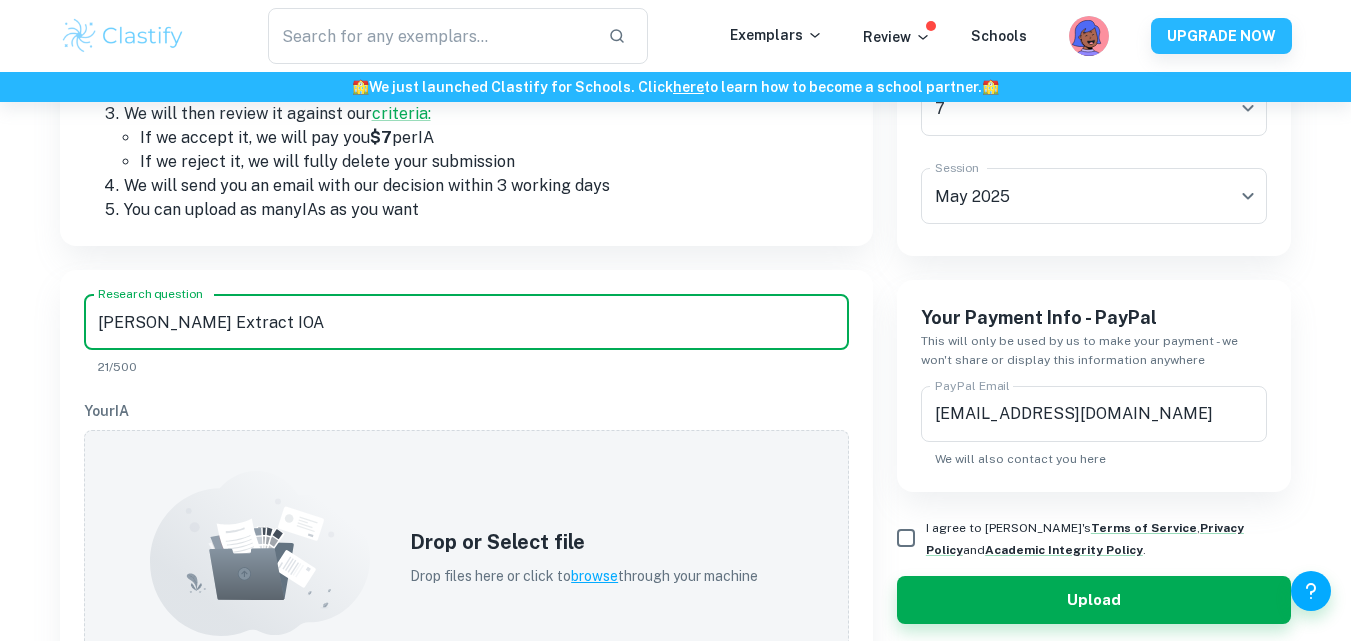 type on "Jane Eyre Extract IOA" 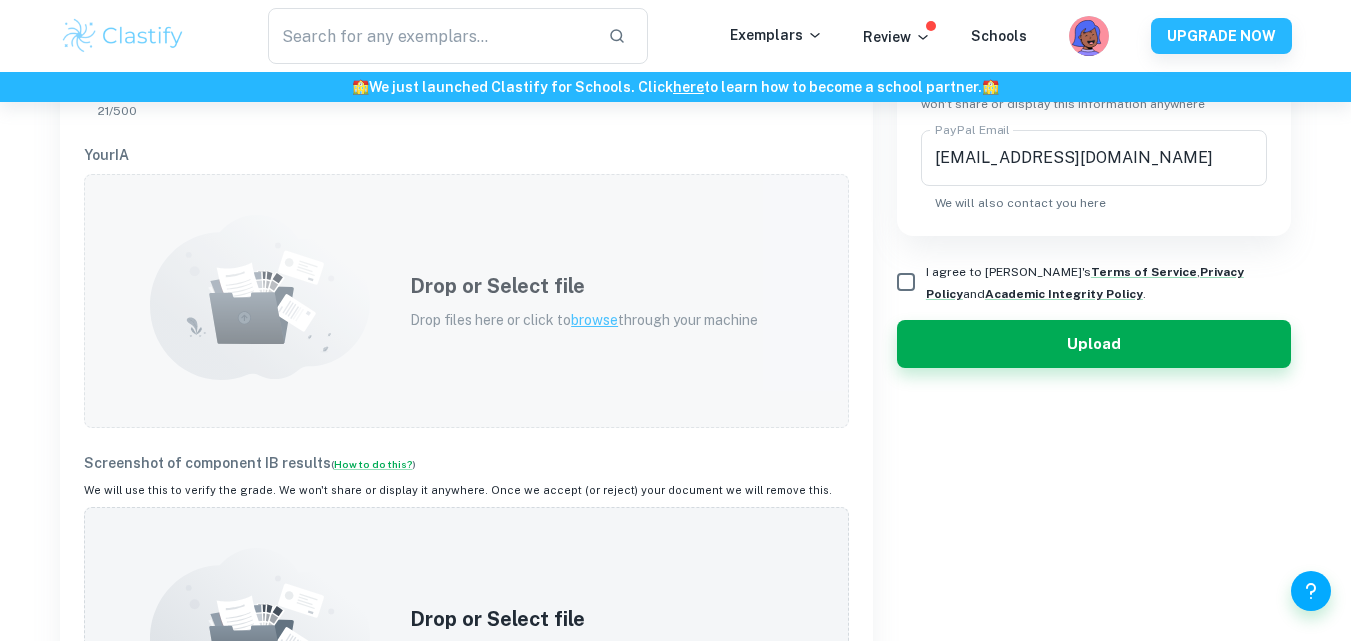 scroll, scrollTop: 630, scrollLeft: 0, axis: vertical 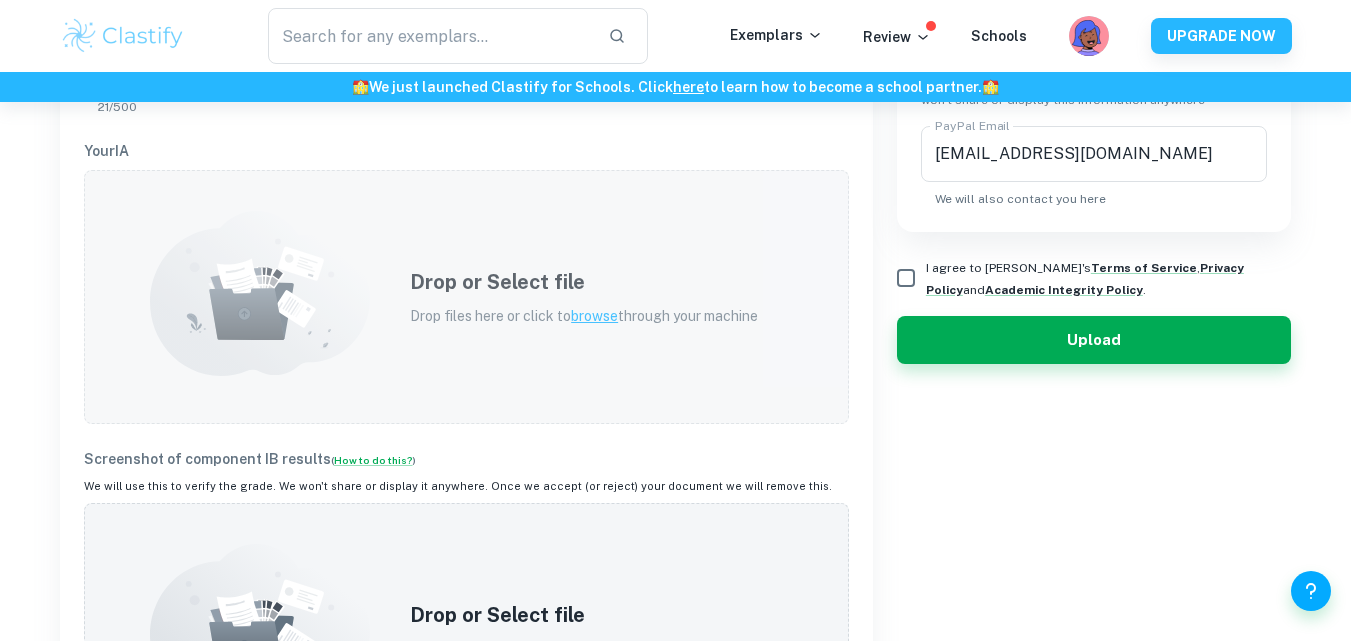 click on "Drop files here or click to  browse  through your machine" at bounding box center (584, 316) 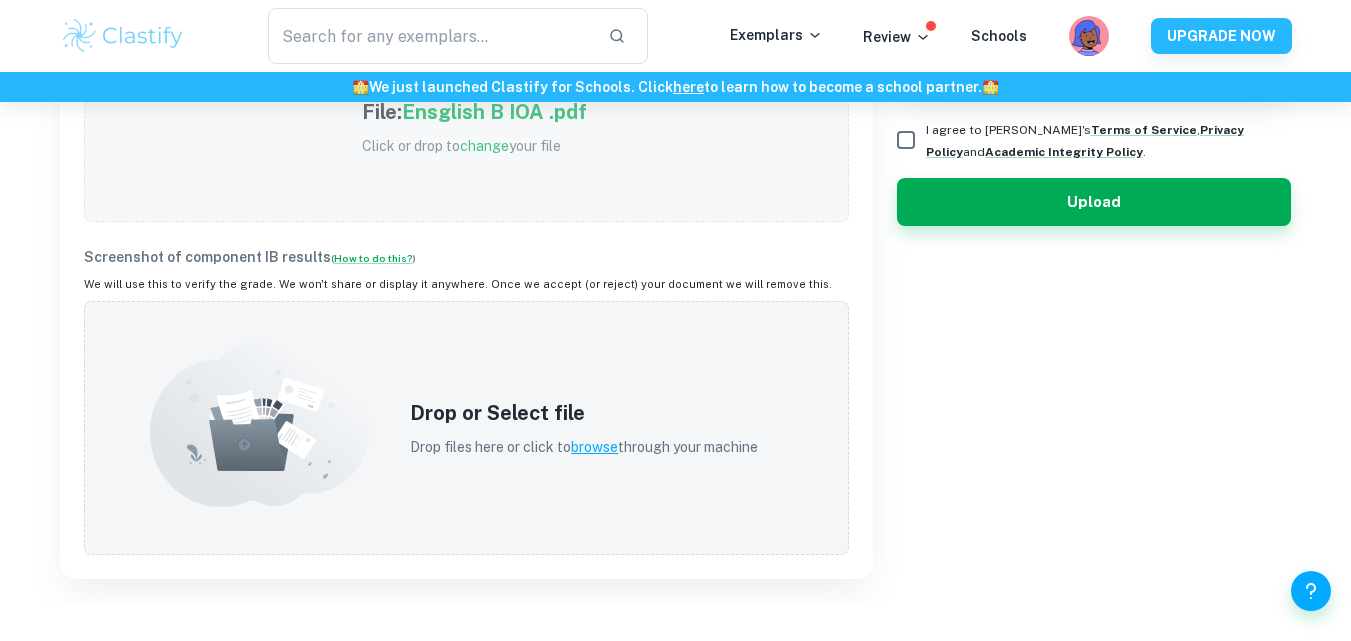 scroll, scrollTop: 770, scrollLeft: 0, axis: vertical 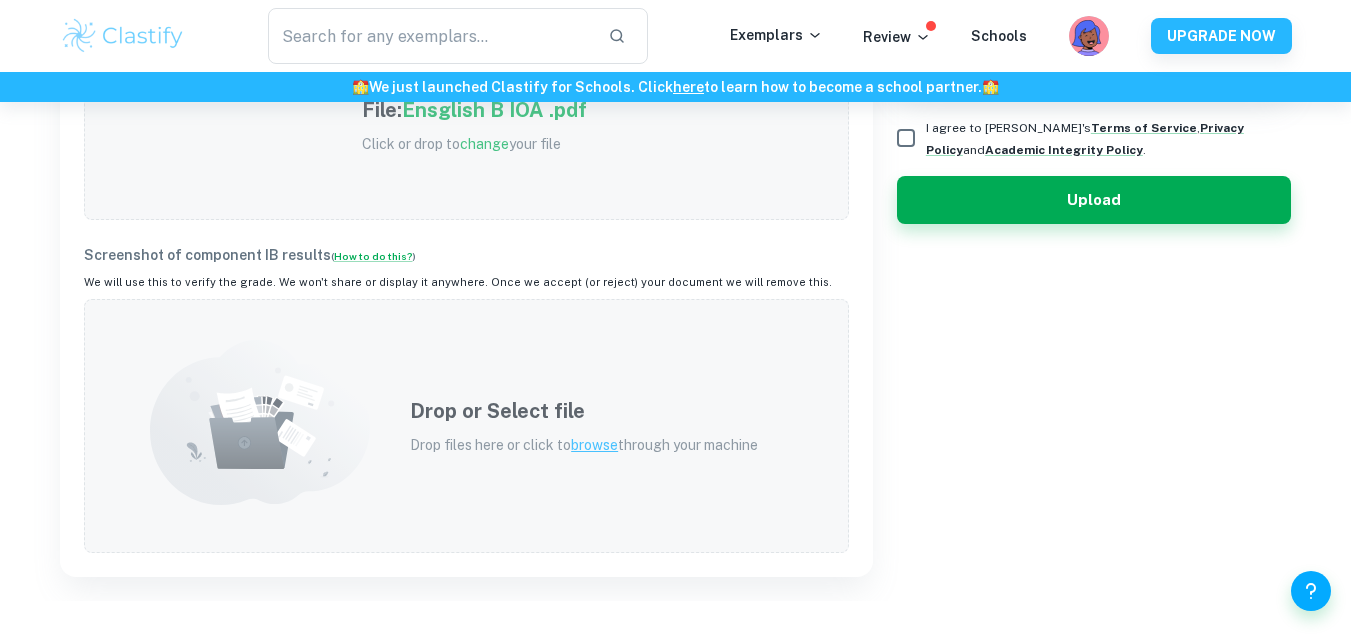 click on "browse" at bounding box center (594, 445) 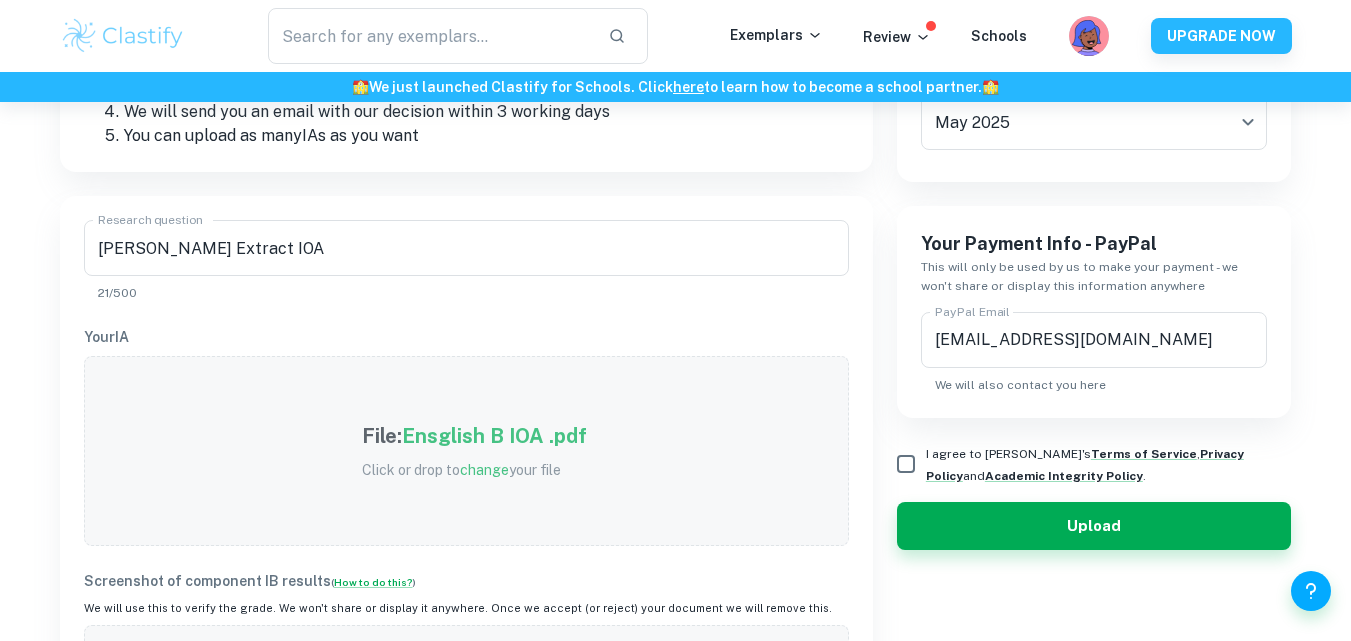 scroll, scrollTop: 460, scrollLeft: 0, axis: vertical 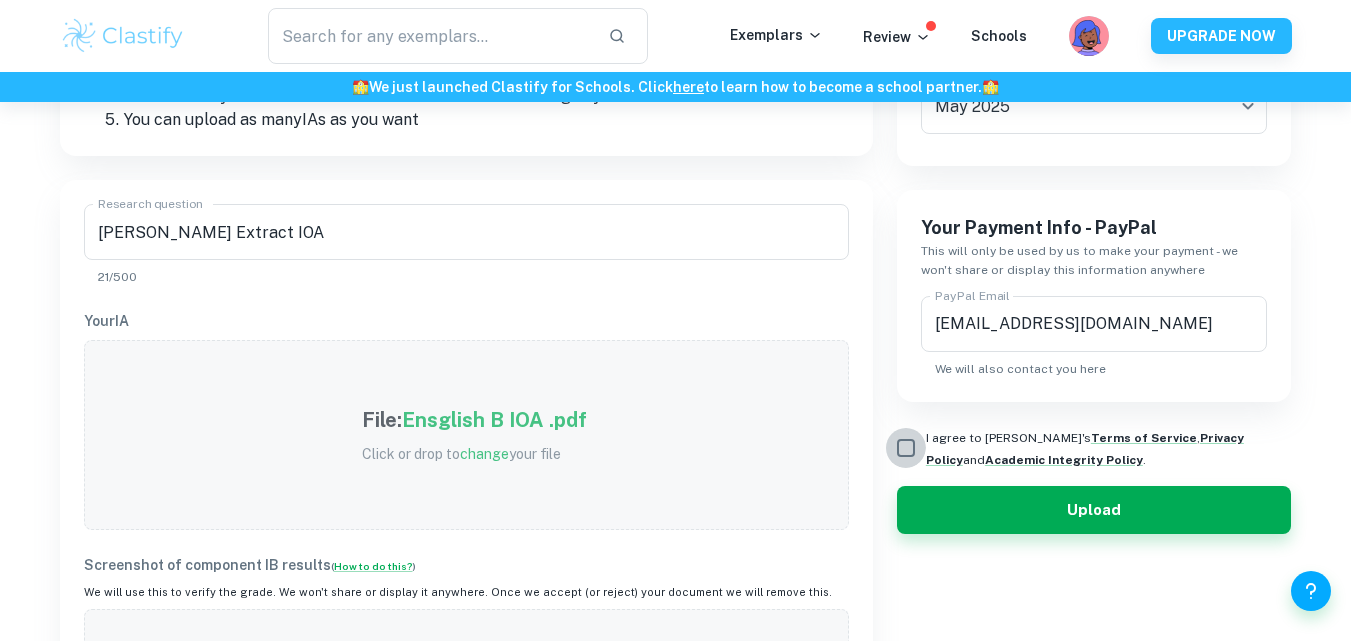 click on "I agree to Clastify's  Terms of Service ,  Privacy Policy  and  Academic Integrity Policy ." at bounding box center [906, 448] 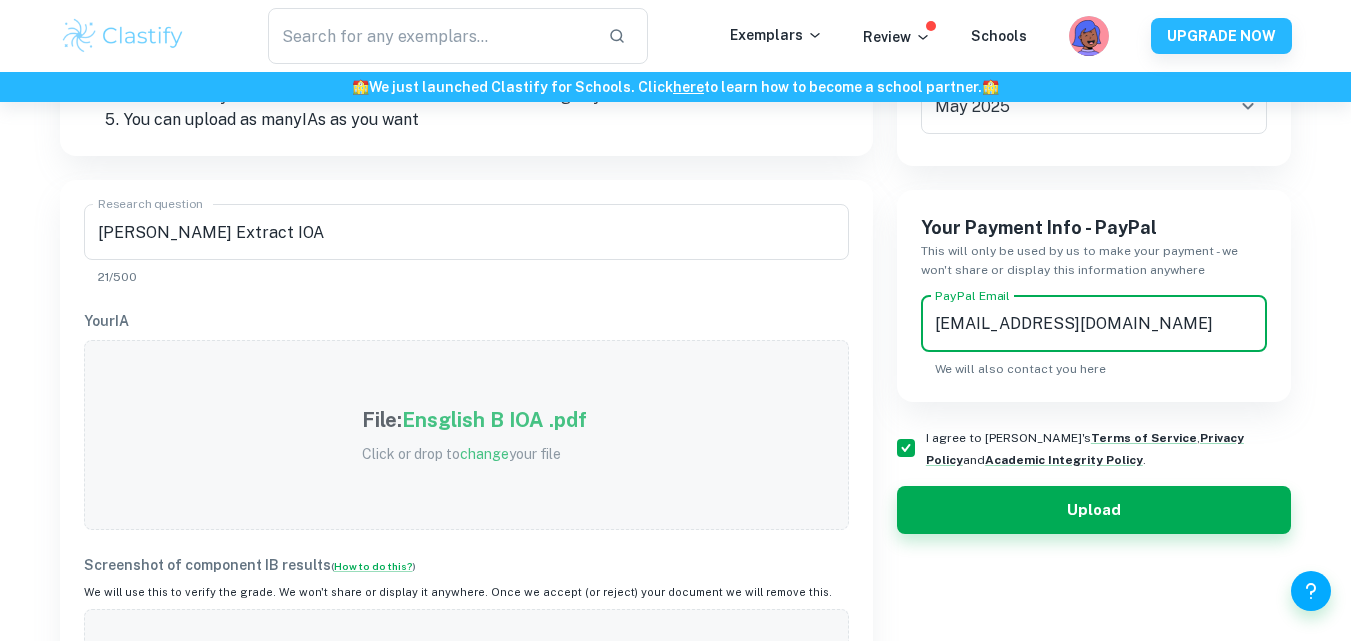 click on "indian-flavours@hotmail.com" at bounding box center (1094, 324) 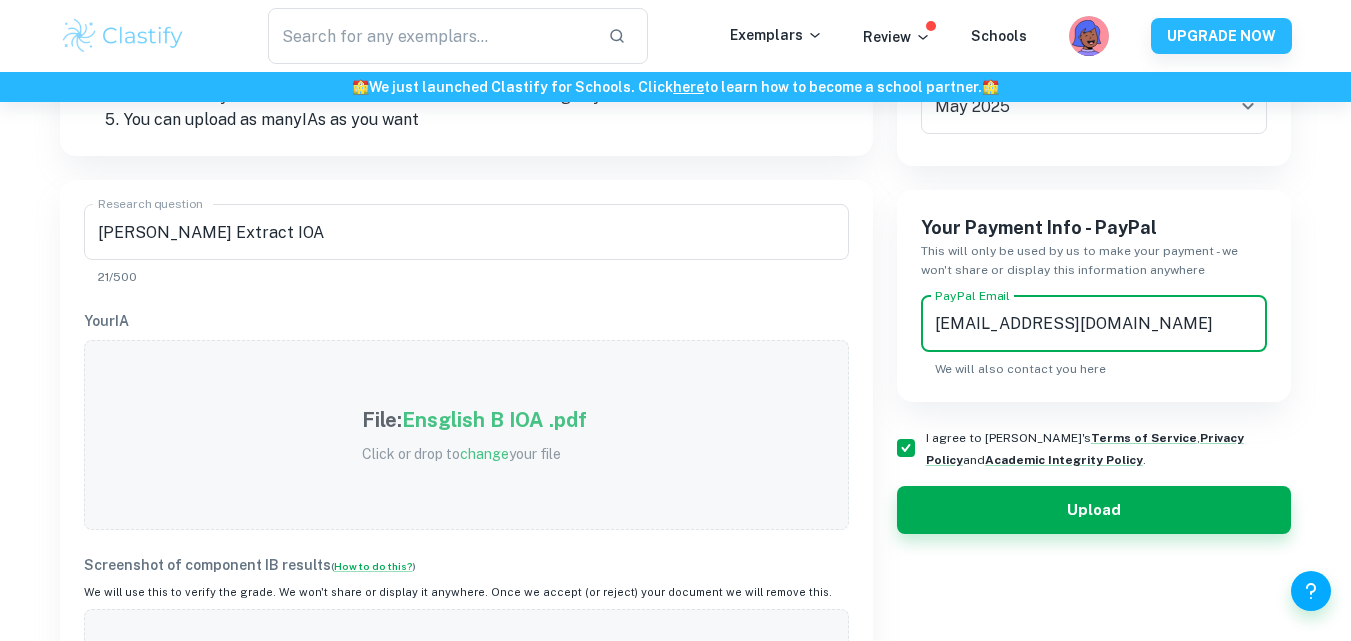 click on "We will also contact you here" at bounding box center [1094, 369] 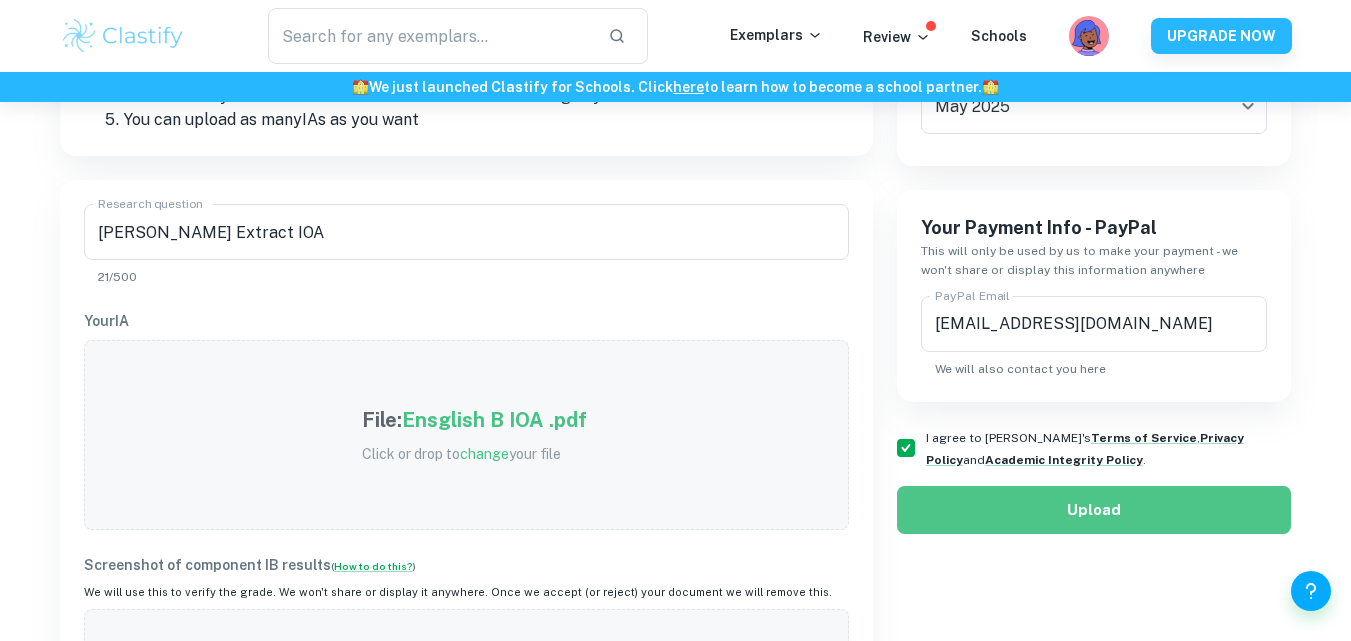 click on "Upload" at bounding box center [1094, 510] 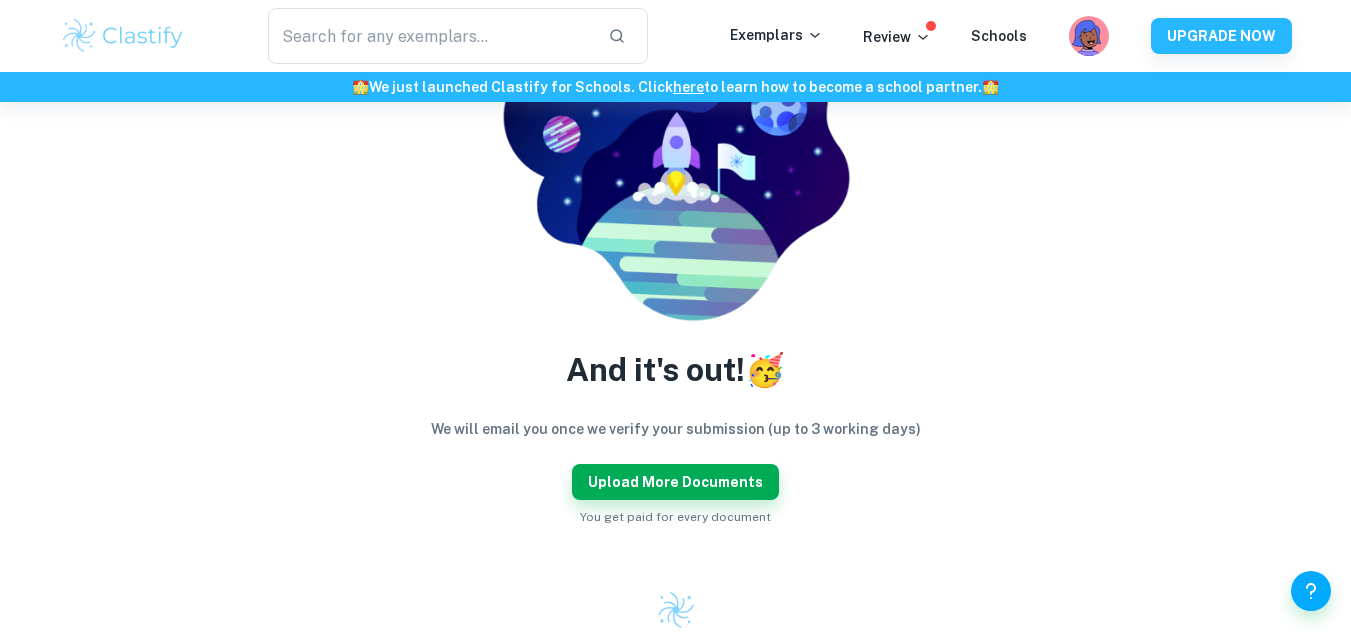 scroll, scrollTop: 256, scrollLeft: 0, axis: vertical 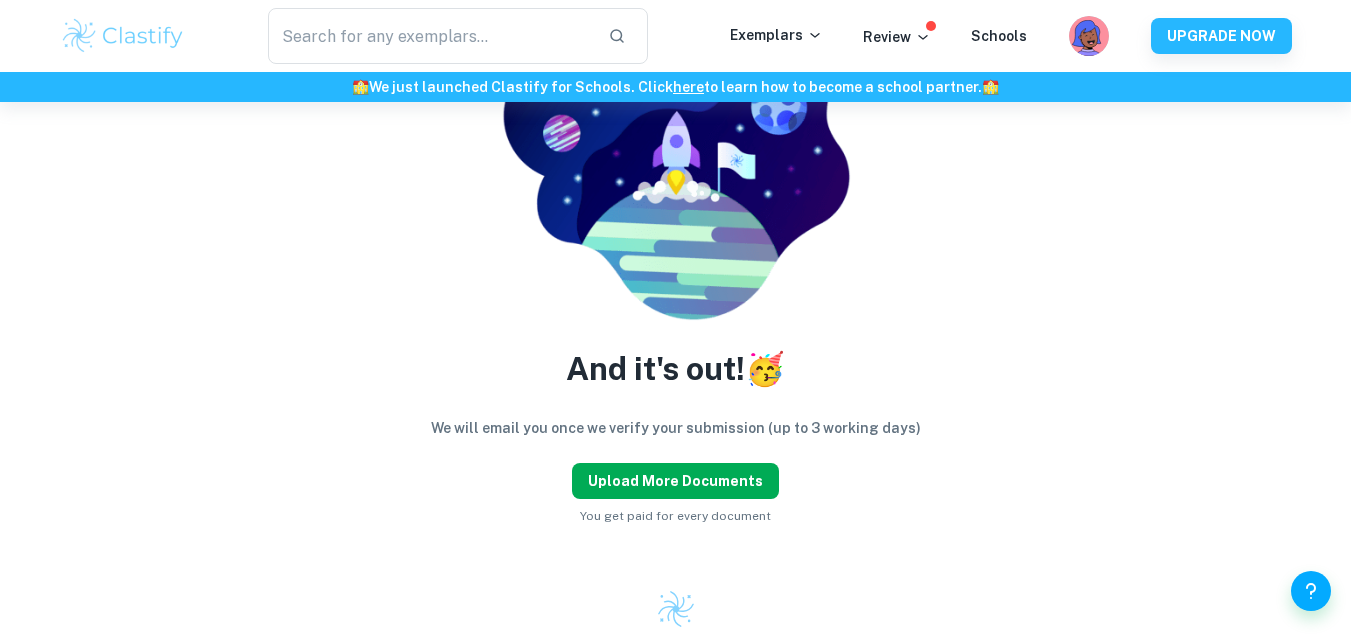 click on "Upload more documents" at bounding box center [675, 481] 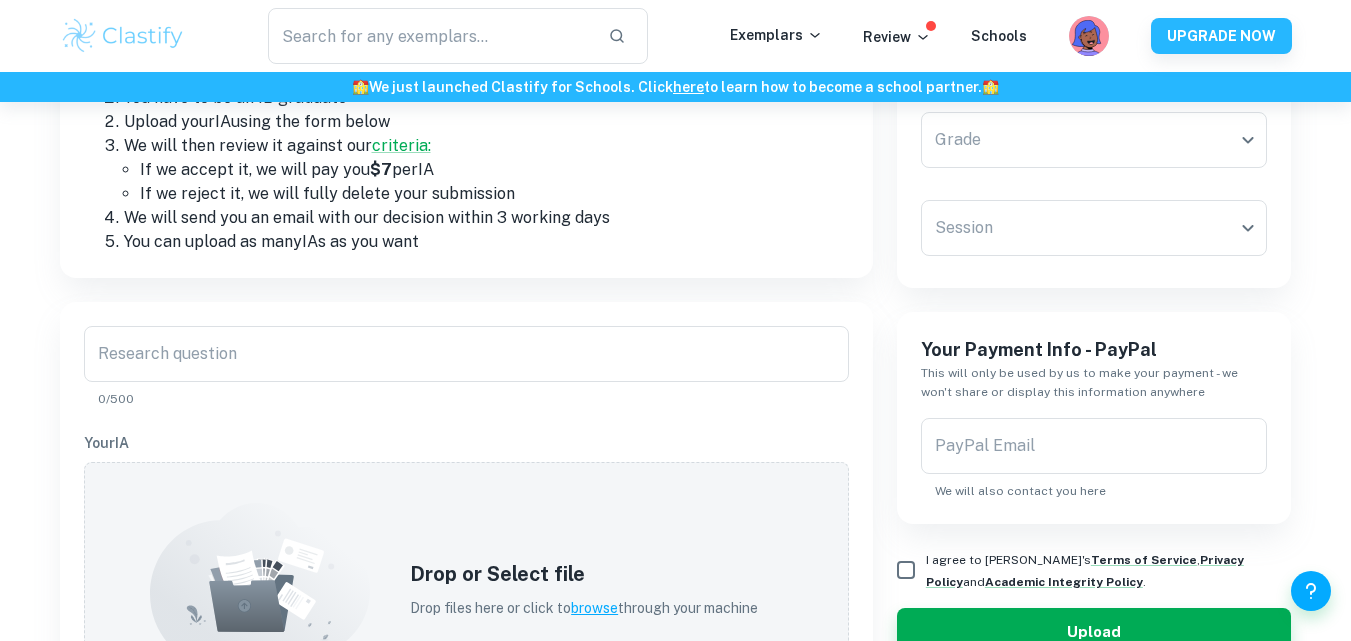 scroll, scrollTop: 371, scrollLeft: 0, axis: vertical 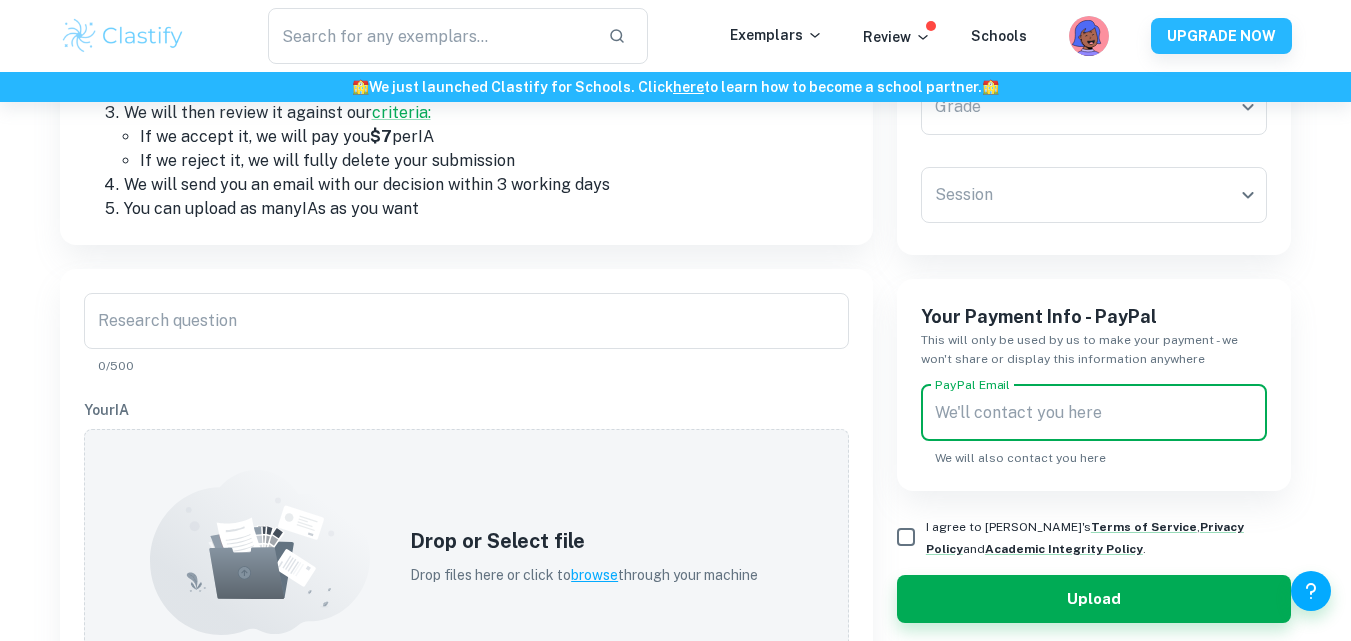 click on "PayPal Email" at bounding box center [1094, 413] 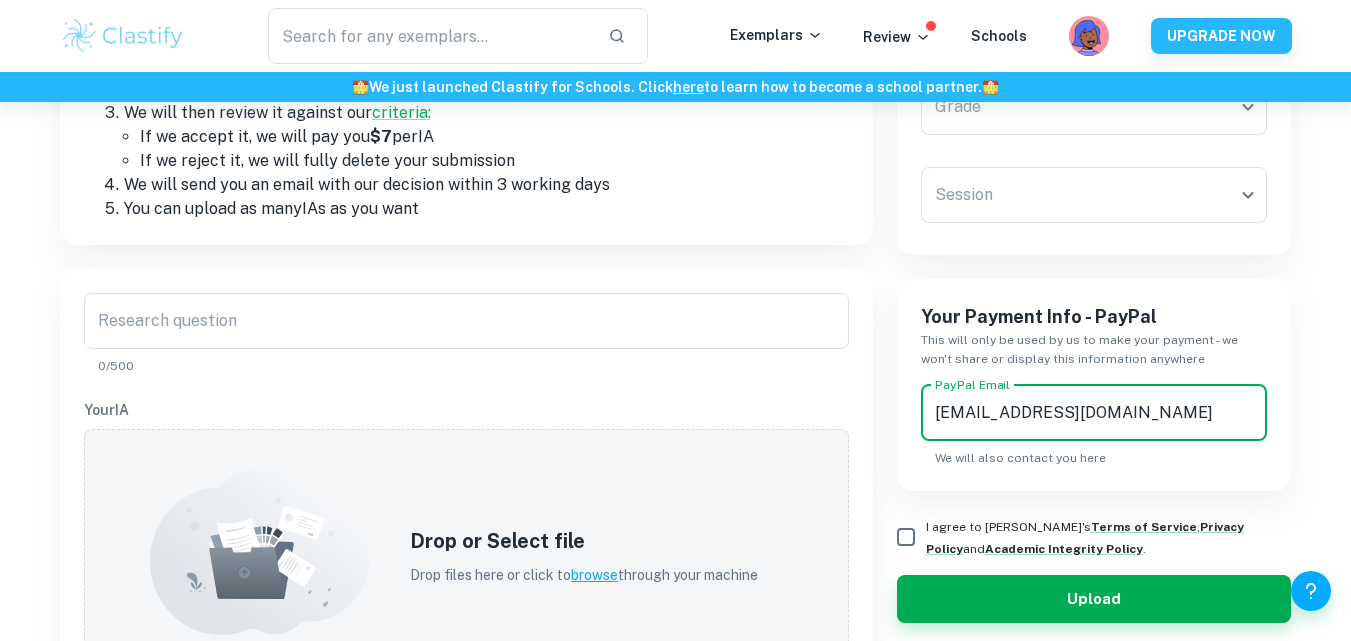 type on "indian-flavours@hotmail.com" 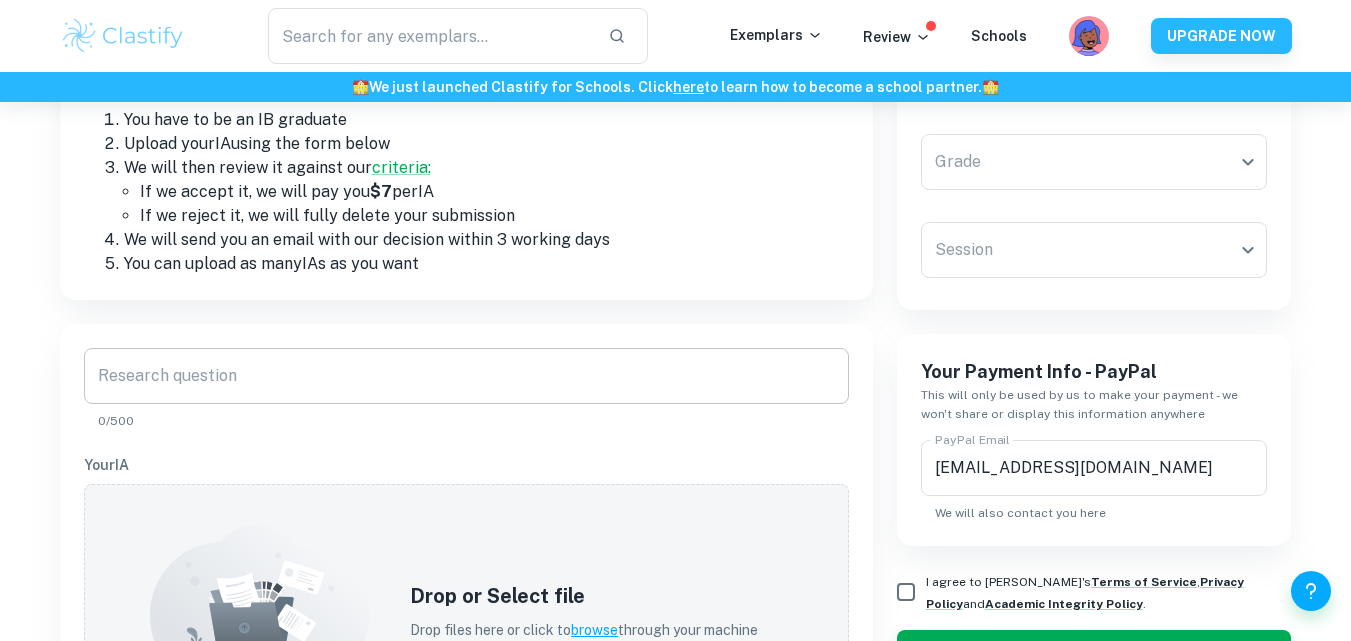 scroll, scrollTop: 133, scrollLeft: 0, axis: vertical 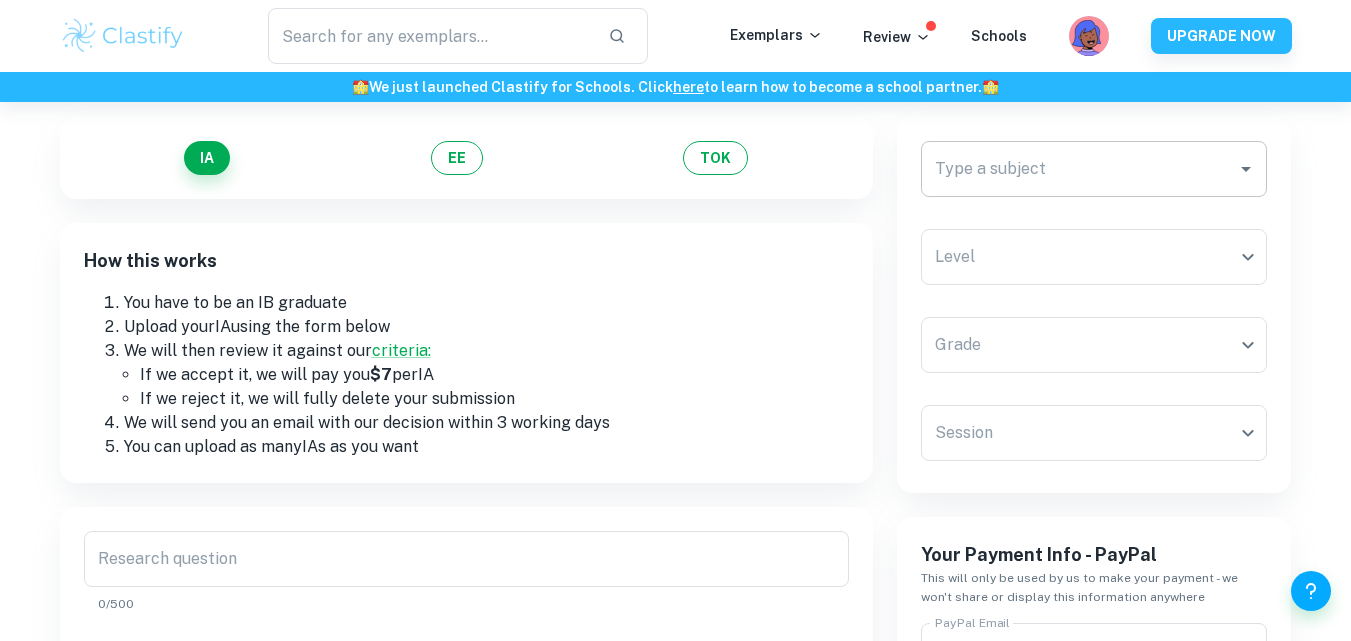 click on "Type a subject" at bounding box center (1094, 169) 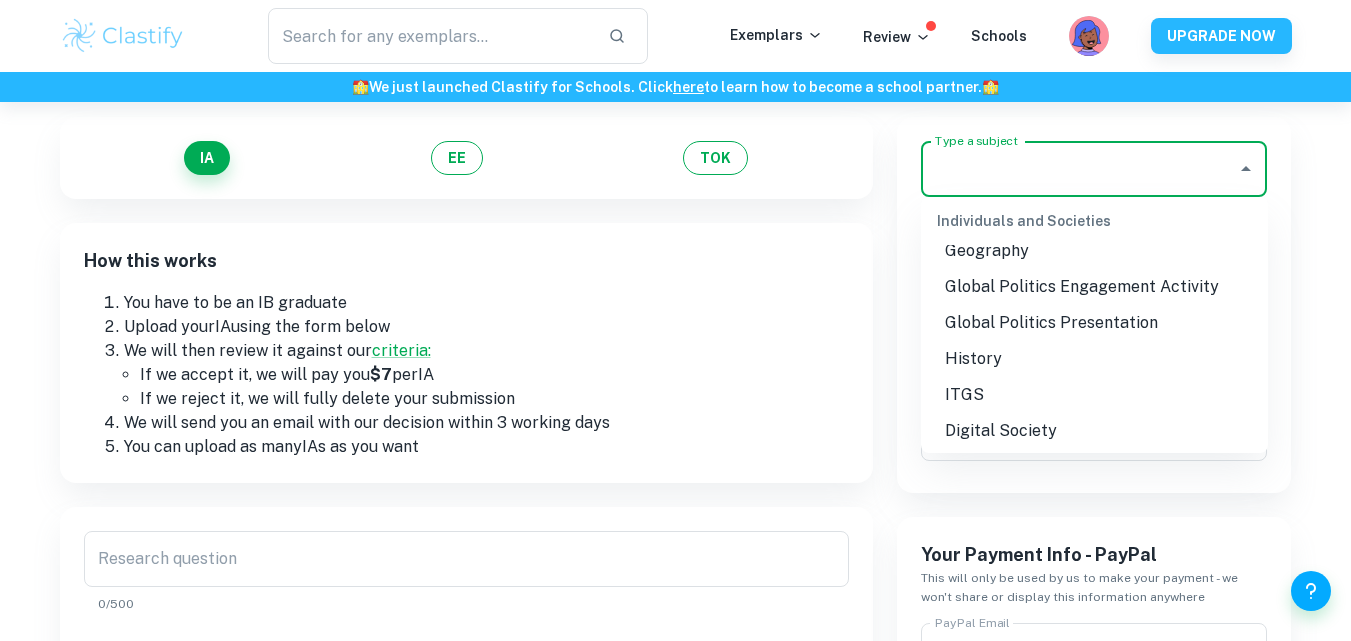 scroll, scrollTop: 1938, scrollLeft: 0, axis: vertical 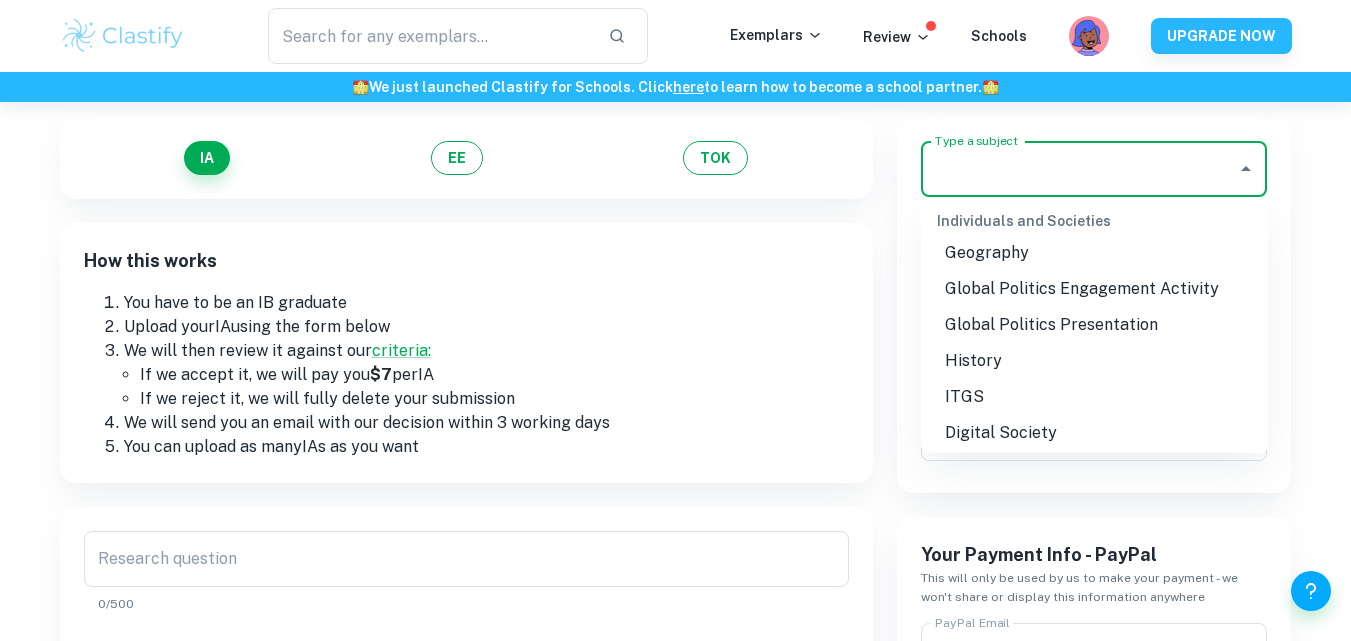 click on "History" at bounding box center [1094, 361] 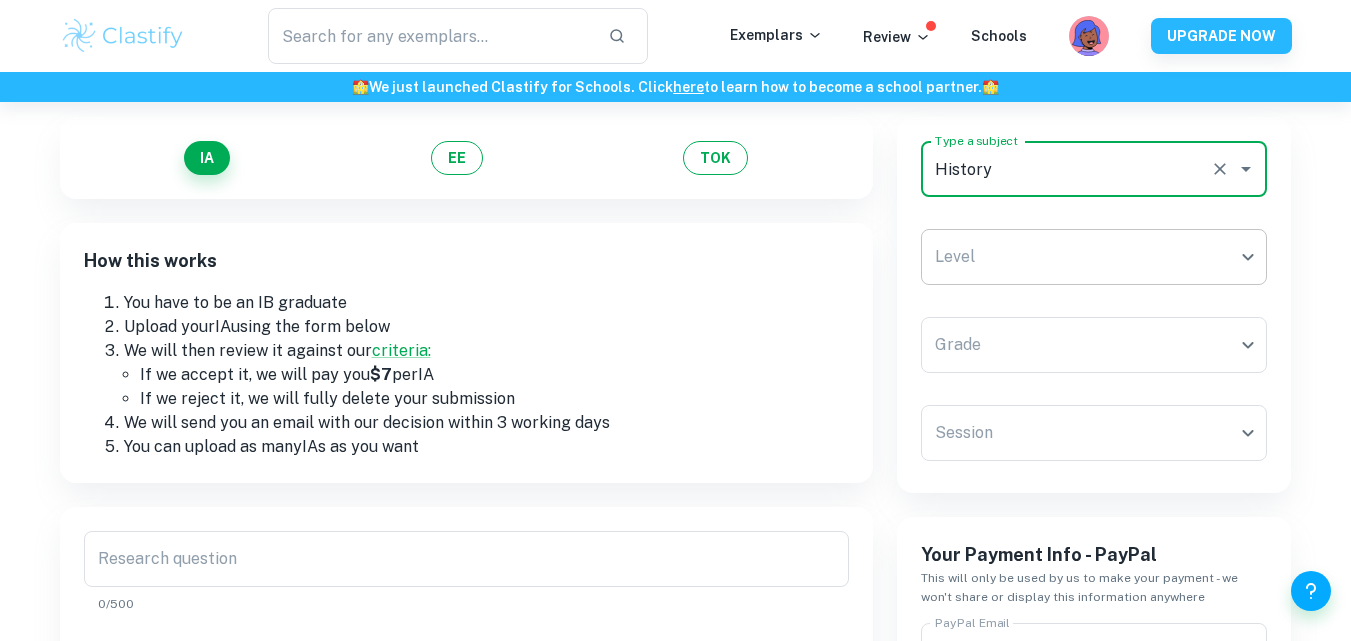 click on "We value your privacy We use cookies to enhance your browsing experience, serve personalised ads or content, and analyse our traffic. By clicking "Accept All", you consent to our use of cookies.   Cookie Policy Customise   Reject All   Accept All   Customise Consent Preferences   We use cookies to help you navigate efficiently and perform certain functions. You will find detailed information about all cookies under each consent category below. The cookies that are categorised as "Necessary" are stored on your browser as they are essential for enabling the basic functionalities of the site. ...  Show more For more information on how Google's third-party cookies operate and handle your data, see:   Google Privacy Policy Necessary Always Active Necessary cookies are required to enable the basic features of this site, such as providing secure log-in or adjusting your consent preferences. These cookies do not store any personally identifiable data. Functional Analytics Performance Advertisement Uncategorised" at bounding box center (675, 289) 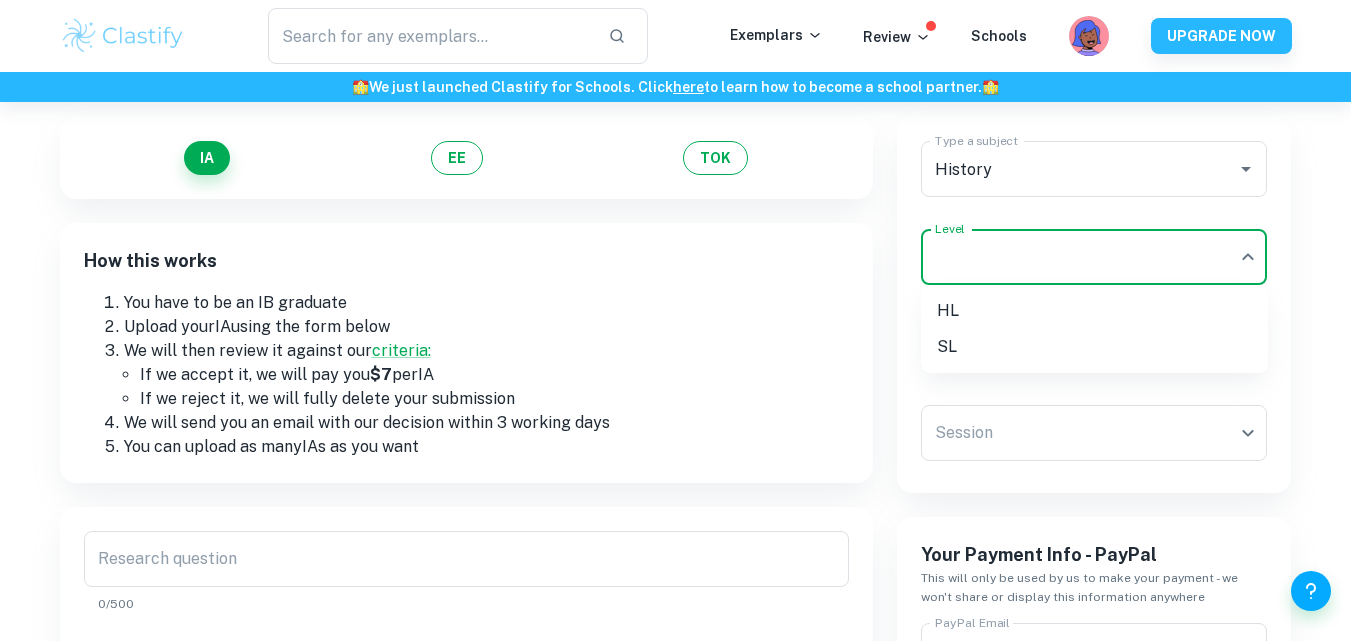 click on "SL" at bounding box center [1094, 347] 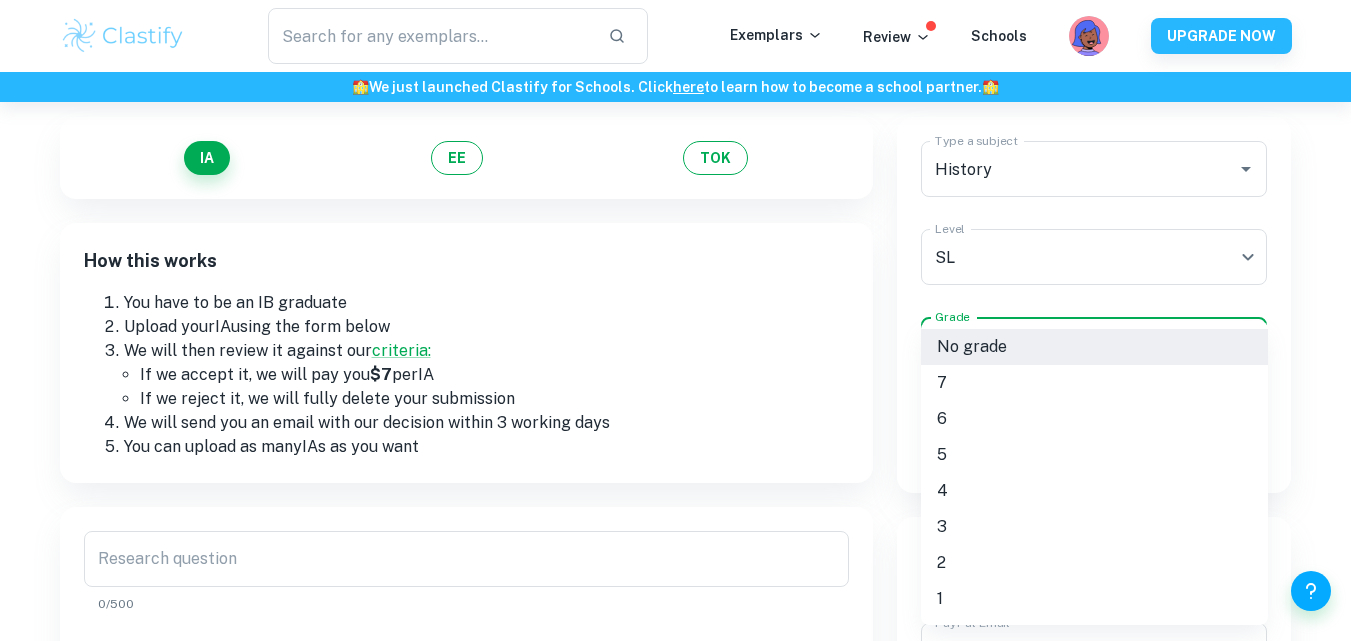 click on "We value your privacy We use cookies to enhance your browsing experience, serve personalised ads or content, and analyse our traffic. By clicking "Accept All", you consent to our use of cookies.   Cookie Policy Customise   Reject All   Accept All   Customise Consent Preferences   We use cookies to help you navigate efficiently and perform certain functions. You will find detailed information about all cookies under each consent category below. The cookies that are categorised as "Necessary" are stored on your browser as they are essential for enabling the basic functionalities of the site. ...  Show more For more information on how Google's third-party cookies operate and handle your data, see:   Google Privacy Policy Necessary Always Active Necessary cookies are required to enable the basic features of this site, such as providing secure log-in or adjusting your consent preferences. These cookies do not store any personally identifiable data. Functional Analytics Performance Advertisement Uncategorised" at bounding box center [675, 289] 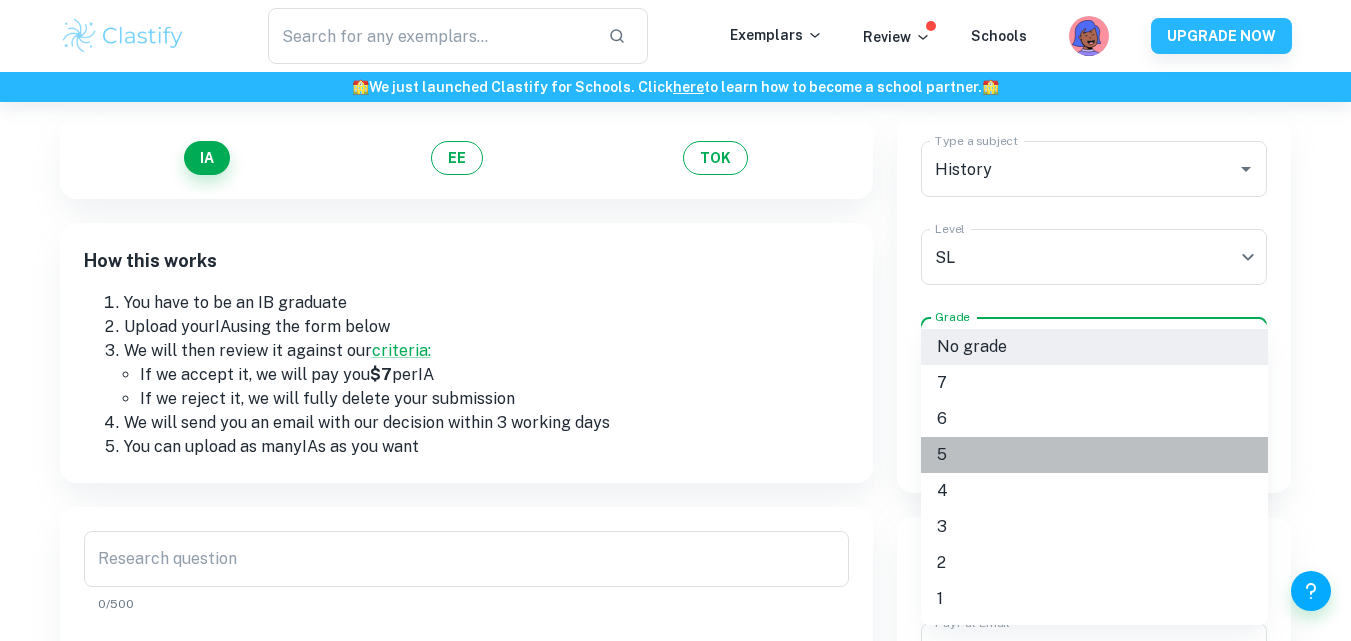 click on "5" at bounding box center (1094, 455) 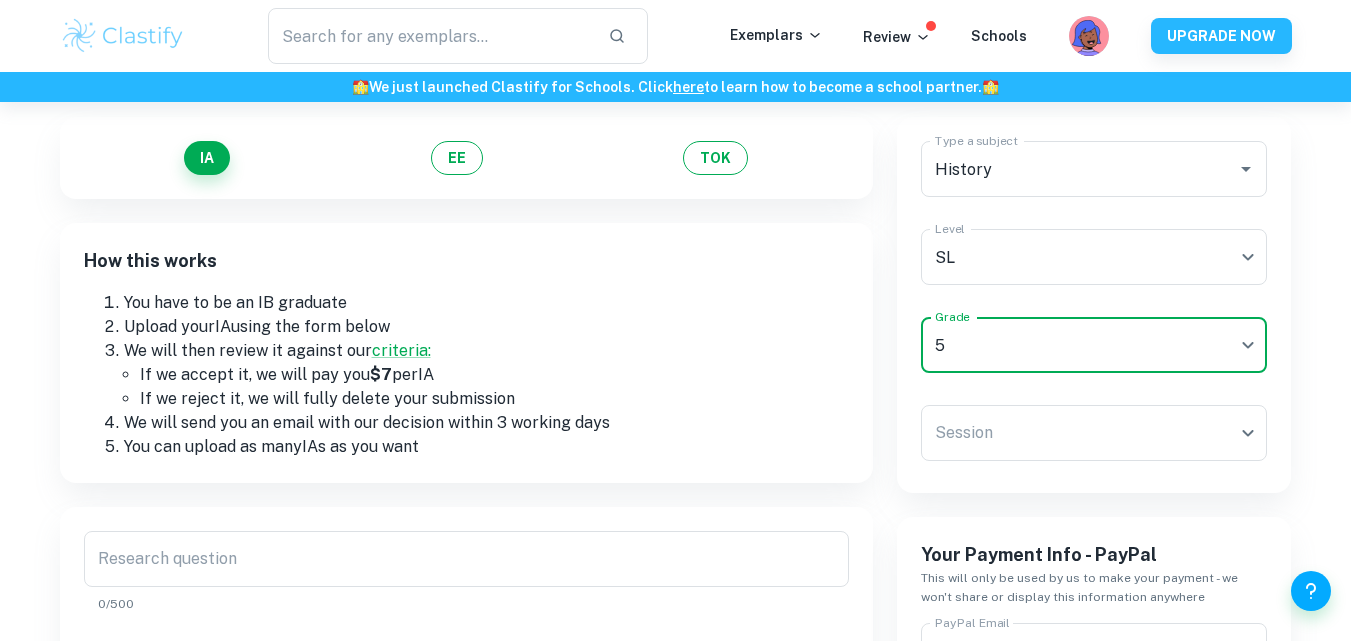 click on "We value your privacy We use cookies to enhance your browsing experience, serve personalised ads or content, and analyse our traffic. By clicking "Accept All", you consent to our use of cookies.   Cookie Policy Customise   Reject All   Accept All   Customise Consent Preferences   We use cookies to help you navigate efficiently and perform certain functions. You will find detailed information about all cookies under each consent category below. The cookies that are categorised as "Necessary" are stored on your browser as they are essential for enabling the basic functionalities of the site. ...  Show more For more information on how Google's third-party cookies operate and handle your data, see:   Google Privacy Policy Necessary Always Active Necessary cookies are required to enable the basic features of this site, such as providing secure log-in or adjusting your consent preferences. These cookies do not store any personally identifiable data. Functional Analytics Performance Advertisement Uncategorised" at bounding box center [675, 289] 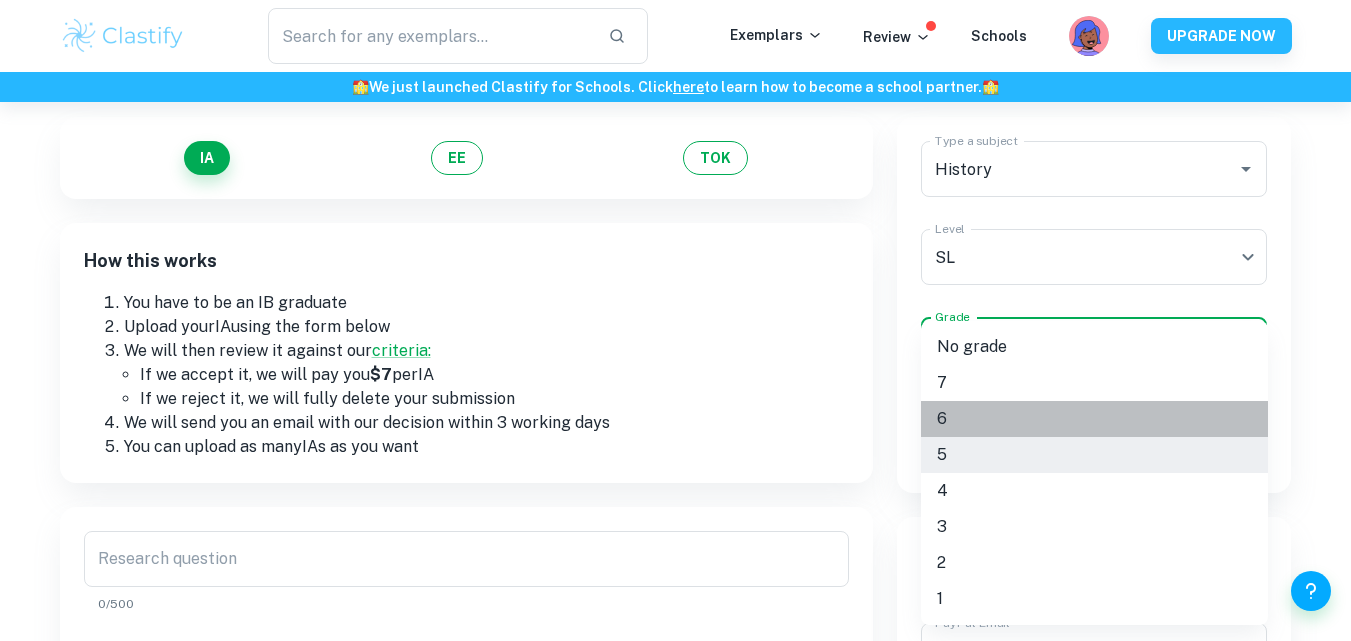 click on "6" at bounding box center (1094, 419) 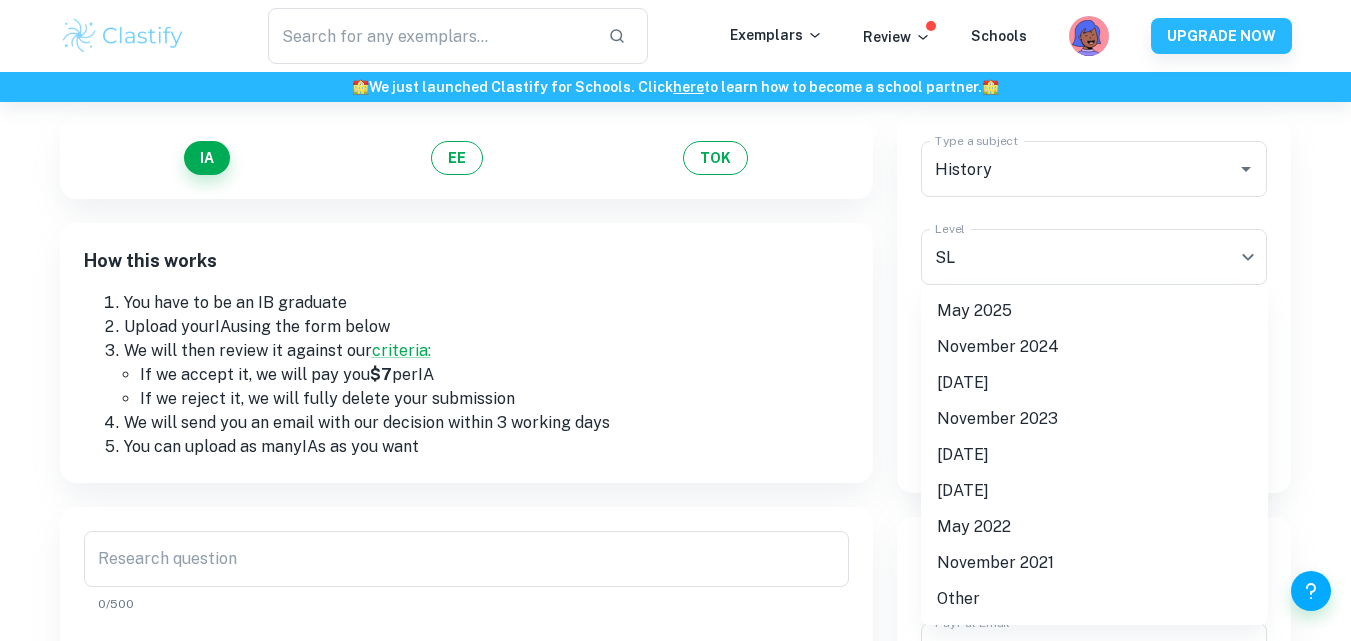 click on "We value your privacy We use cookies to enhance your browsing experience, serve personalised ads or content, and analyse our traffic. By clicking "Accept All", you consent to our use of cookies.   Cookie Policy Customise   Reject All   Accept All   Customise Consent Preferences   We use cookies to help you navigate efficiently and perform certain functions. You will find detailed information about all cookies under each consent category below. The cookies that are categorised as "Necessary" are stored on your browser as they are essential for enabling the basic functionalities of the site. ...  Show more For more information on how Google's third-party cookies operate and handle your data, see:   Google Privacy Policy Necessary Always Active Necessary cookies are required to enable the basic features of this site, such as providing secure log-in or adjusting your consent preferences. These cookies do not store any personally identifiable data. Functional Analytics Performance Advertisement Uncategorised" at bounding box center (675, 289) 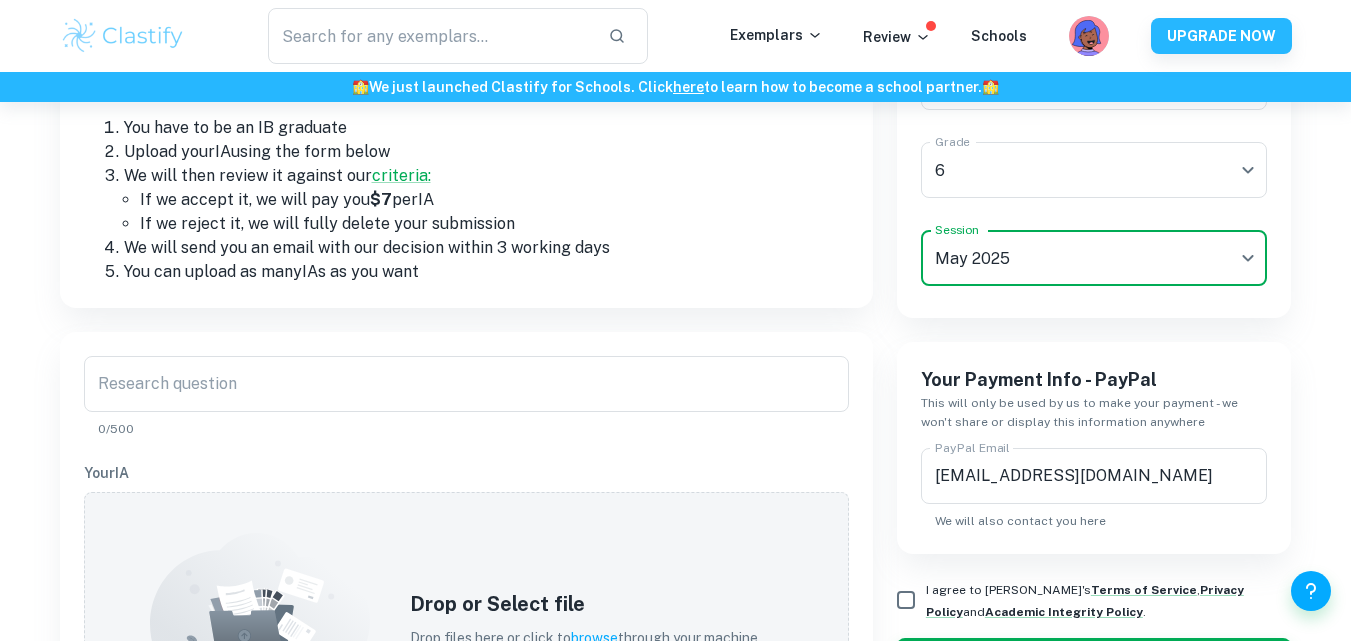 scroll, scrollTop: 396, scrollLeft: 0, axis: vertical 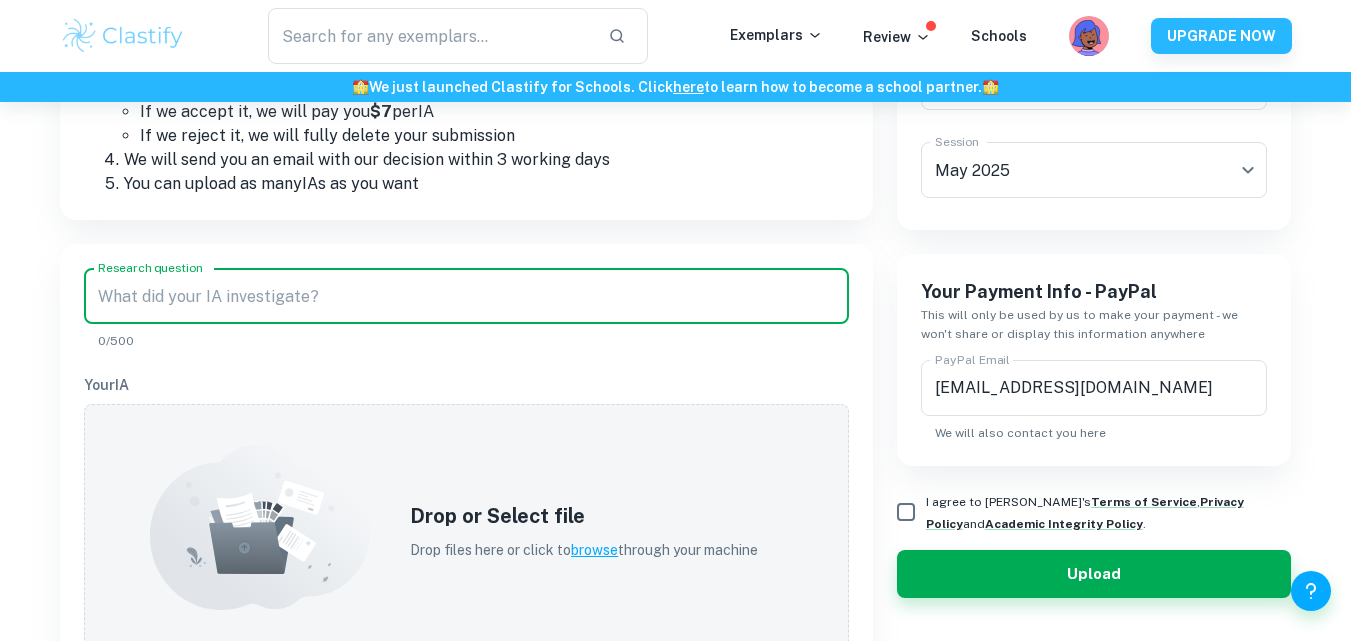 click on "Research question" at bounding box center [466, 296] 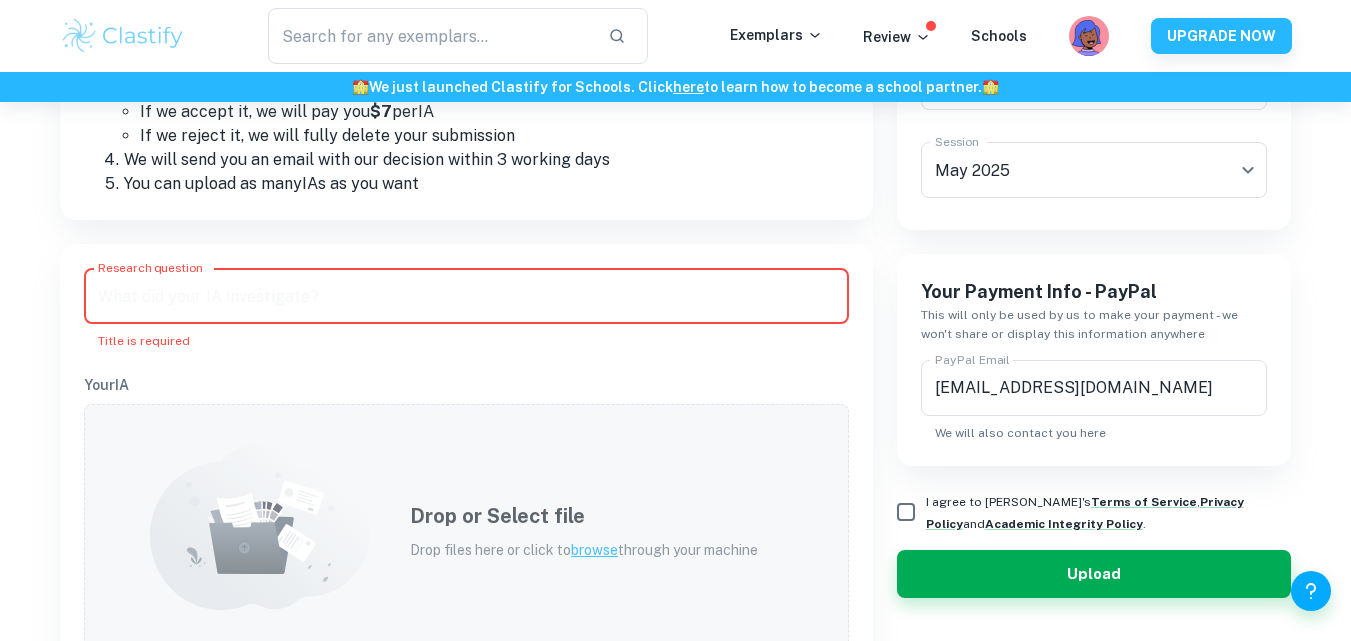 paste on "How did the financial and legal challenges faced by Nikola Tesla impact the recognition of his inventions during the late 19th and early 20th century?" 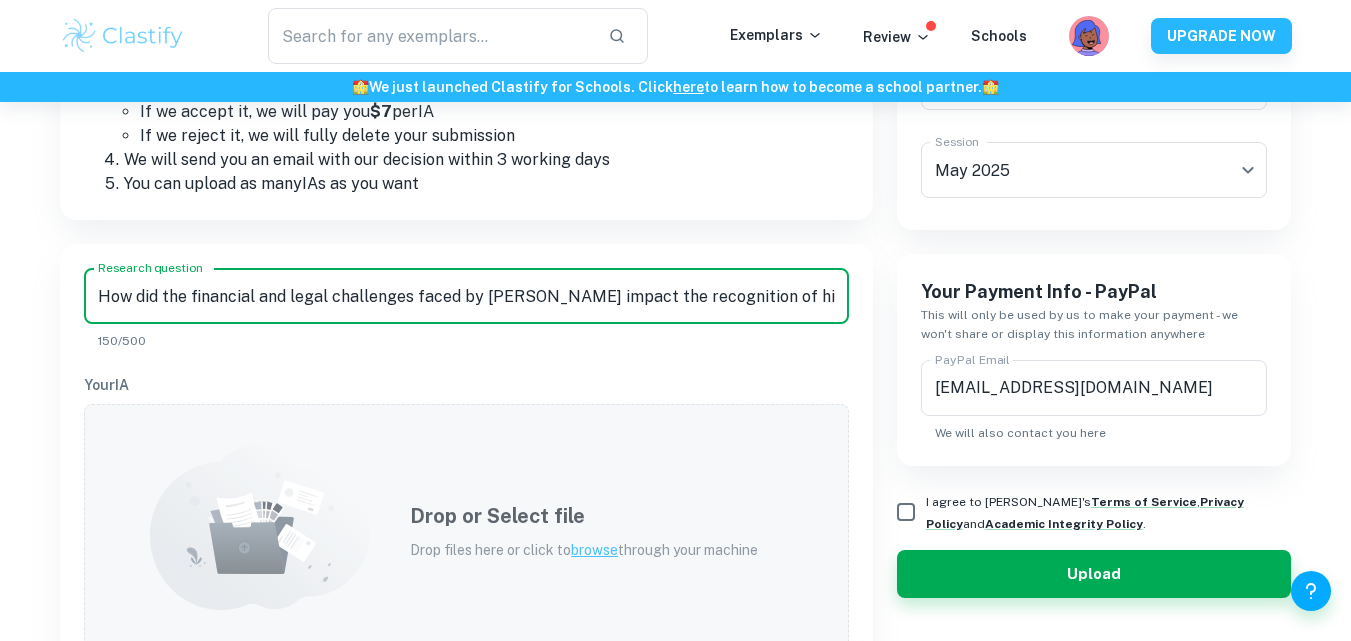 scroll, scrollTop: 0, scrollLeft: 360, axis: horizontal 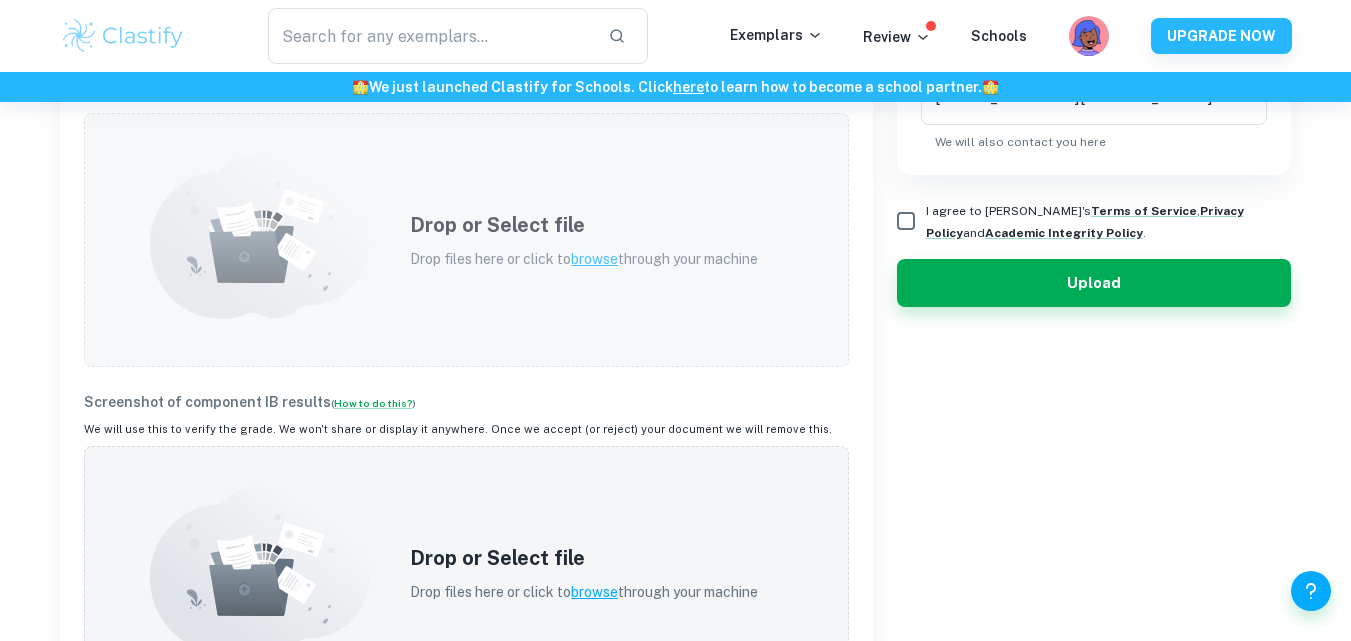 type on "How did the financial and legal challenges faced by Nikola Tesla impact the recognition of his inventions during the late 19th and early 20th century?" 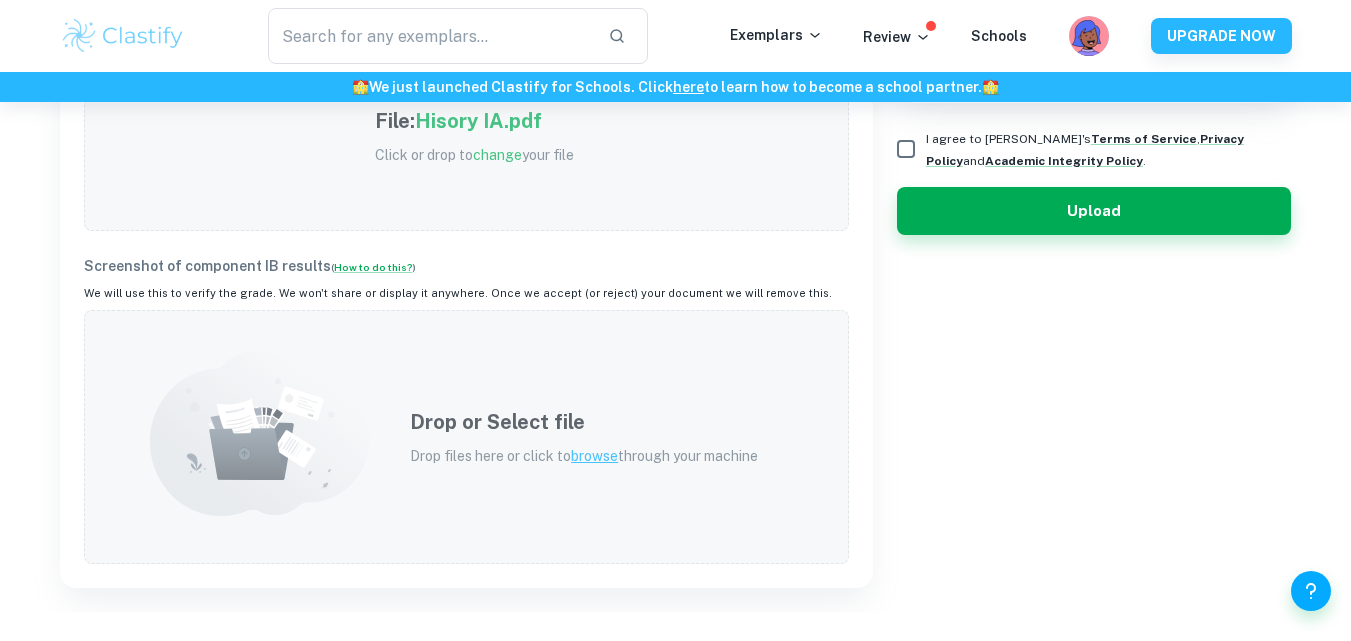 scroll, scrollTop: 768, scrollLeft: 0, axis: vertical 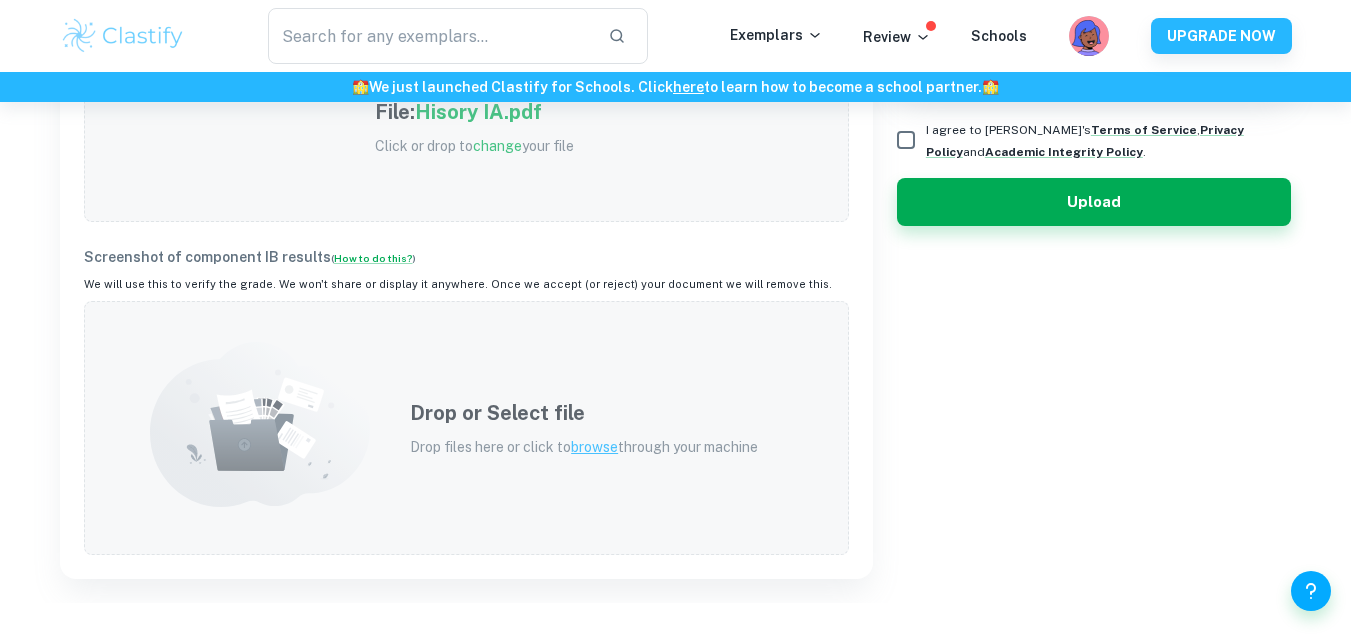 click on "Drop files here or click to  browse  through your machine" at bounding box center (584, 447) 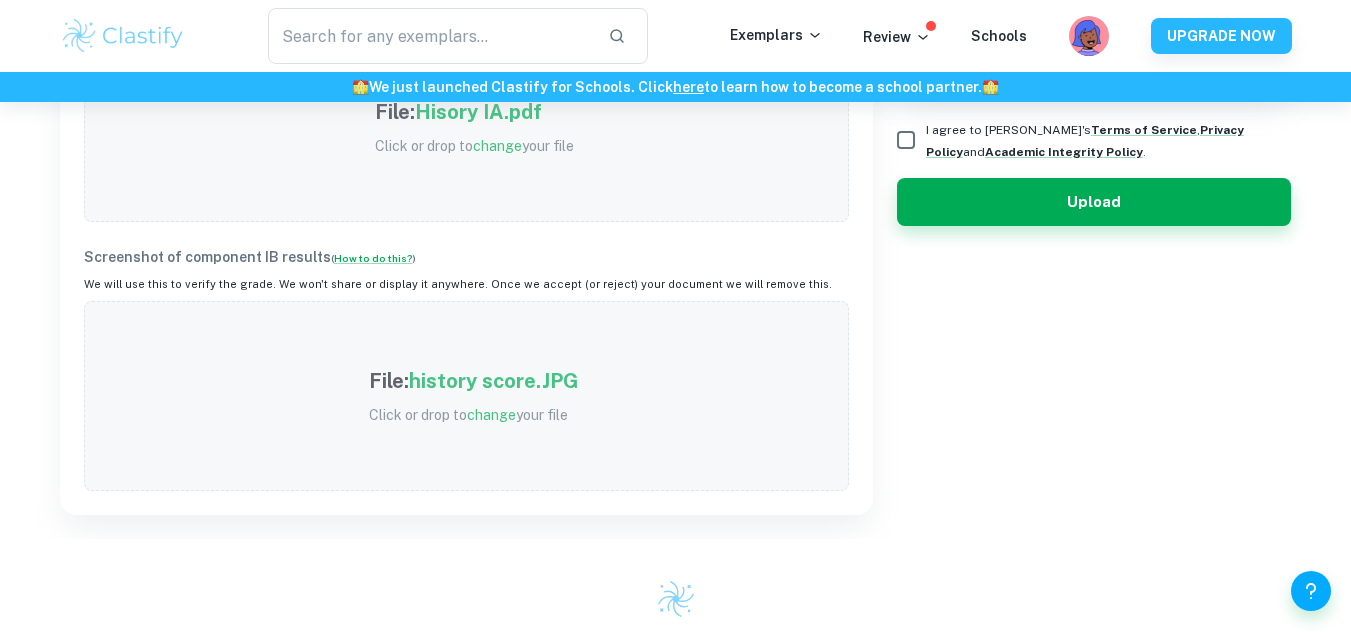 click on "history score.JPG" at bounding box center [494, 381] 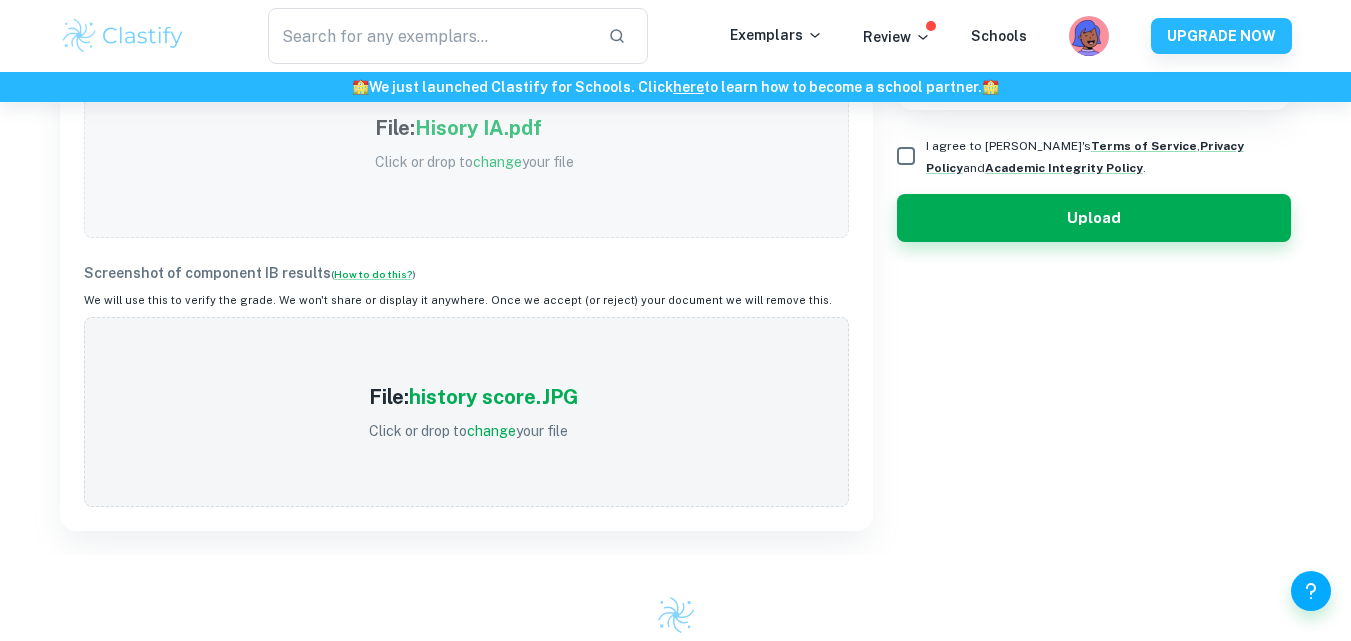 scroll, scrollTop: 760, scrollLeft: 0, axis: vertical 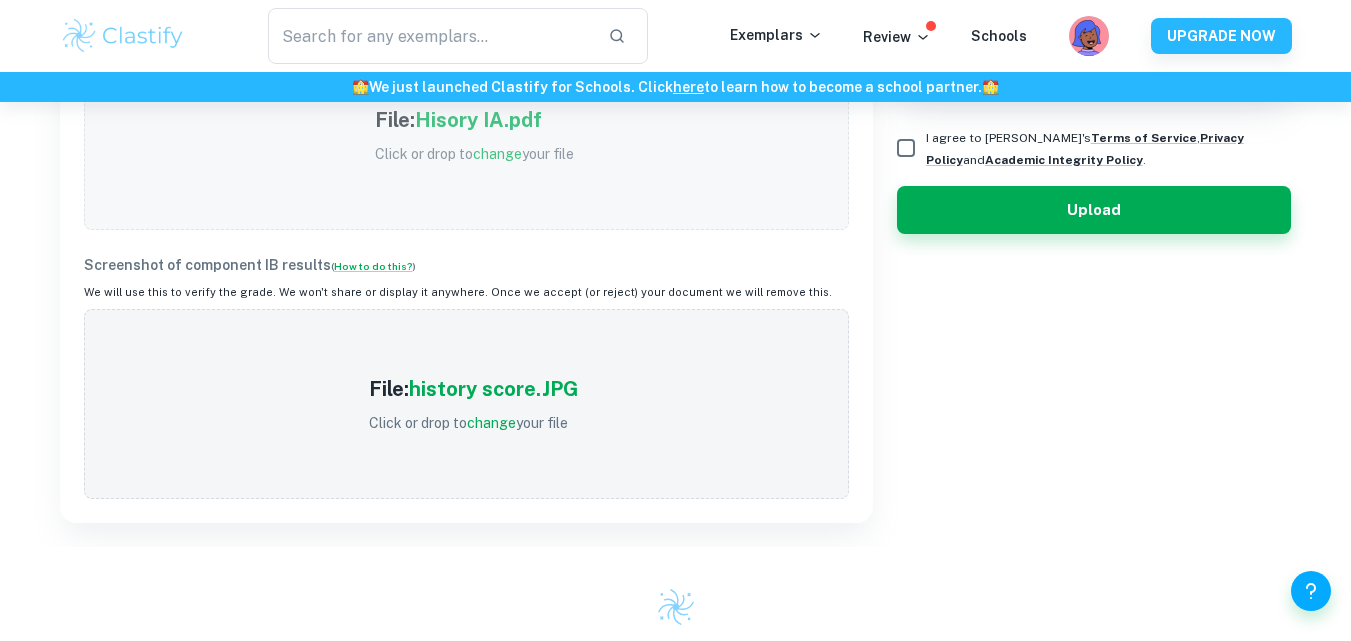 click on "I agree to Clastify's  Terms of Service ,  Privacy Policy  and  Academic Integrity Policy ." at bounding box center [906, 148] 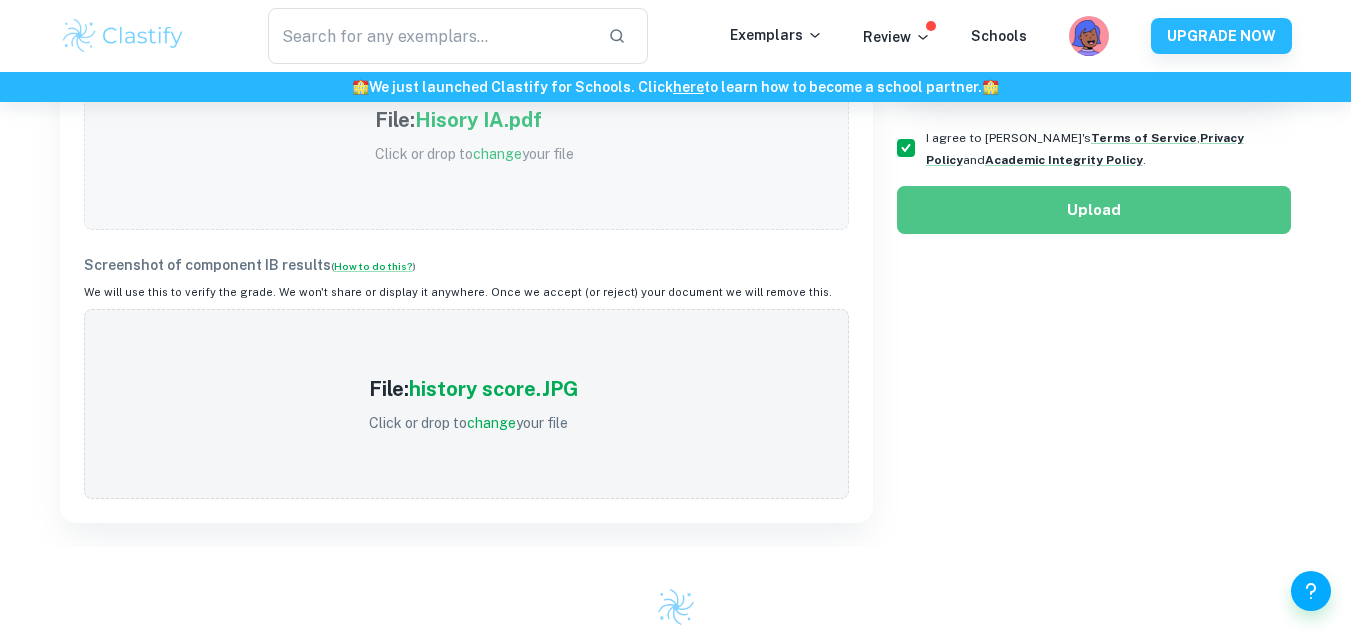 click on "Upload" at bounding box center (1094, 210) 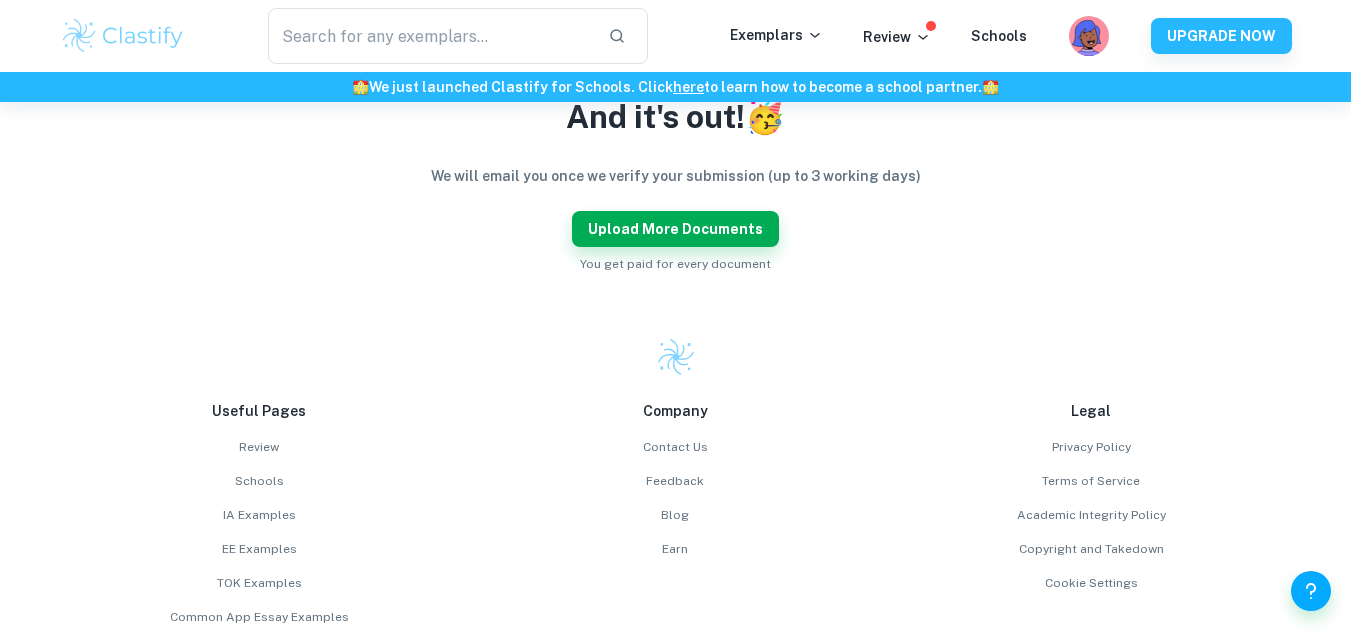 scroll, scrollTop: 401, scrollLeft: 0, axis: vertical 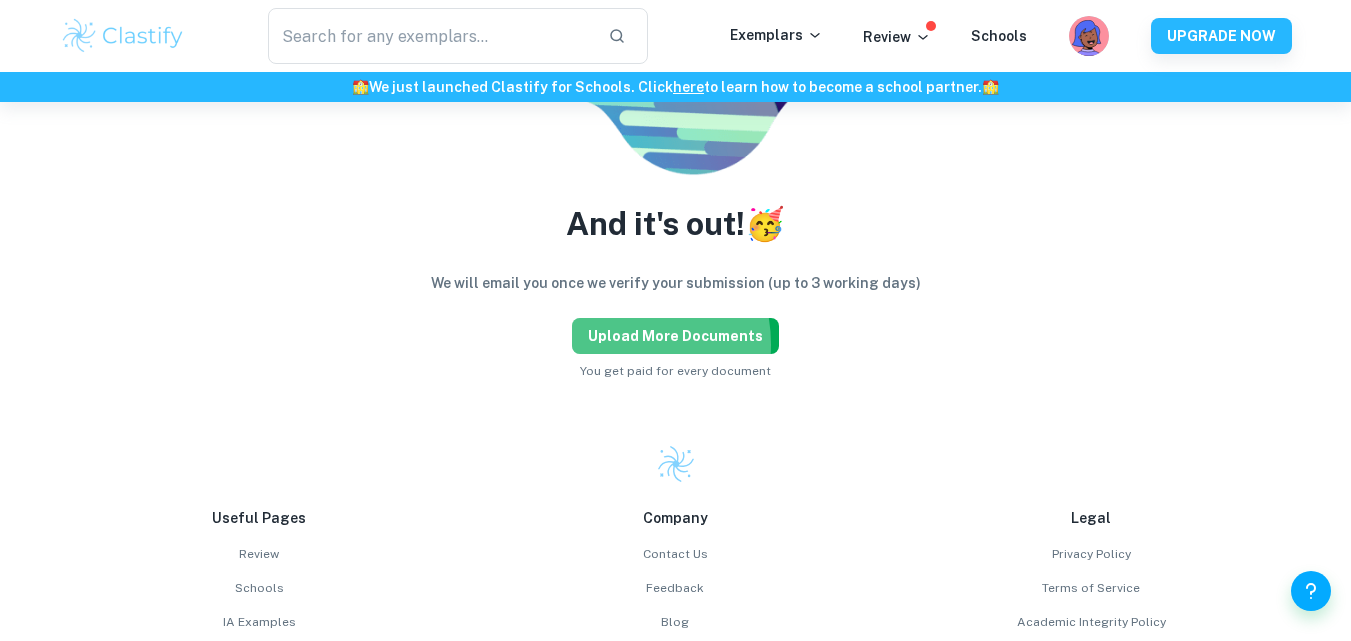 click on "Upload more documents" at bounding box center (675, 336) 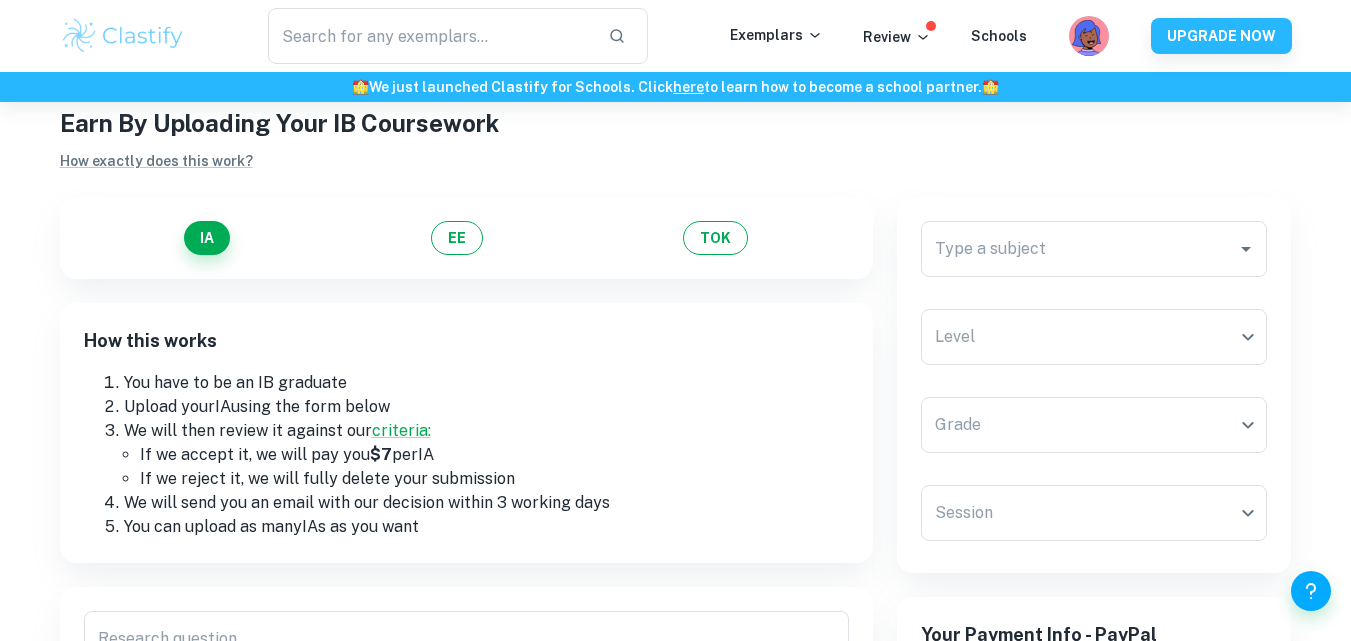 scroll, scrollTop: 49, scrollLeft: 0, axis: vertical 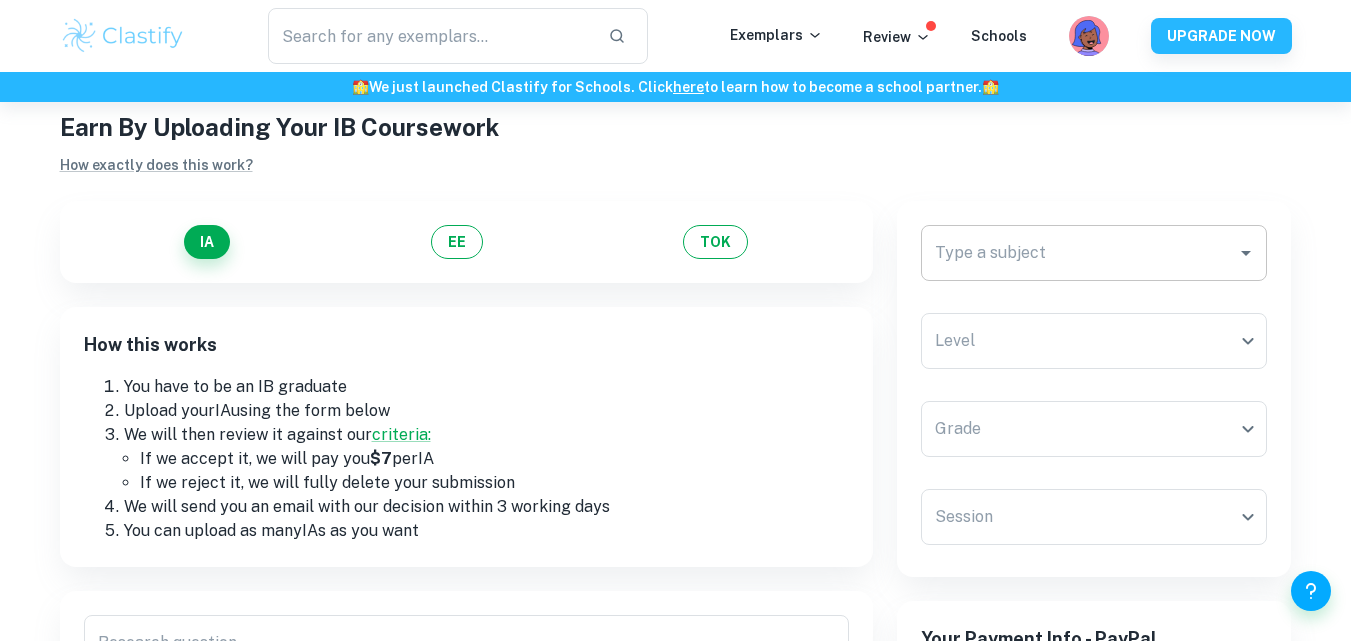 click on "Type a subject" at bounding box center (1079, 253) 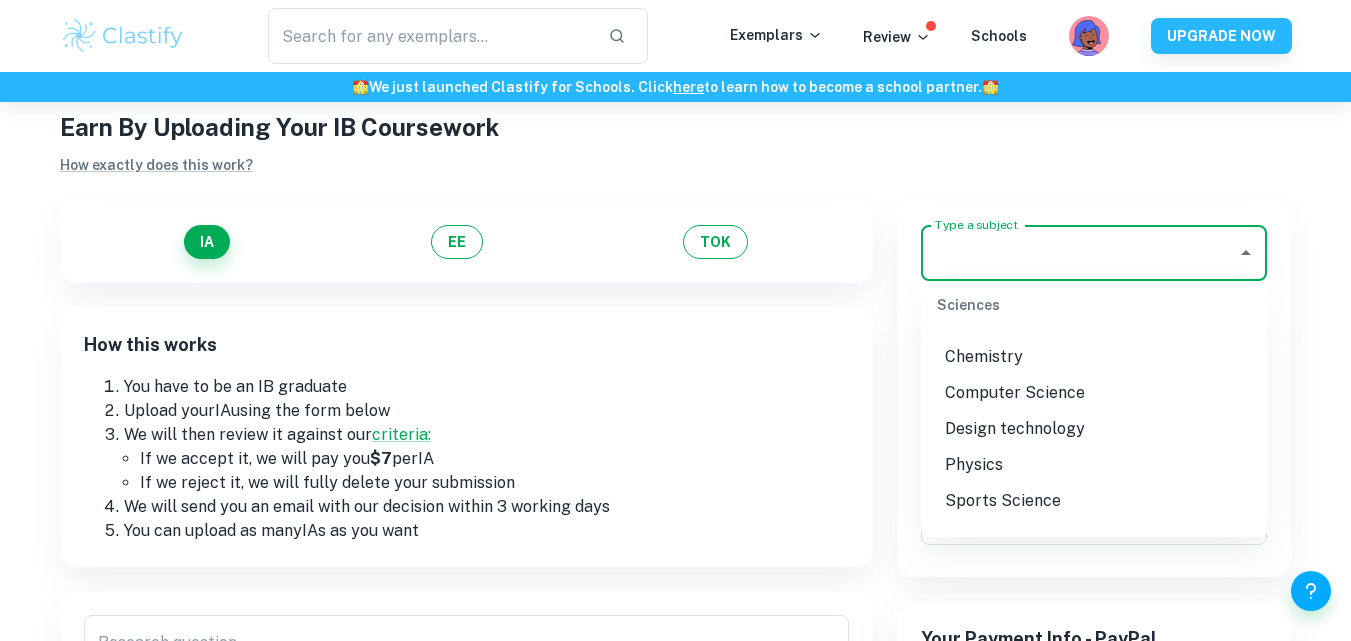 scroll, scrollTop: 2357, scrollLeft: 0, axis: vertical 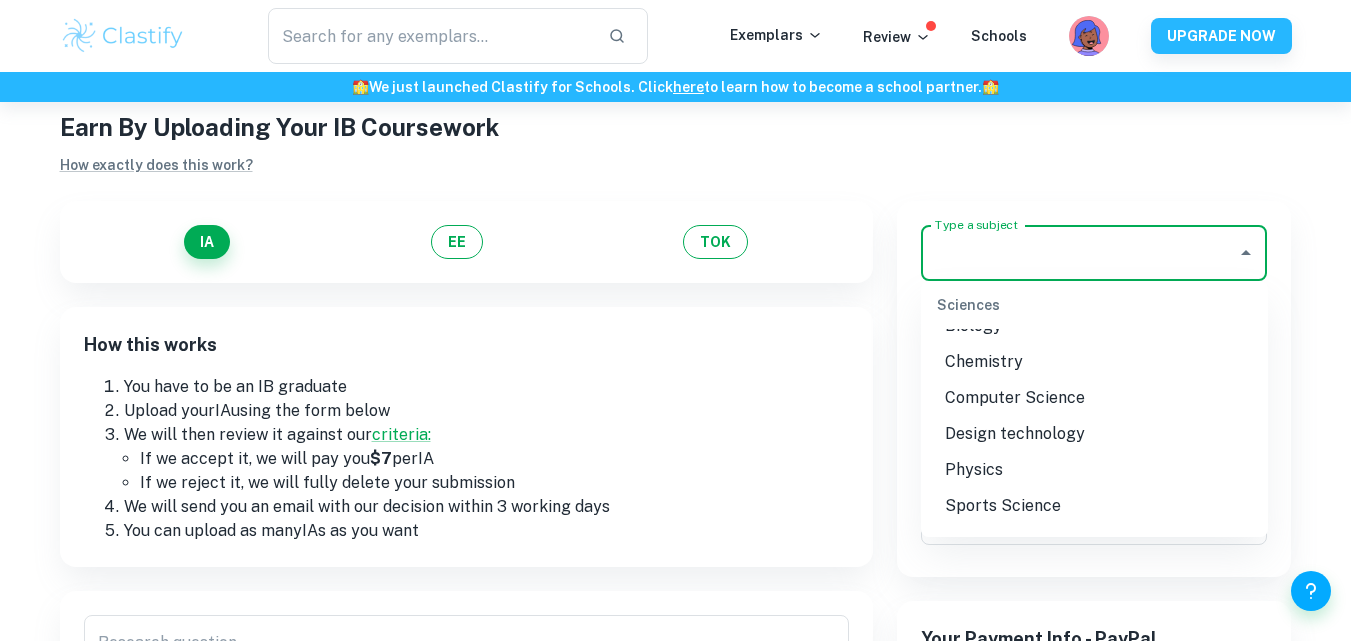 click on "Physics" at bounding box center [1094, 470] 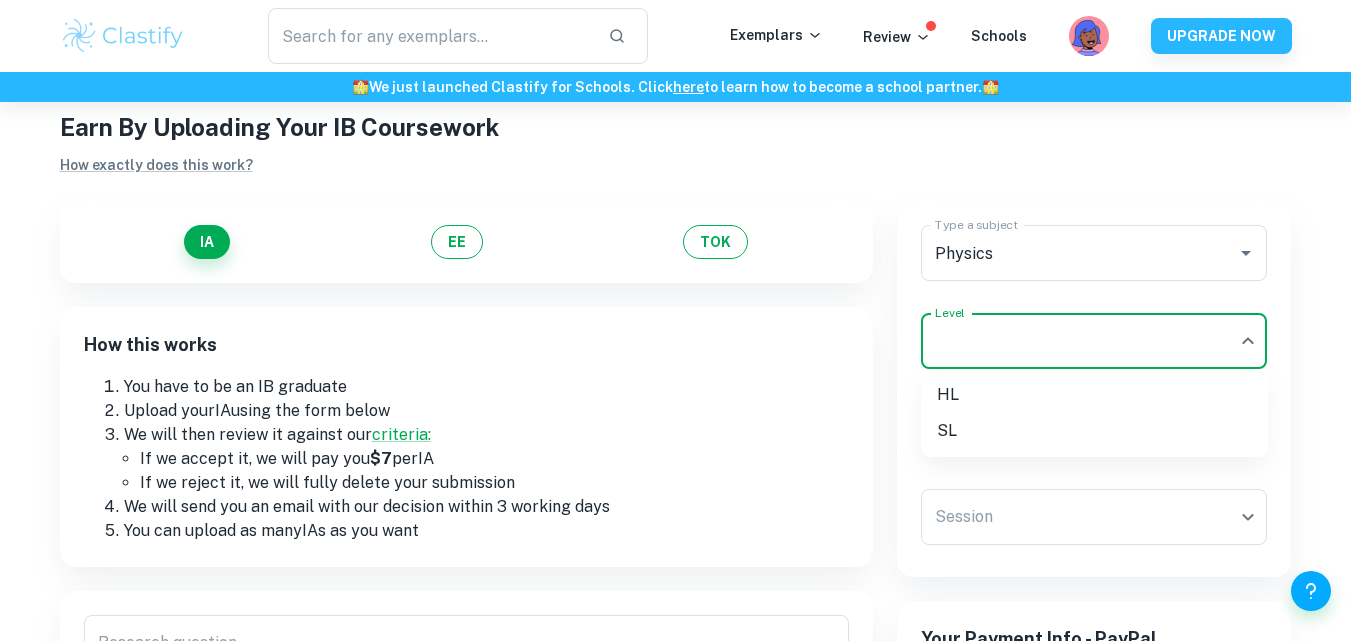 click on "We value your privacy We use cookies to enhance your browsing experience, serve personalised ads or content, and analyse our traffic. By clicking "Accept All", you consent to our use of cookies.   Cookie Policy Customise   Reject All   Accept All   Customise Consent Preferences   We use cookies to help you navigate efficiently and perform certain functions. You will find detailed information about all cookies under each consent category below. The cookies that are categorised as "Necessary" are stored on your browser as they are essential for enabling the basic functionalities of the site. ...  Show more For more information on how Google's third-party cookies operate and handle your data, see:   Google Privacy Policy Necessary Always Active Necessary cookies are required to enable the basic features of this site, such as providing secure log-in or adjusting your consent preferences. These cookies do not store any personally identifiable data. Functional Analytics Performance Advertisement Uncategorised" at bounding box center [675, 373] 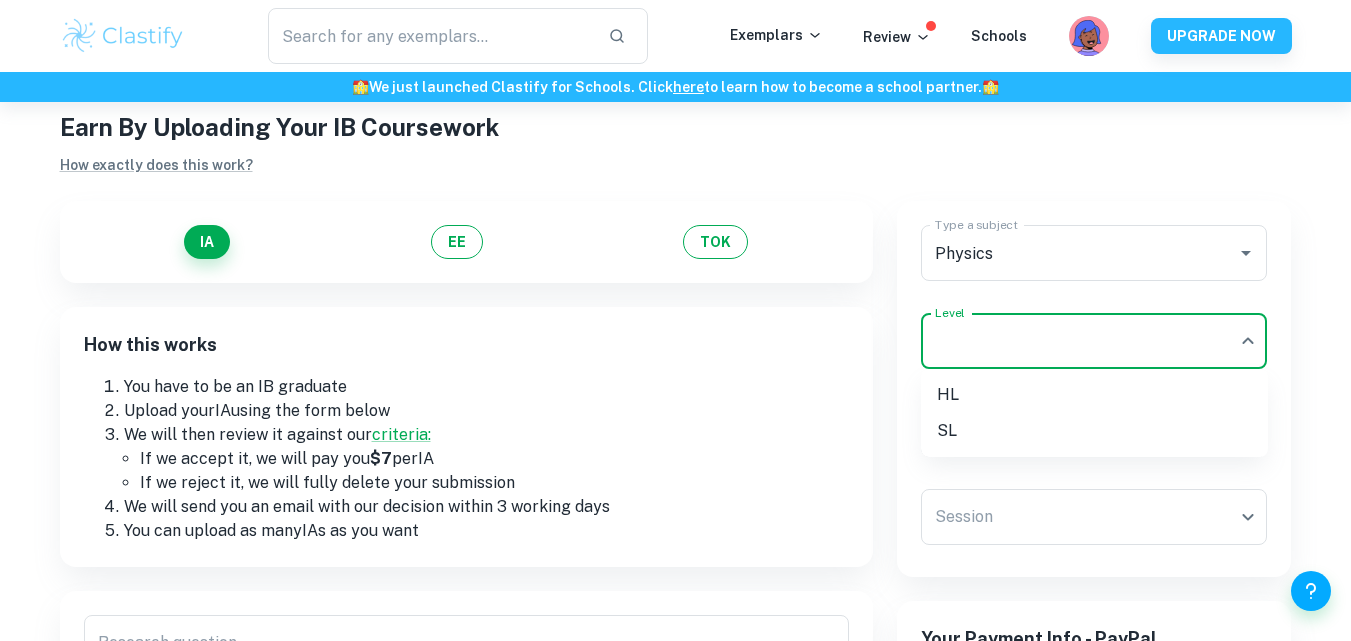 click on "SL" at bounding box center [1094, 431] 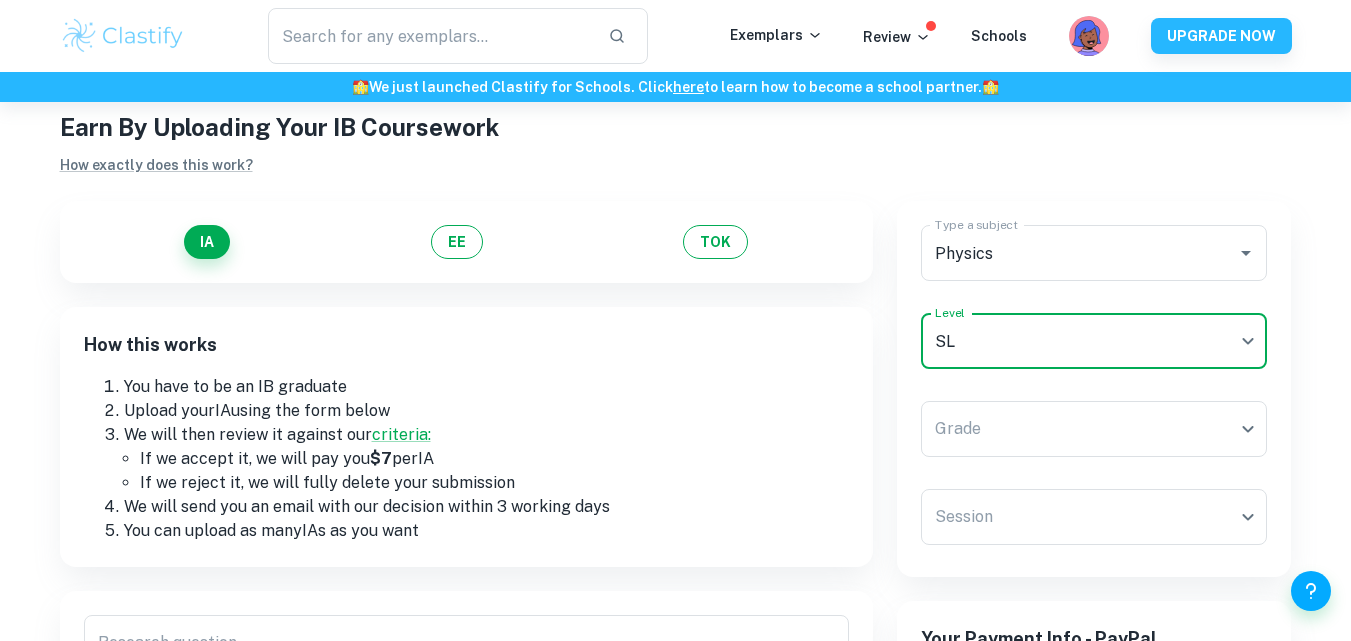 click on "We value your privacy We use cookies to enhance your browsing experience, serve personalised ads or content, and analyse our traffic. By clicking "Accept All", you consent to our use of cookies.   Cookie Policy Customise   Reject All   Accept All   Customise Consent Preferences   We use cookies to help you navigate efficiently and perform certain functions. You will find detailed information about all cookies under each consent category below. The cookies that are categorised as "Necessary" are stored on your browser as they are essential for enabling the basic functionalities of the site. ...  Show more For more information on how Google's third-party cookies operate and handle your data, see:   Google Privacy Policy Necessary Always Active Necessary cookies are required to enable the basic features of this site, such as providing secure log-in or adjusting your consent preferences. These cookies do not store any personally identifiable data. Functional Analytics Performance Advertisement Uncategorised" at bounding box center (675, 373) 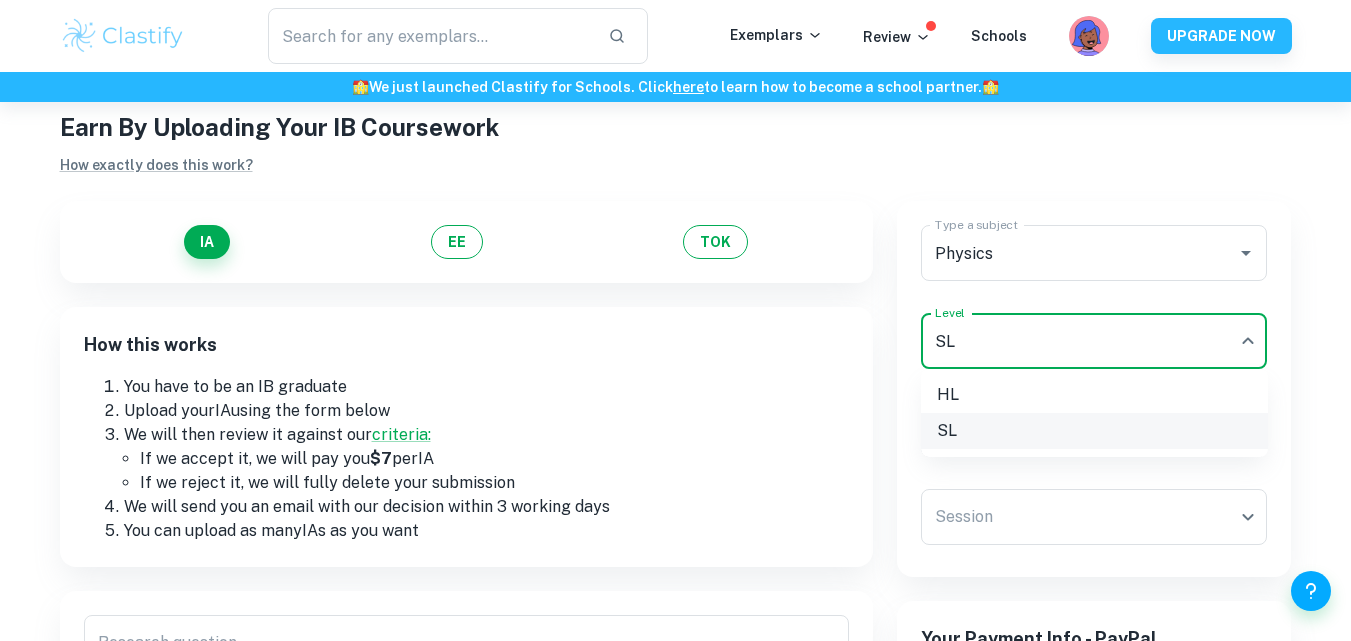 click on "SL" at bounding box center [1094, 431] 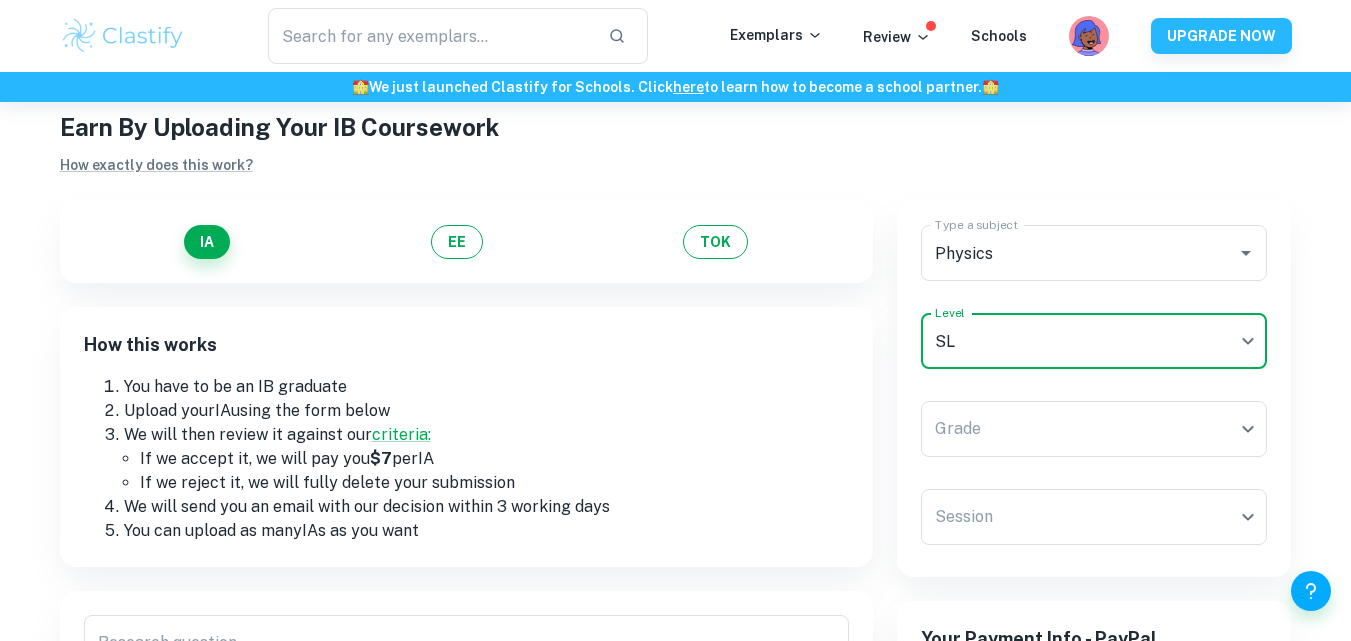 click on "We value your privacy We use cookies to enhance your browsing experience, serve personalised ads or content, and analyse our traffic. By clicking "Accept All", you consent to our use of cookies.   Cookie Policy Customise   Reject All   Accept All   Customise Consent Preferences   We use cookies to help you navigate efficiently and perform certain functions. You will find detailed information about all cookies under each consent category below. The cookies that are categorised as "Necessary" are stored on your browser as they are essential for enabling the basic functionalities of the site. ...  Show more For more information on how Google's third-party cookies operate and handle your data, see:   Google Privacy Policy Necessary Always Active Necessary cookies are required to enable the basic features of this site, such as providing secure log-in or adjusting your consent preferences. These cookies do not store any personally identifiable data. Functional Analytics Performance Advertisement Uncategorised" at bounding box center [675, 373] 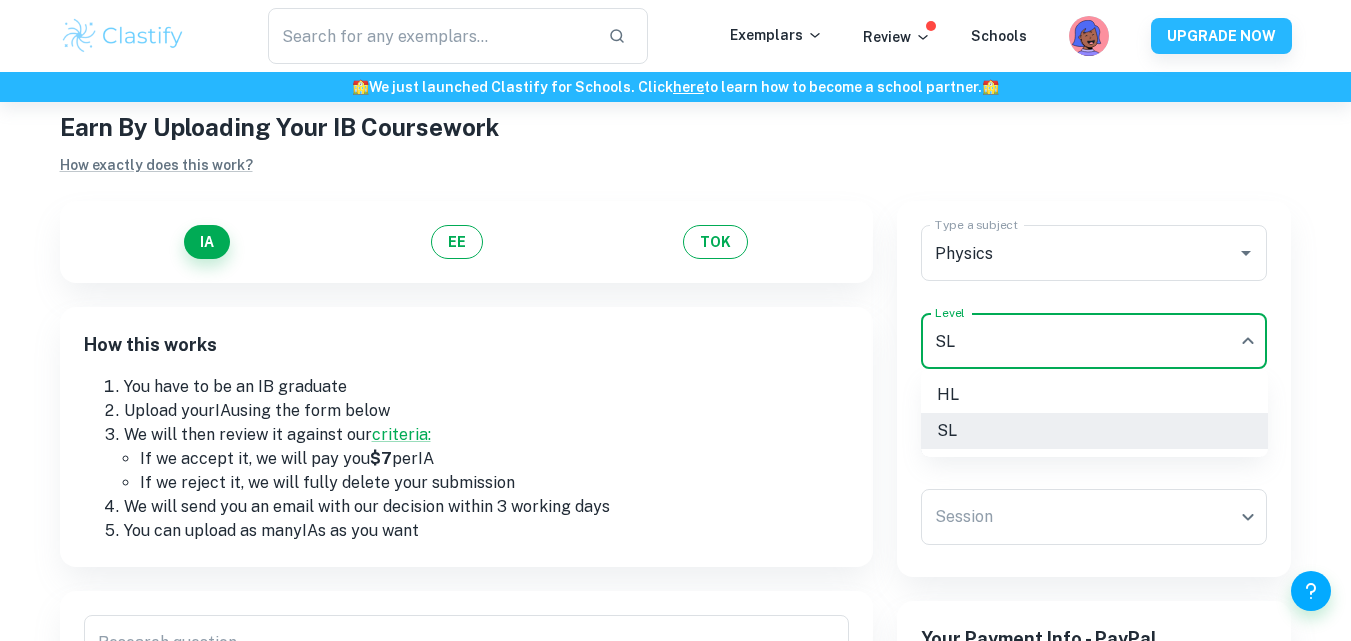 click on "HL" at bounding box center (1094, 395) 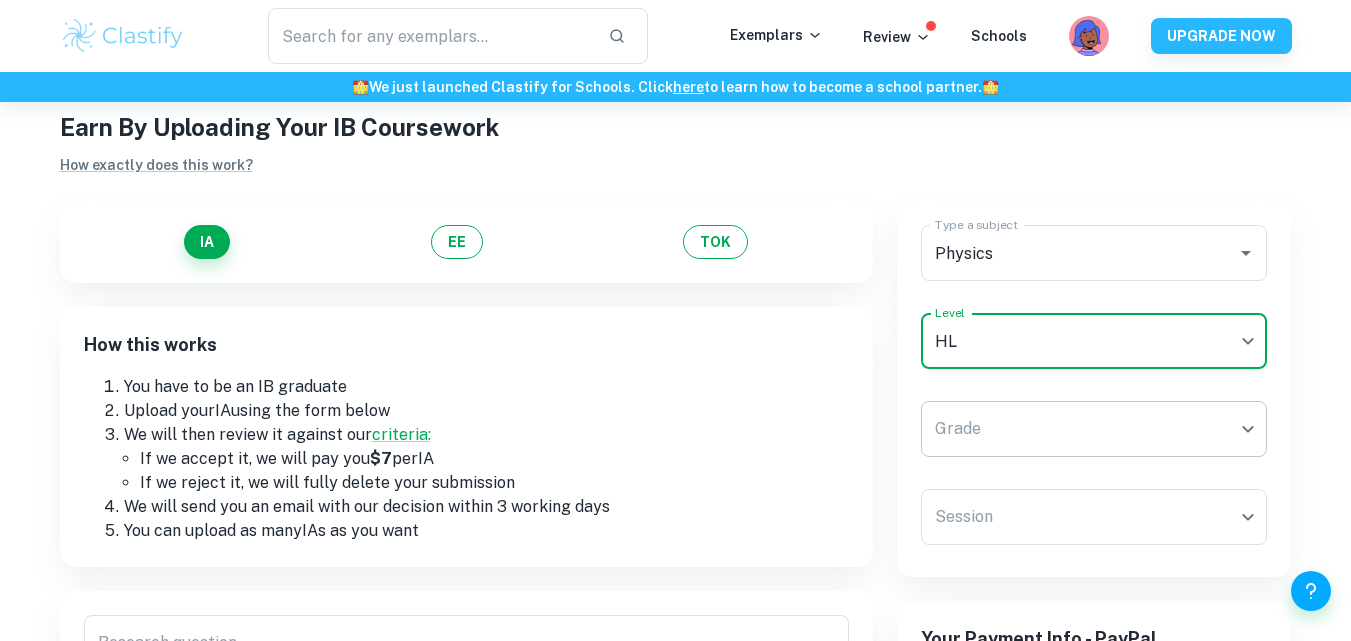 click on "We value your privacy We use cookies to enhance your browsing experience, serve personalised ads or content, and analyse our traffic. By clicking "Accept All", you consent to our use of cookies.   Cookie Policy Customise   Reject All   Accept All   Customise Consent Preferences   We use cookies to help you navigate efficiently and perform certain functions. You will find detailed information about all cookies under each consent category below. The cookies that are categorised as "Necessary" are stored on your browser as they are essential for enabling the basic functionalities of the site. ...  Show more For more information on how Google's third-party cookies operate and handle your data, see:   Google Privacy Policy Necessary Always Active Necessary cookies are required to enable the basic features of this site, such as providing secure log-in or adjusting your consent preferences. These cookies do not store any personally identifiable data. Functional Analytics Performance Advertisement Uncategorised" at bounding box center [675, 373] 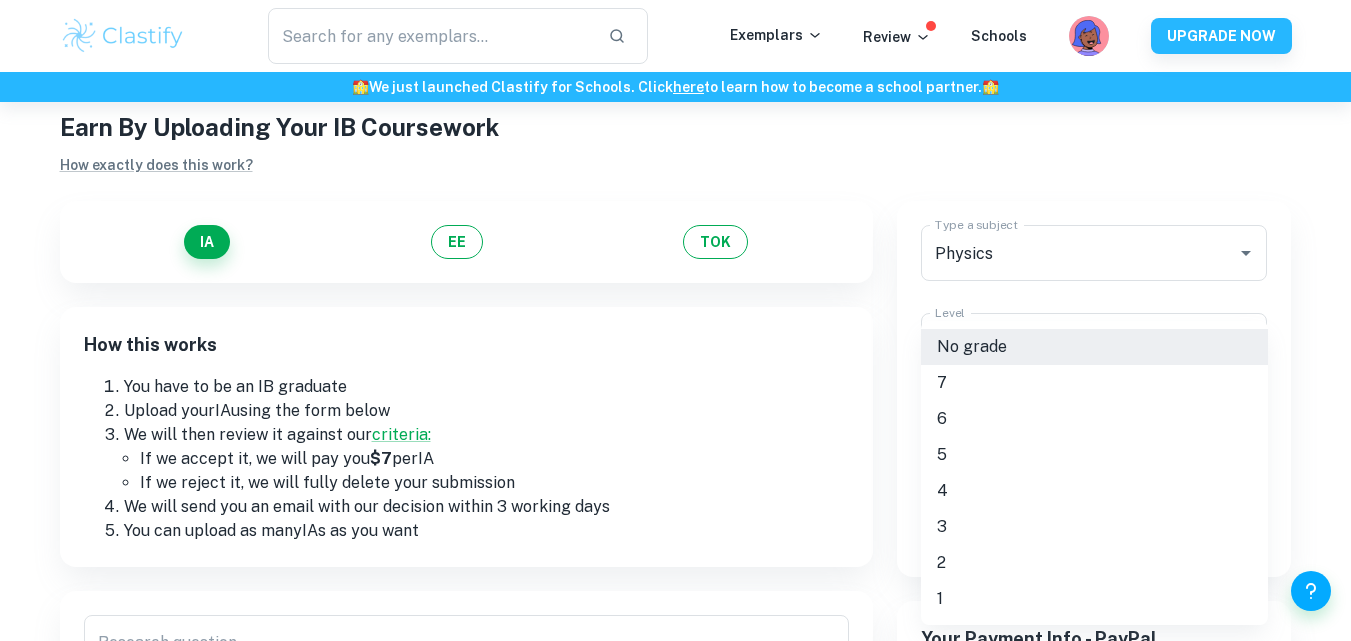 click on "5" at bounding box center (1094, 455) 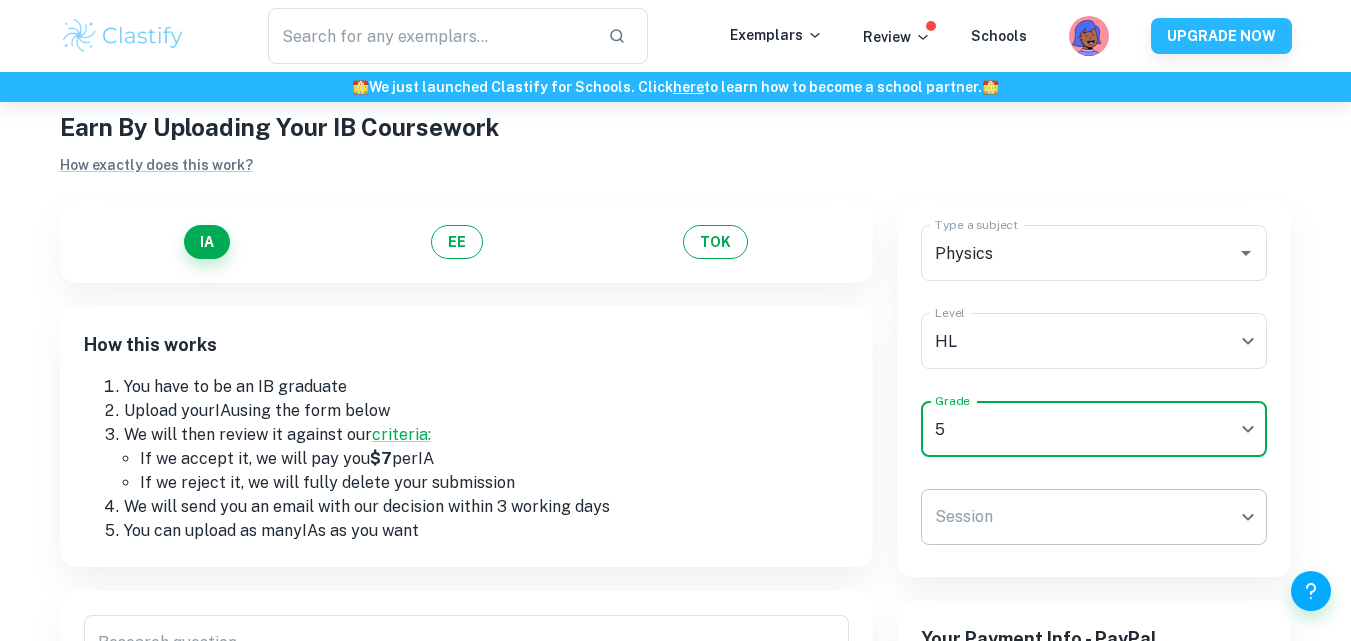 click on "We value your privacy We use cookies to enhance your browsing experience, serve personalised ads or content, and analyse our traffic. By clicking "Accept All", you consent to our use of cookies.   Cookie Policy Customise   Reject All   Accept All   Customise Consent Preferences   We use cookies to help you navigate efficiently and perform certain functions. You will find detailed information about all cookies under each consent category below. The cookies that are categorised as "Necessary" are stored on your browser as they are essential for enabling the basic functionalities of the site. ...  Show more For more information on how Google's third-party cookies operate and handle your data, see:   Google Privacy Policy Necessary Always Active Necessary cookies are required to enable the basic features of this site, such as providing secure log-in or adjusting your consent preferences. These cookies do not store any personally identifiable data. Functional Analytics Performance Advertisement Uncategorised" at bounding box center [675, 373] 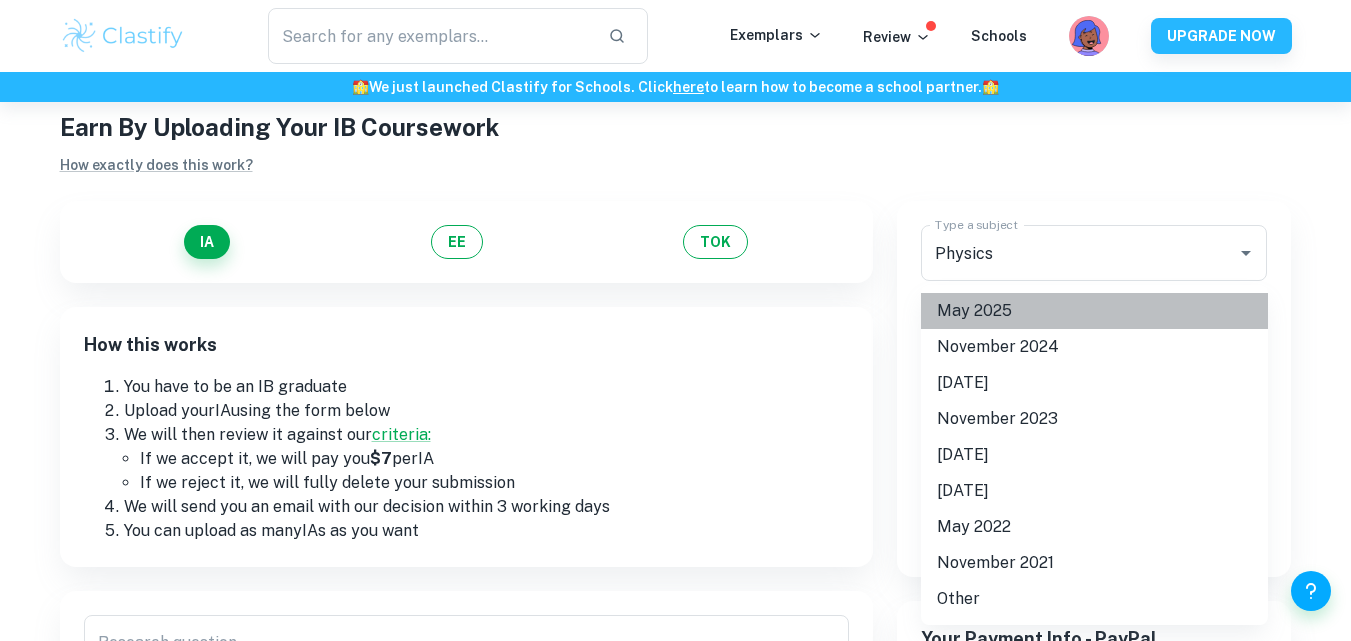 click on "May 2025" at bounding box center [1094, 311] 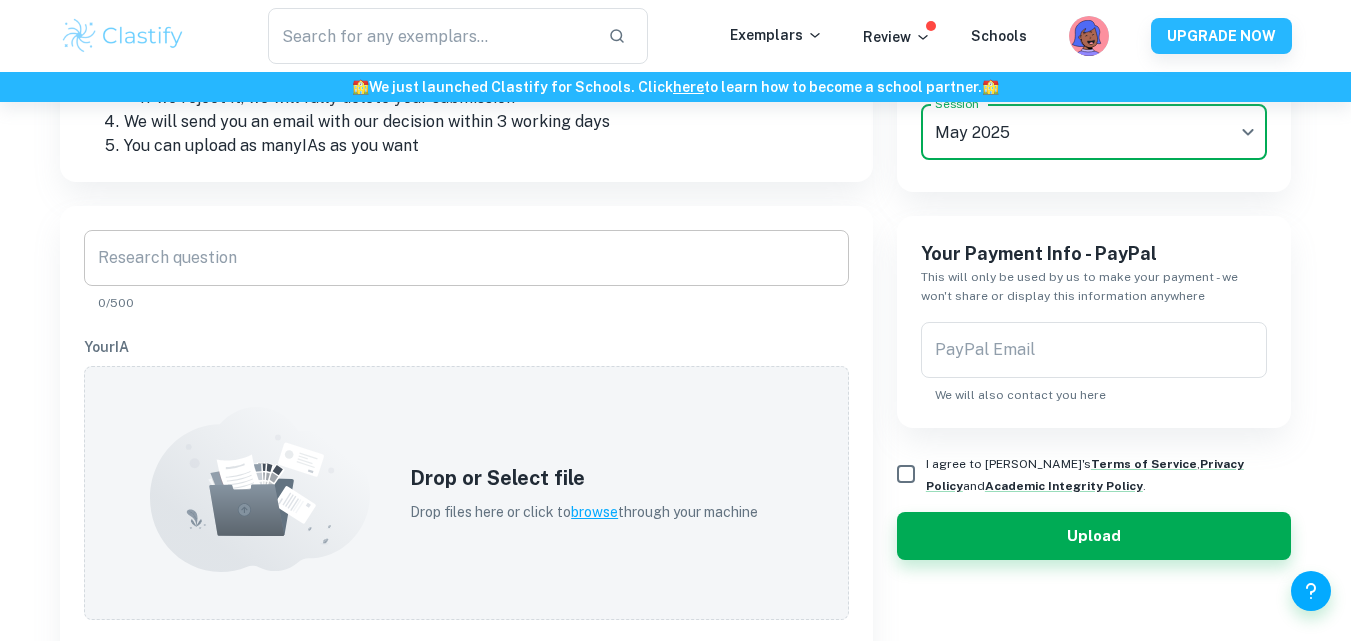 scroll, scrollTop: 426, scrollLeft: 0, axis: vertical 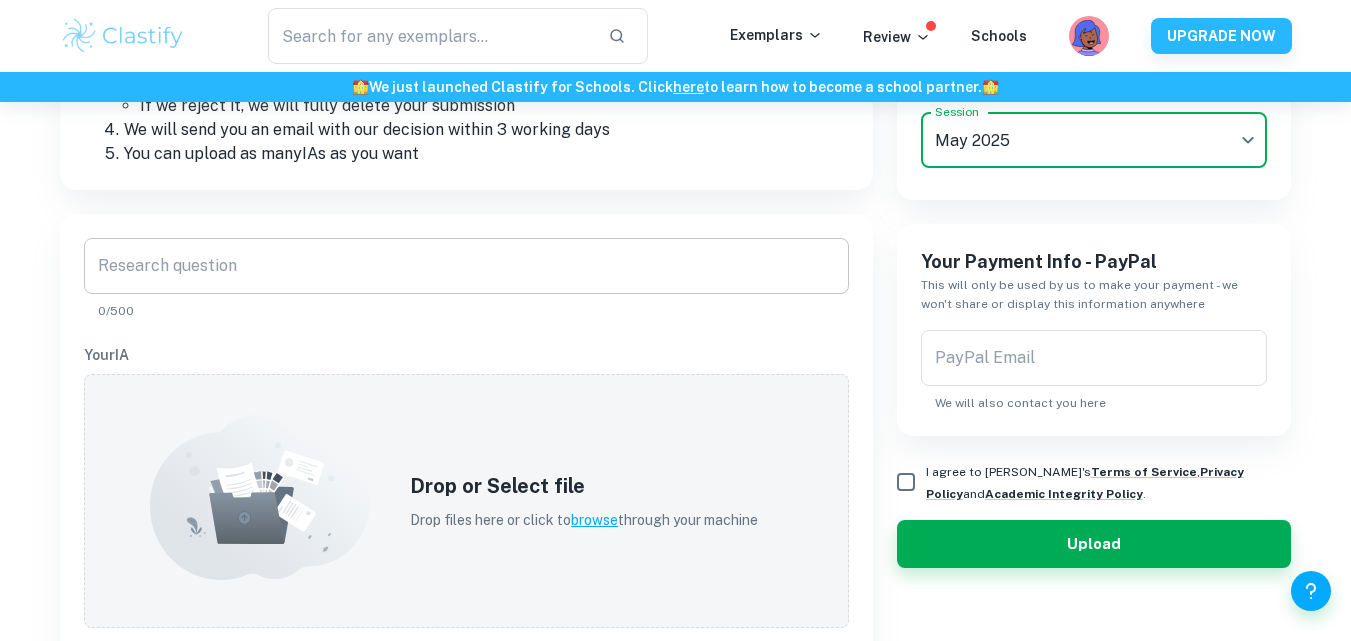 click on "Research question" at bounding box center (466, 266) 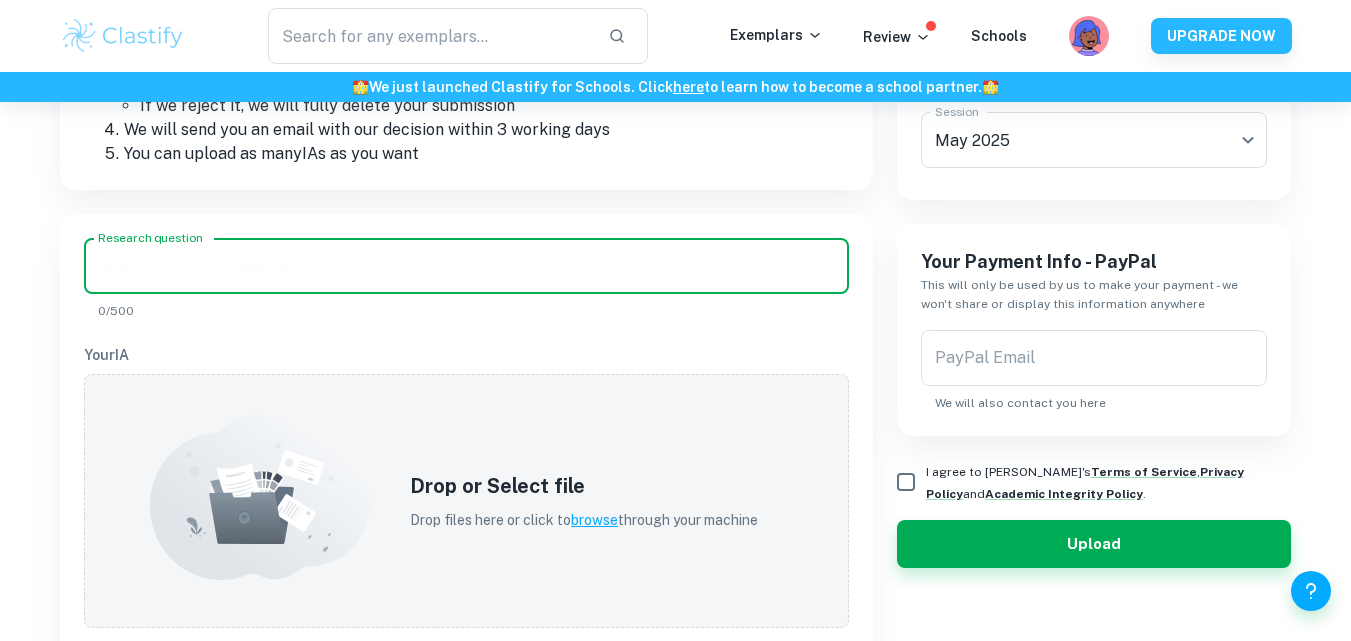 paste on "Exploring the effect of varying the frequency of an external sound source on the resonance length in an open-ended resonance tube" 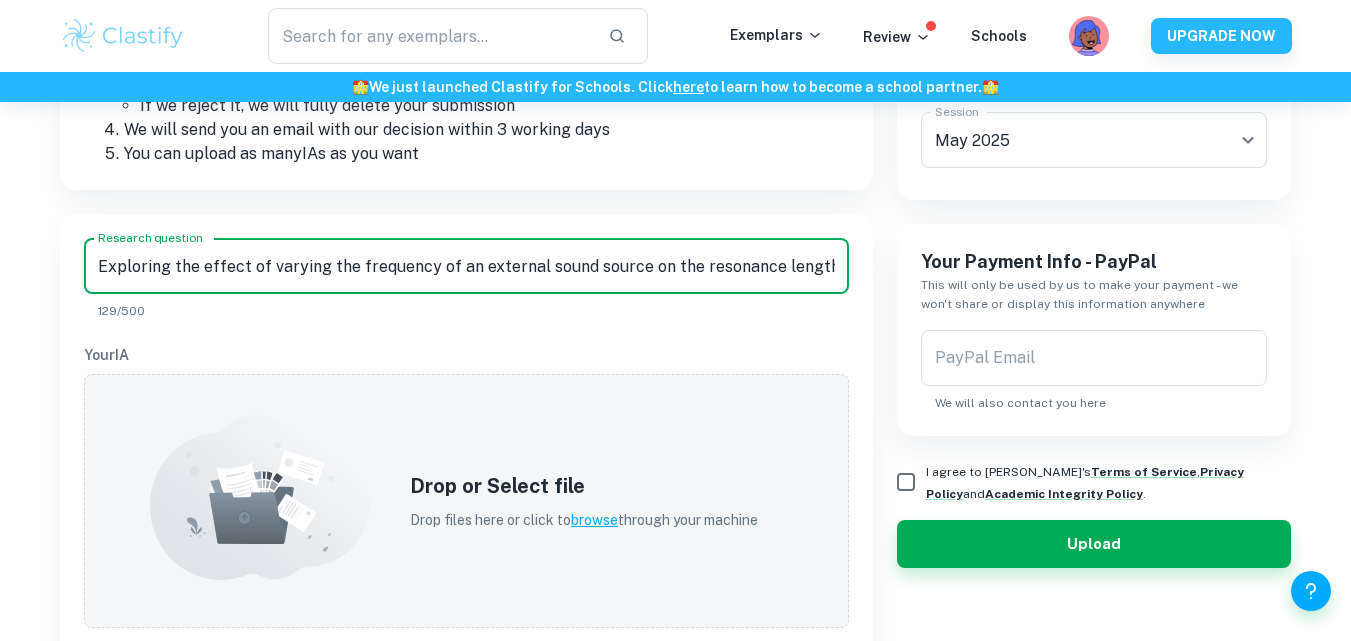 scroll, scrollTop: 0, scrollLeft: 240, axis: horizontal 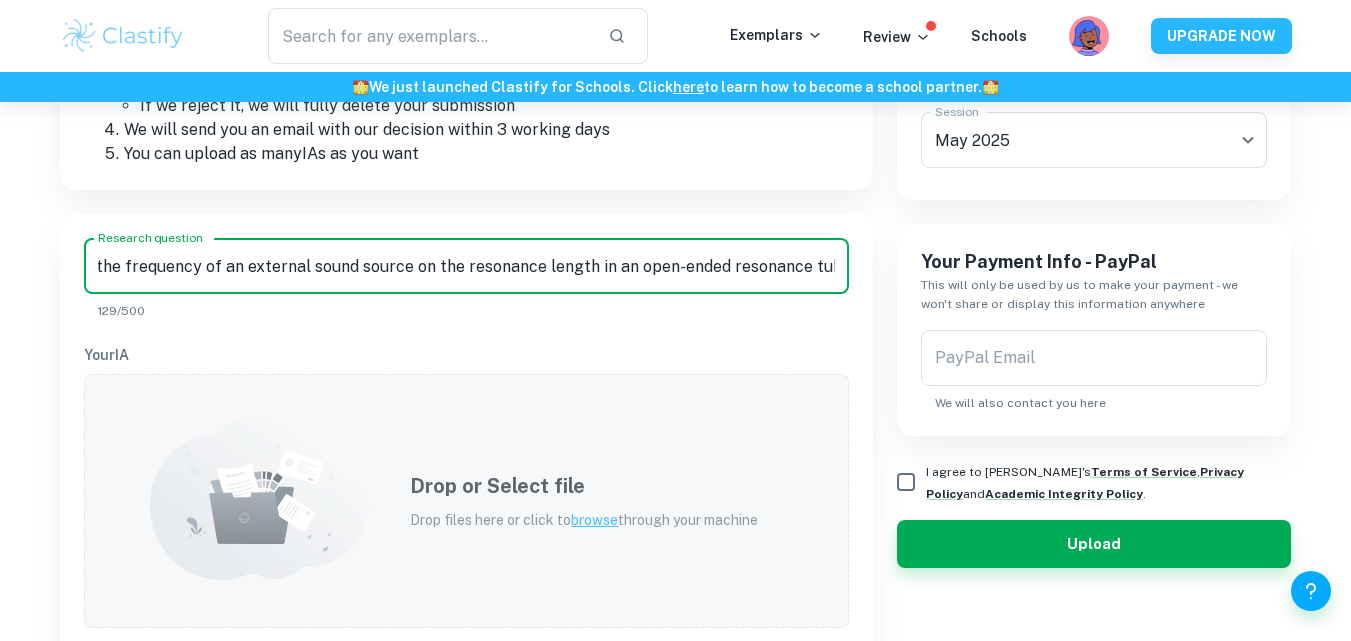 type on "Exploring the effect of varying the frequency of an external sound source on the resonance length in an open-ended resonance tube" 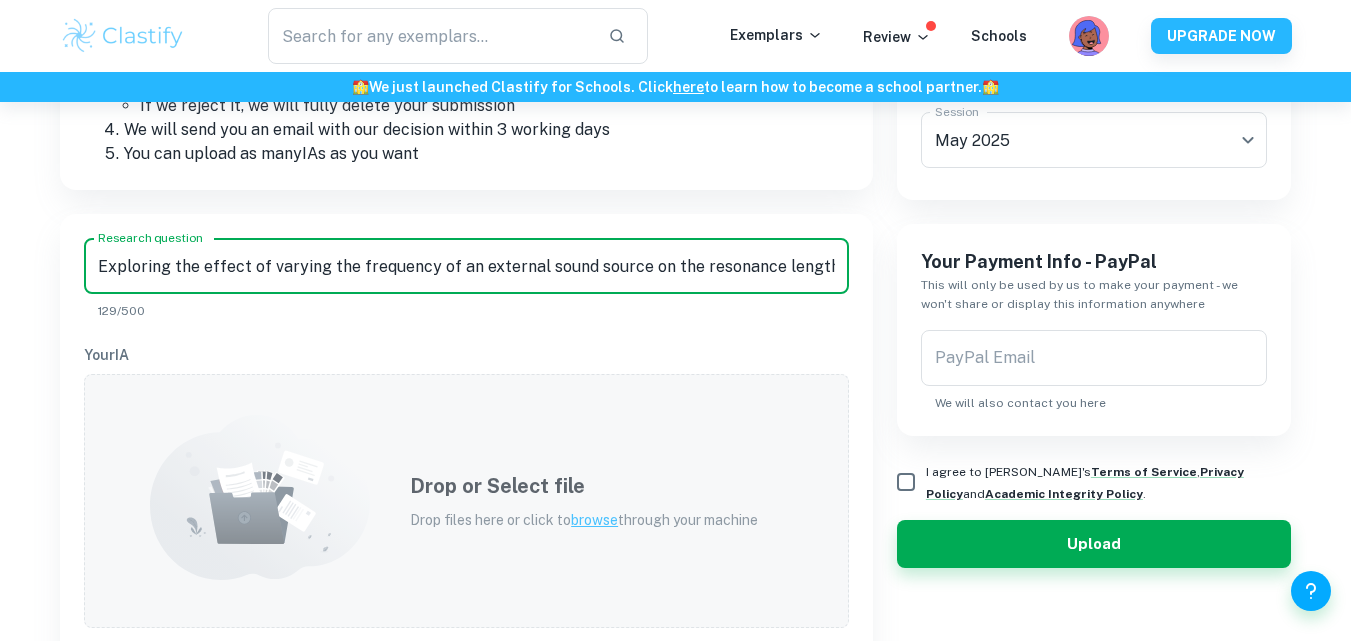click on "Drop or Select file" at bounding box center (584, 486) 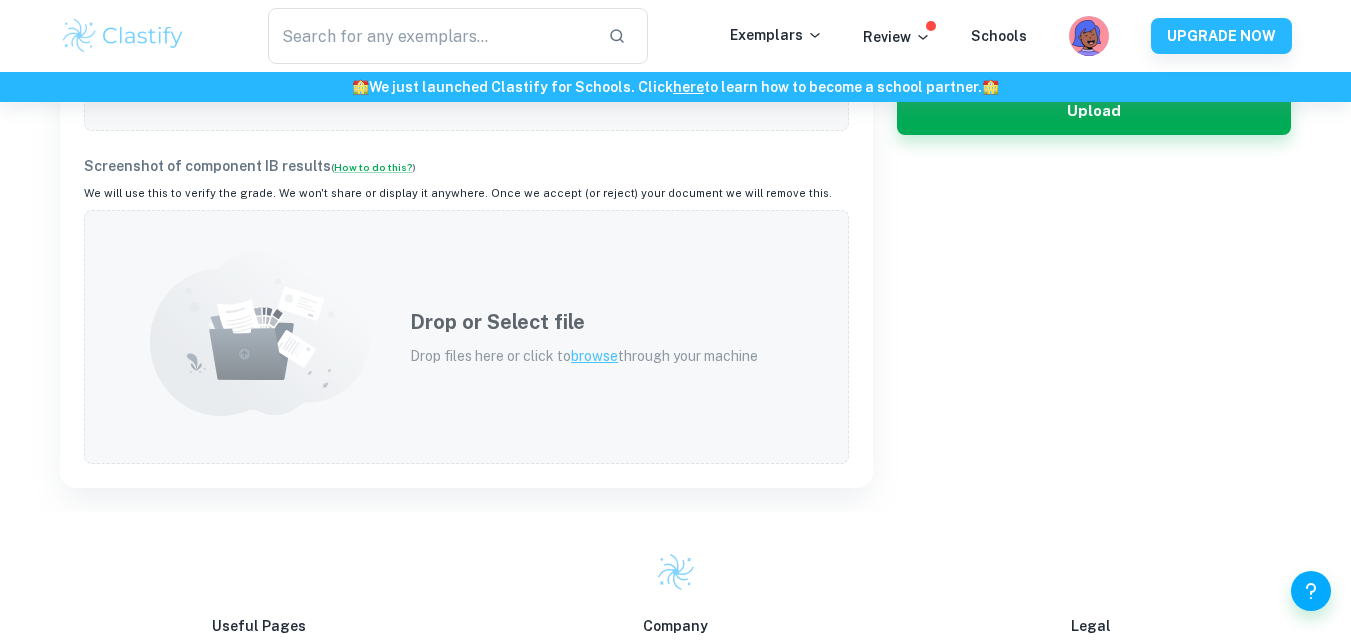 scroll, scrollTop: 866, scrollLeft: 0, axis: vertical 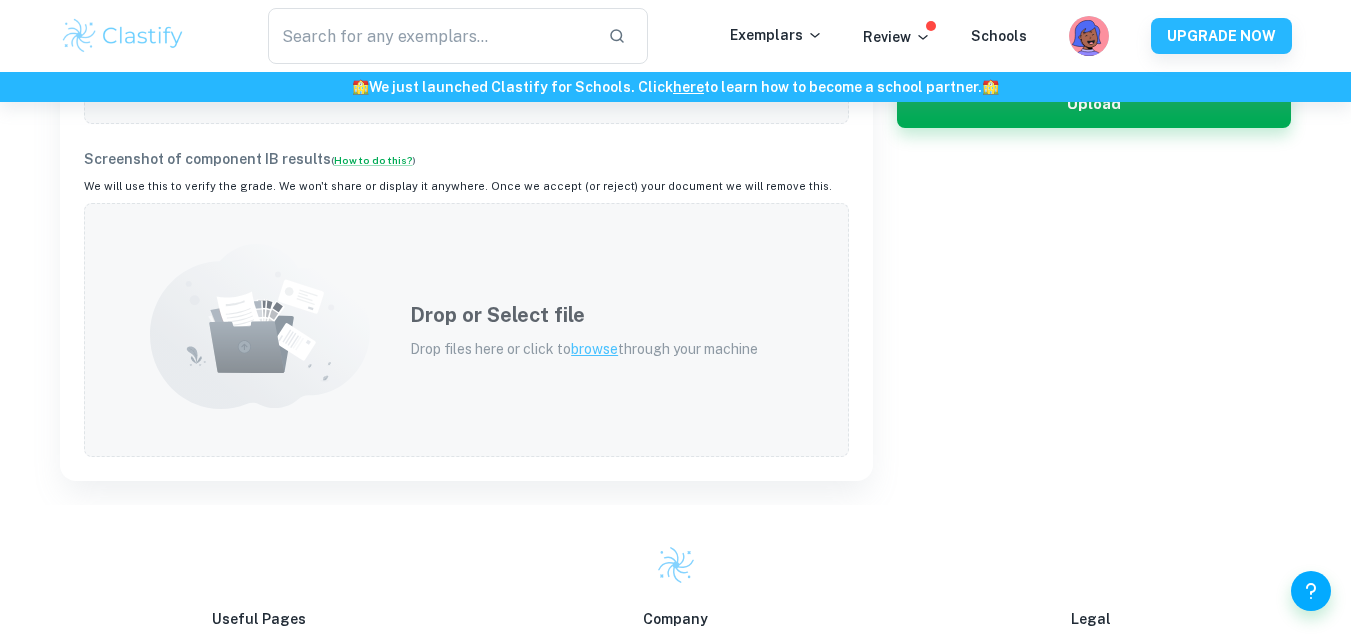 click on "Drop or Select file Drop files here or click to  browse  through your machine" at bounding box center (584, 330) 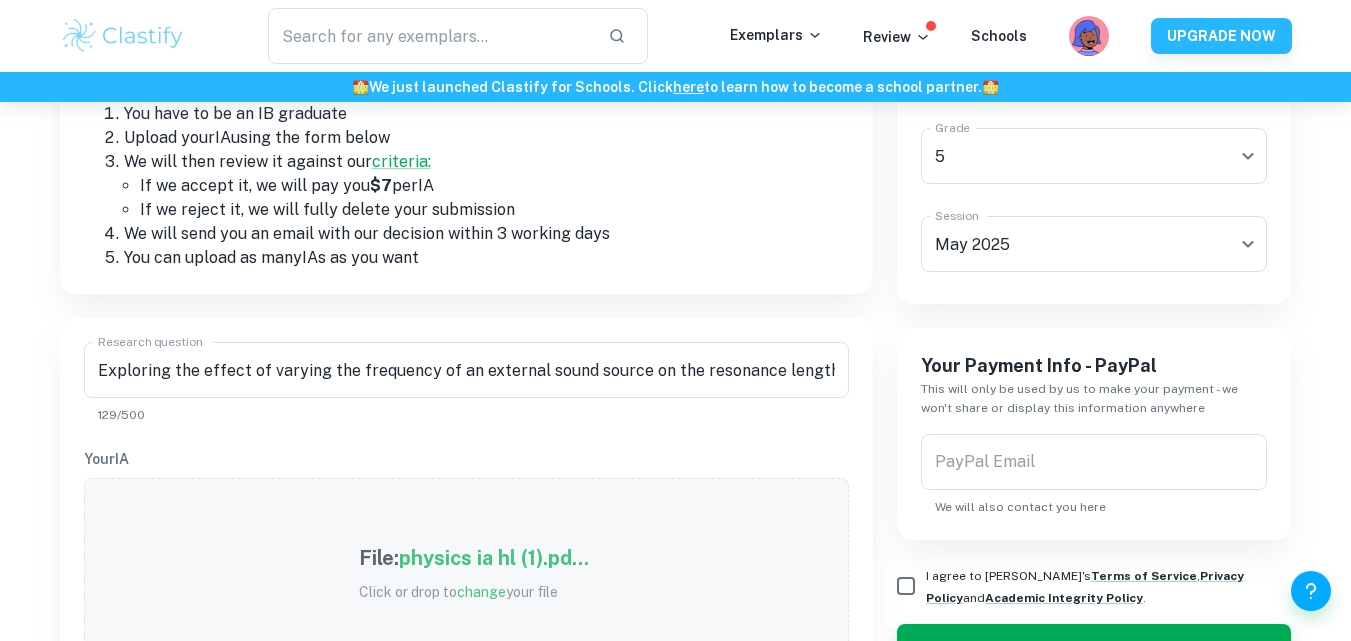 scroll, scrollTop: 323, scrollLeft: 0, axis: vertical 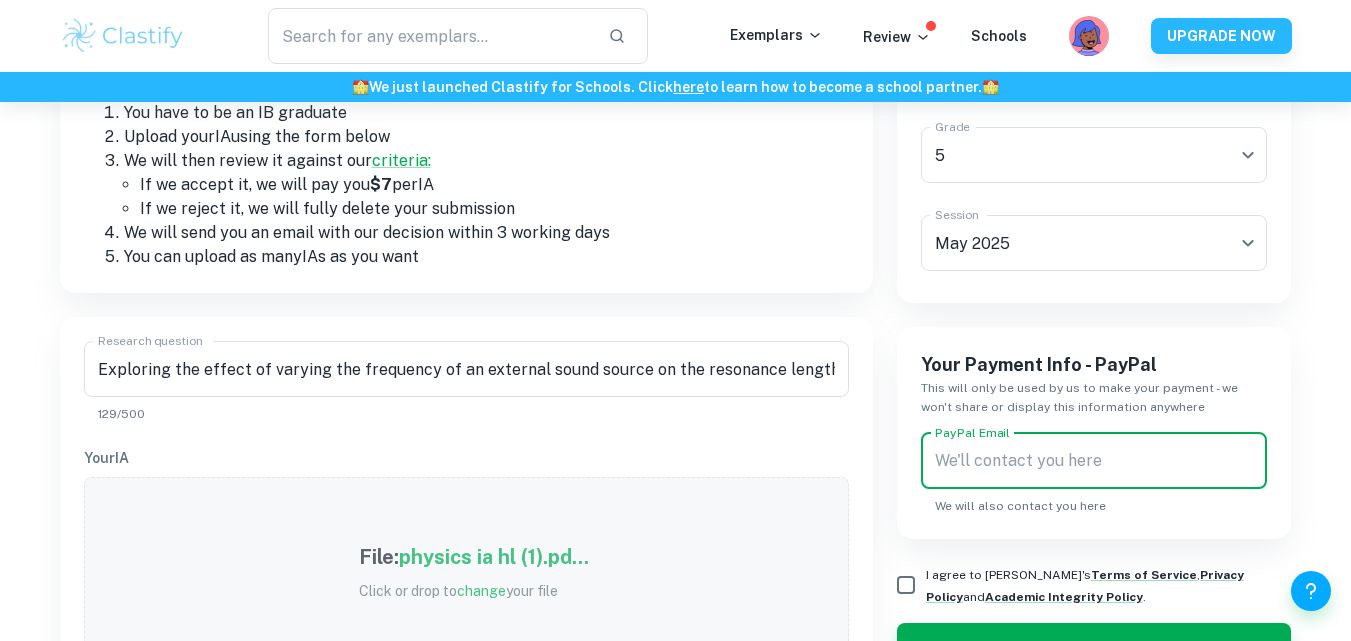 click on "PayPal Email" at bounding box center (1094, 461) 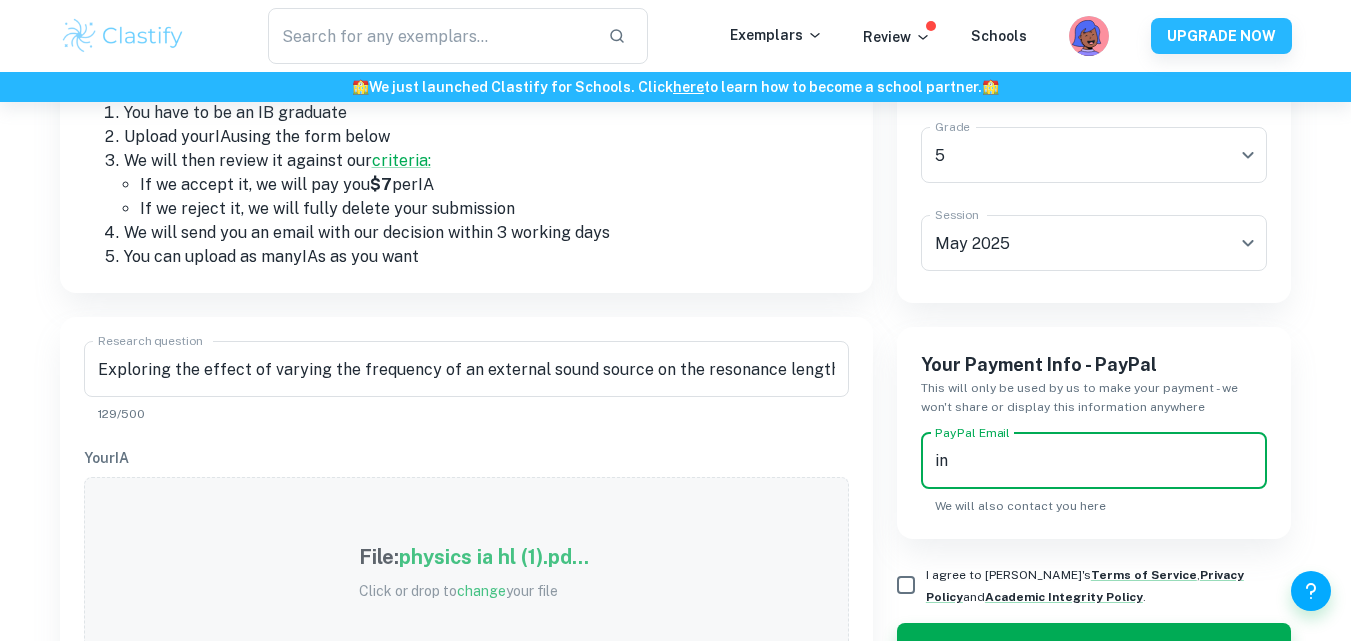 type on "i" 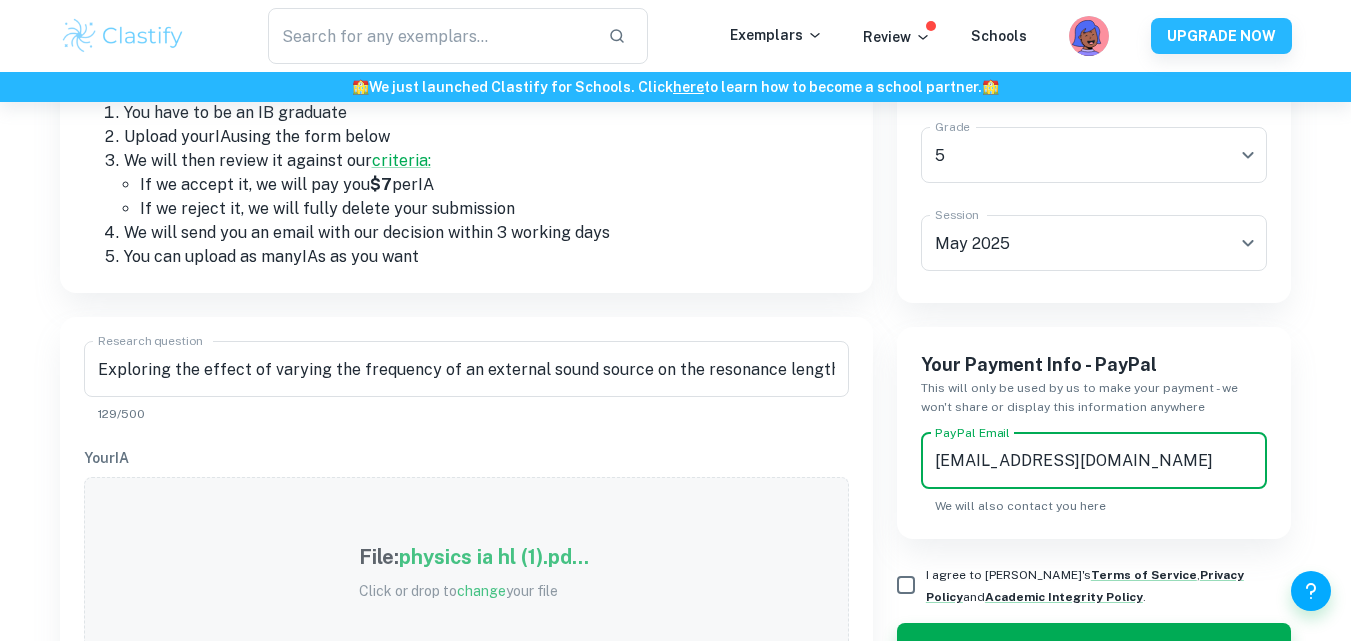 type on "indian-flavours@hotmail.com" 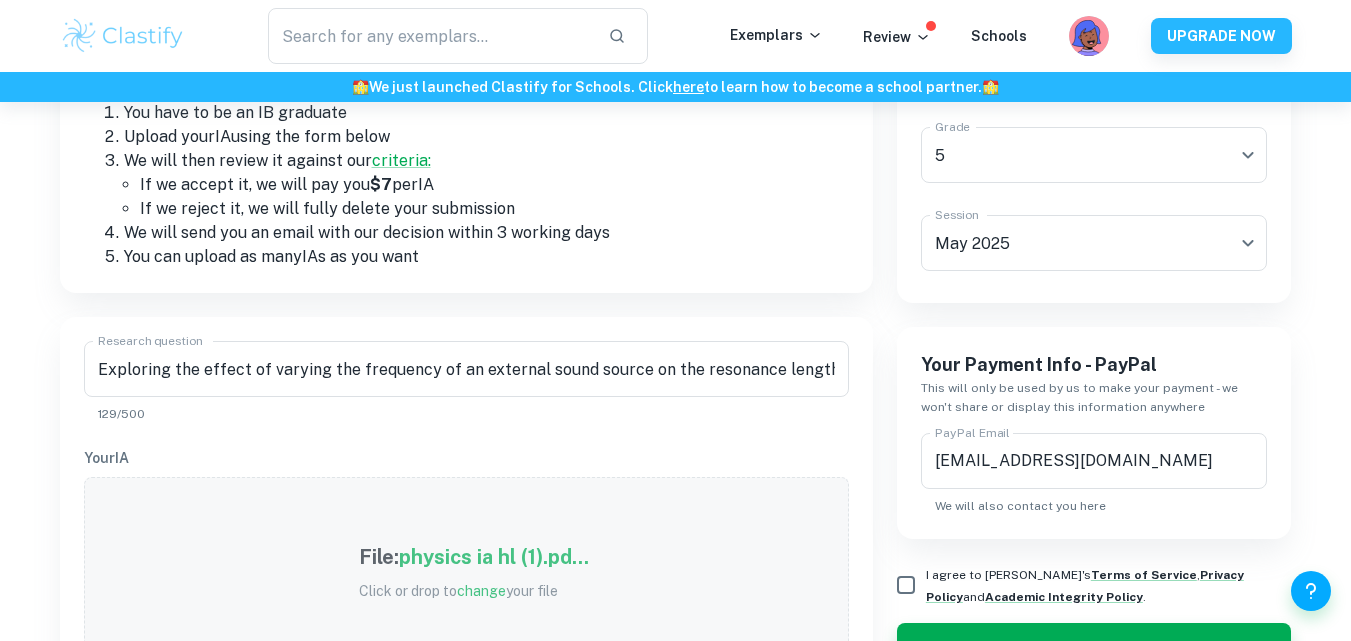 click on "Research question Exploring the effect of varying the frequency of an external sound source on the resonance length in an open-ended resonance tube Research question 129/500 Your  IA File:  physics ia hl (1).pd... Click or drop to  change  your file Screenshot of component IB results  ( How to do this? ) We will use this to verify the grade. We won't share or display it anywhere. Once we accept (or reject) your document we will remove this. File:  phy.JPG Click or drop to  change  your file" at bounding box center (466, 638) 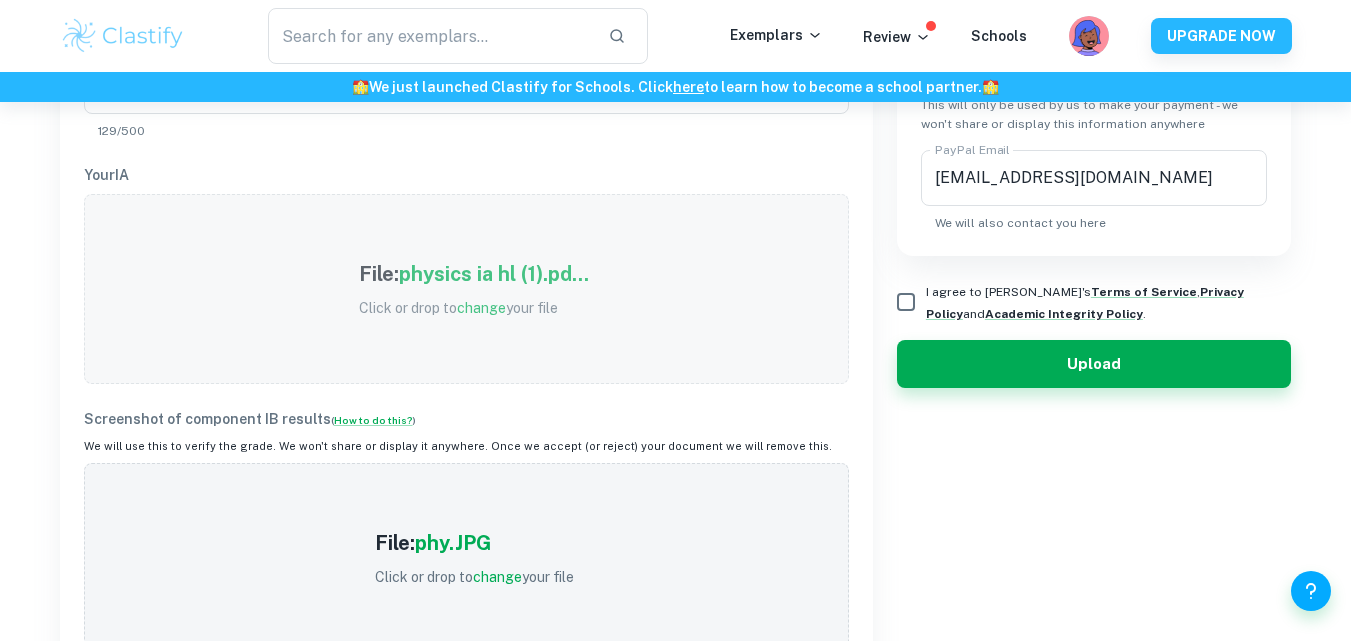 scroll, scrollTop: 607, scrollLeft: 0, axis: vertical 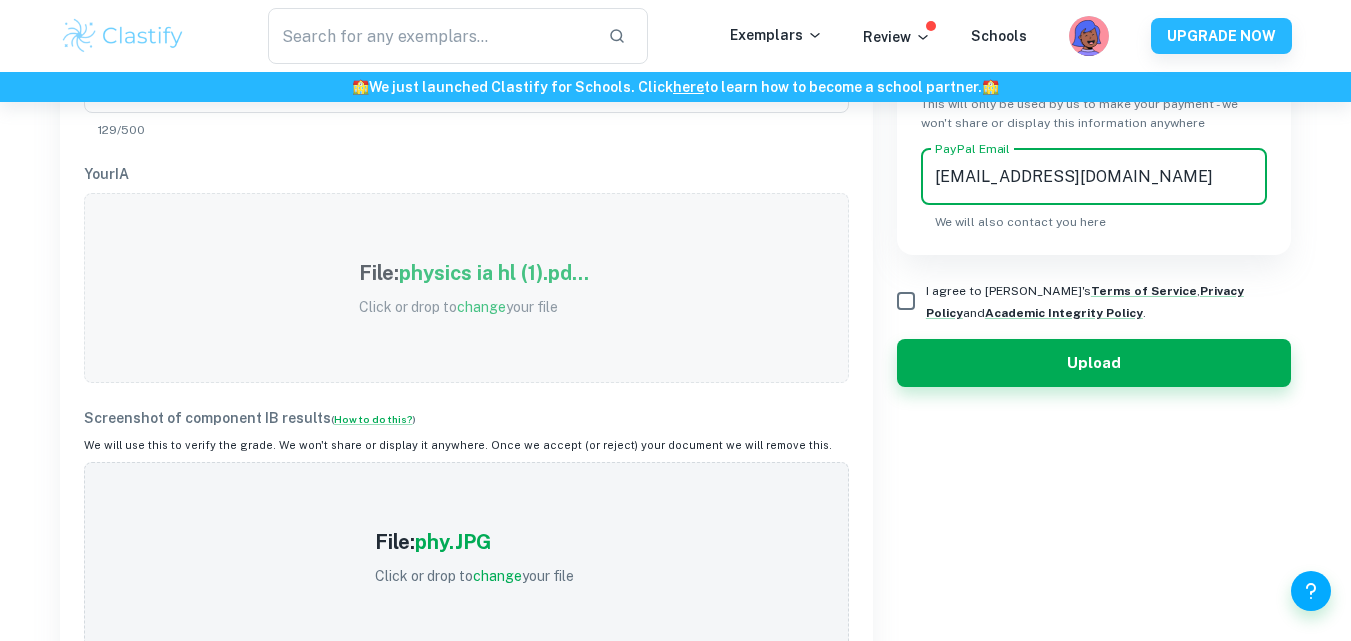 click on "indian-flavours@hotmail.com" at bounding box center (1094, 177) 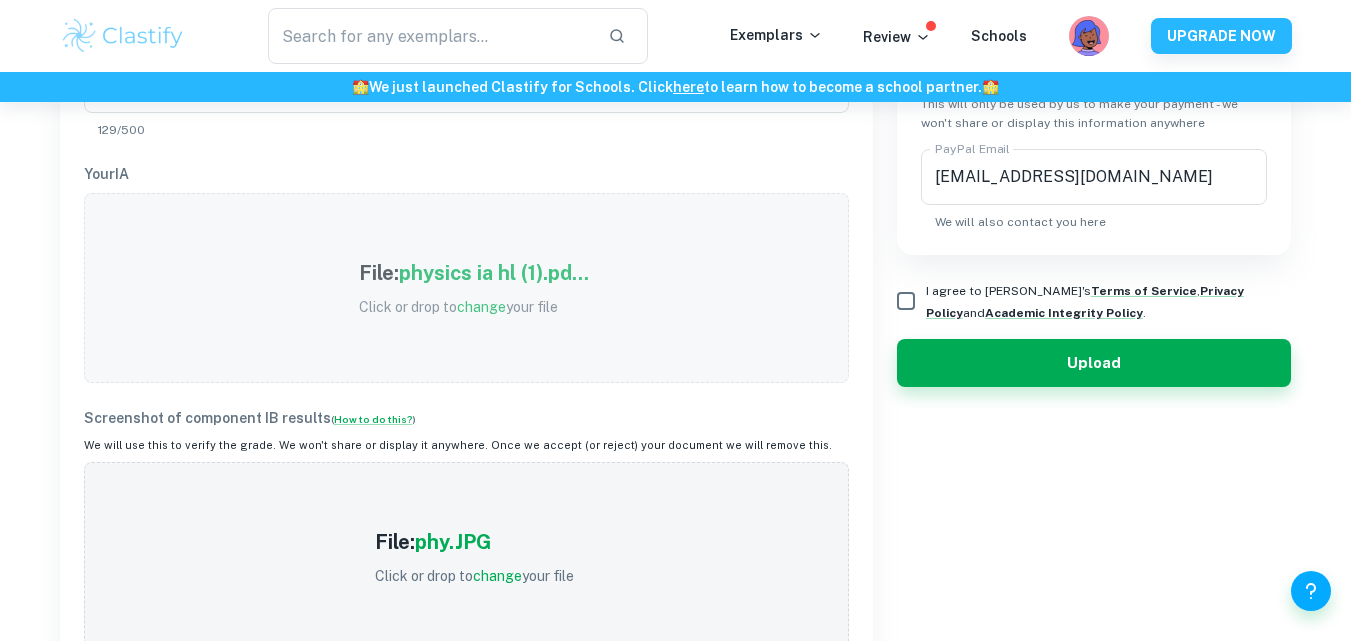 click on "We will also contact you here" at bounding box center [1094, 222] 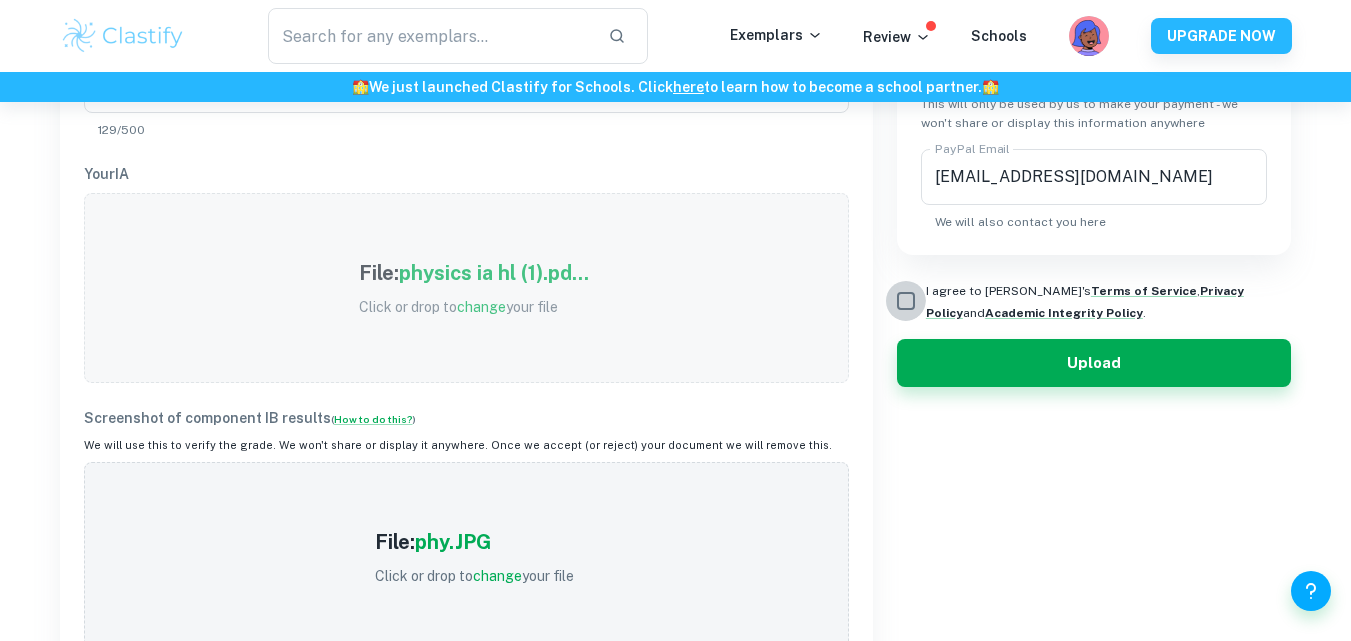 click on "I agree to Clastify's  Terms of Service ,  Privacy Policy  and  Academic Integrity Policy ." at bounding box center [906, 301] 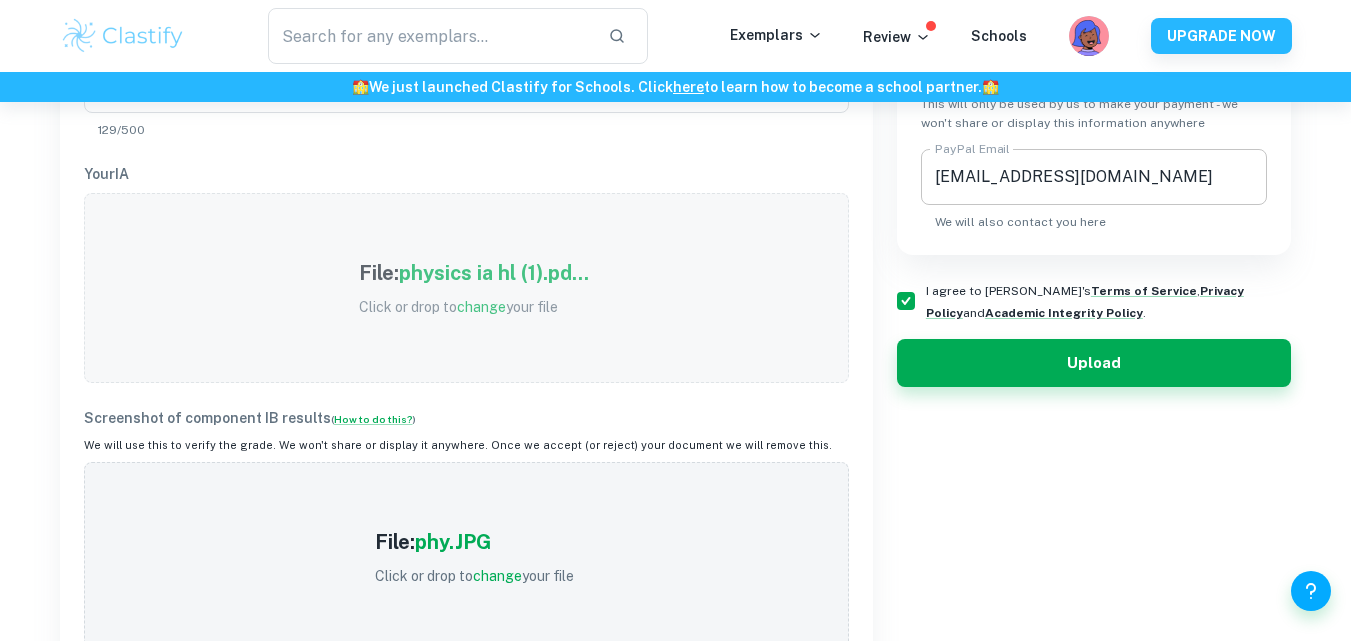 click on "indian-flavours@hotmail.com" at bounding box center (1094, 177) 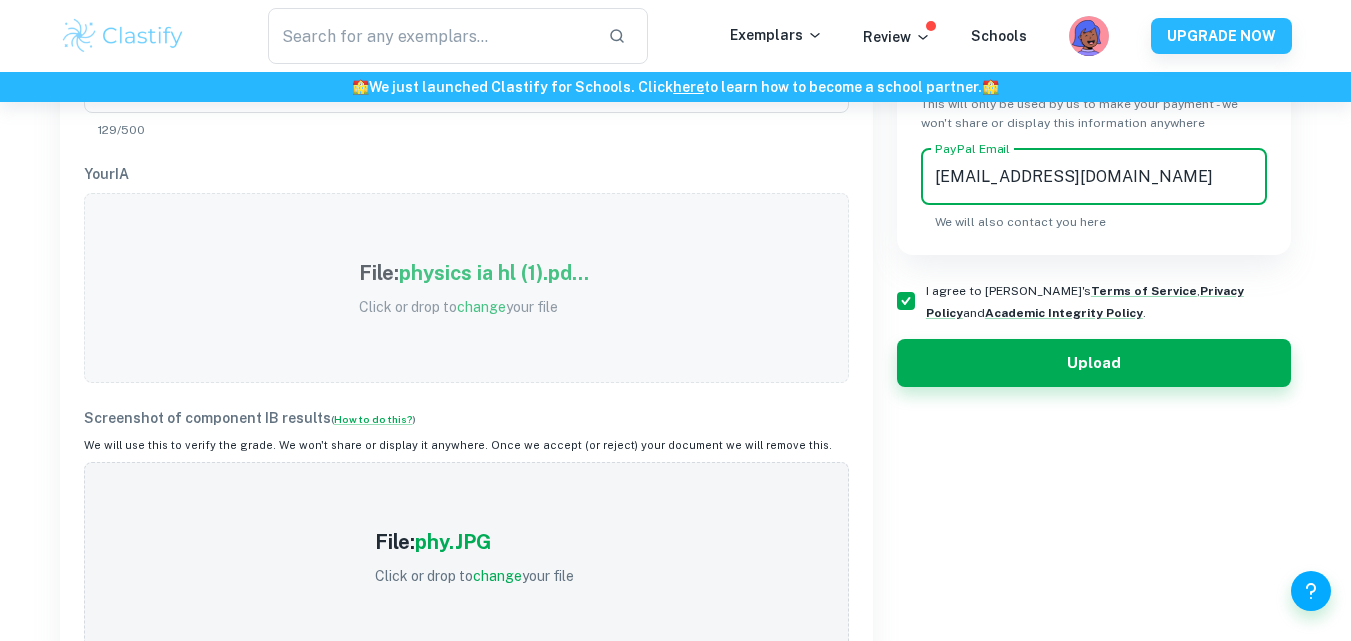 click on "indian-flavours@hotmail.com" at bounding box center [1094, 177] 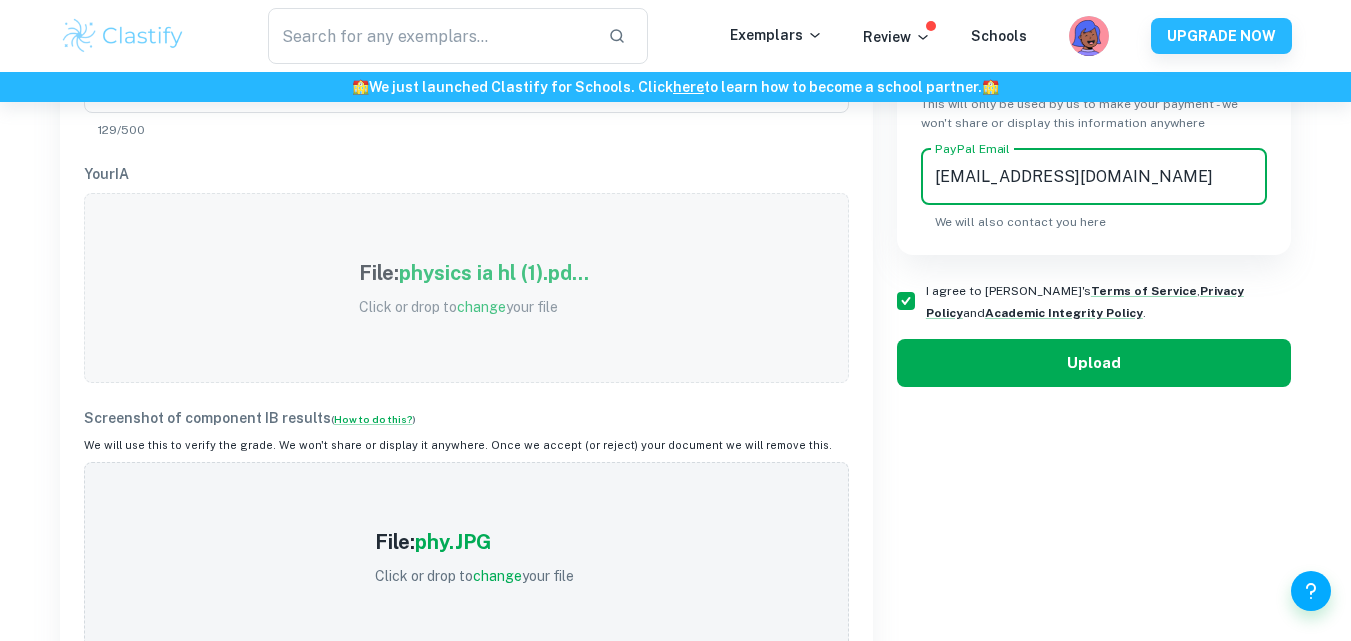 click on "Upload" at bounding box center [1094, 363] 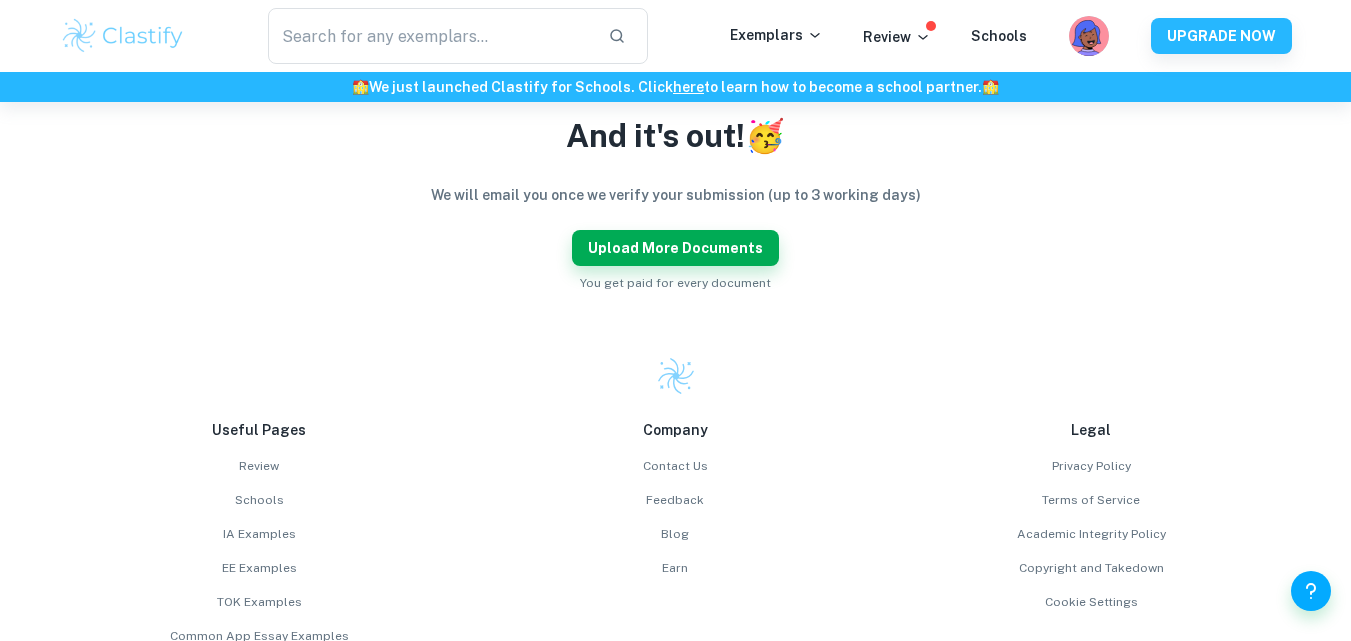 scroll, scrollTop: 485, scrollLeft: 0, axis: vertical 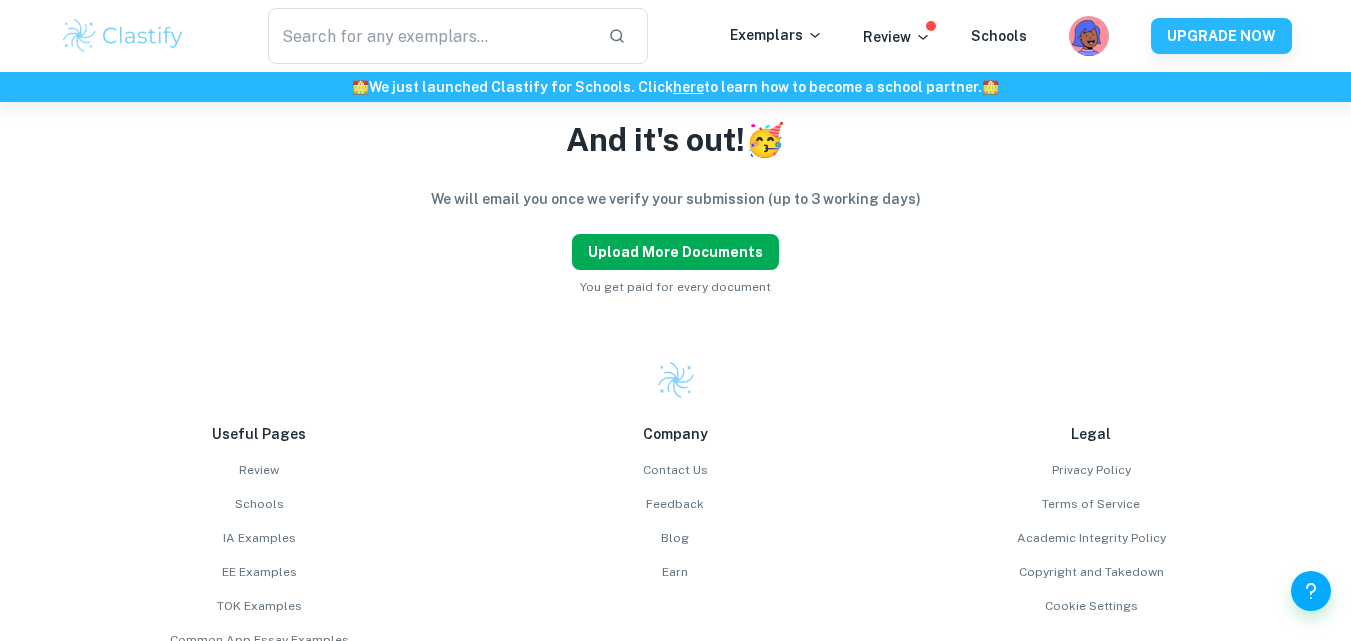 click on "Upload more documents" at bounding box center [675, 252] 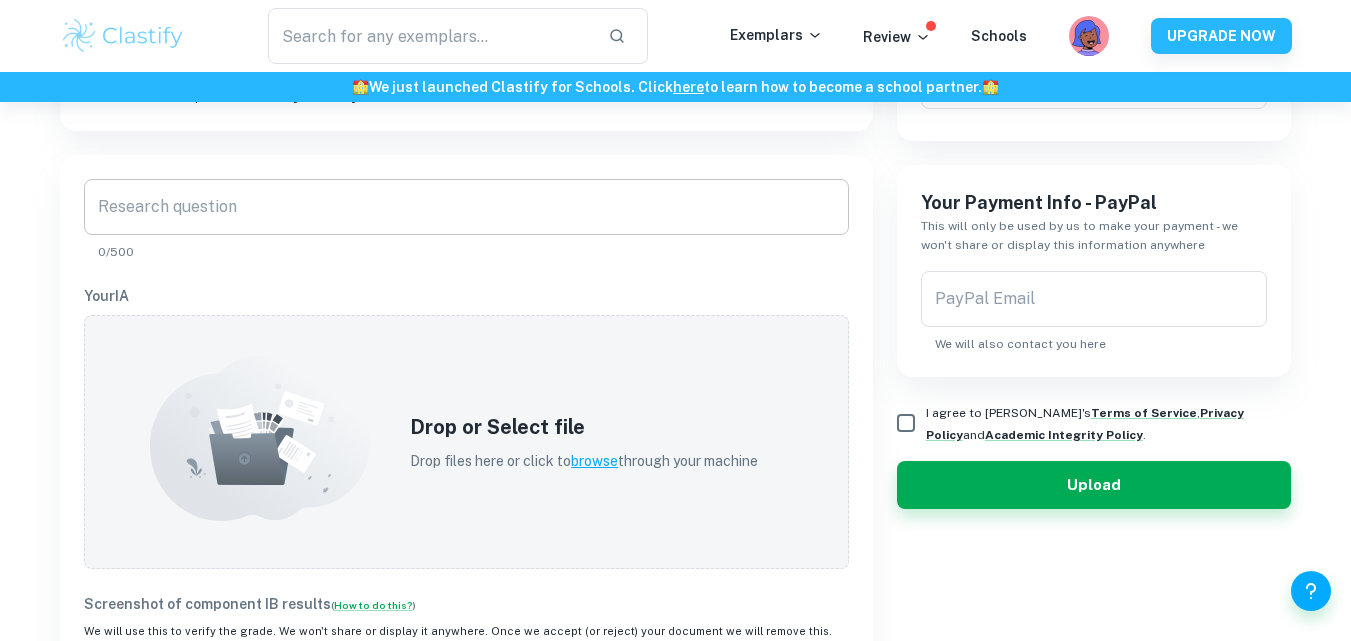 click on "Research question" at bounding box center (466, 207) 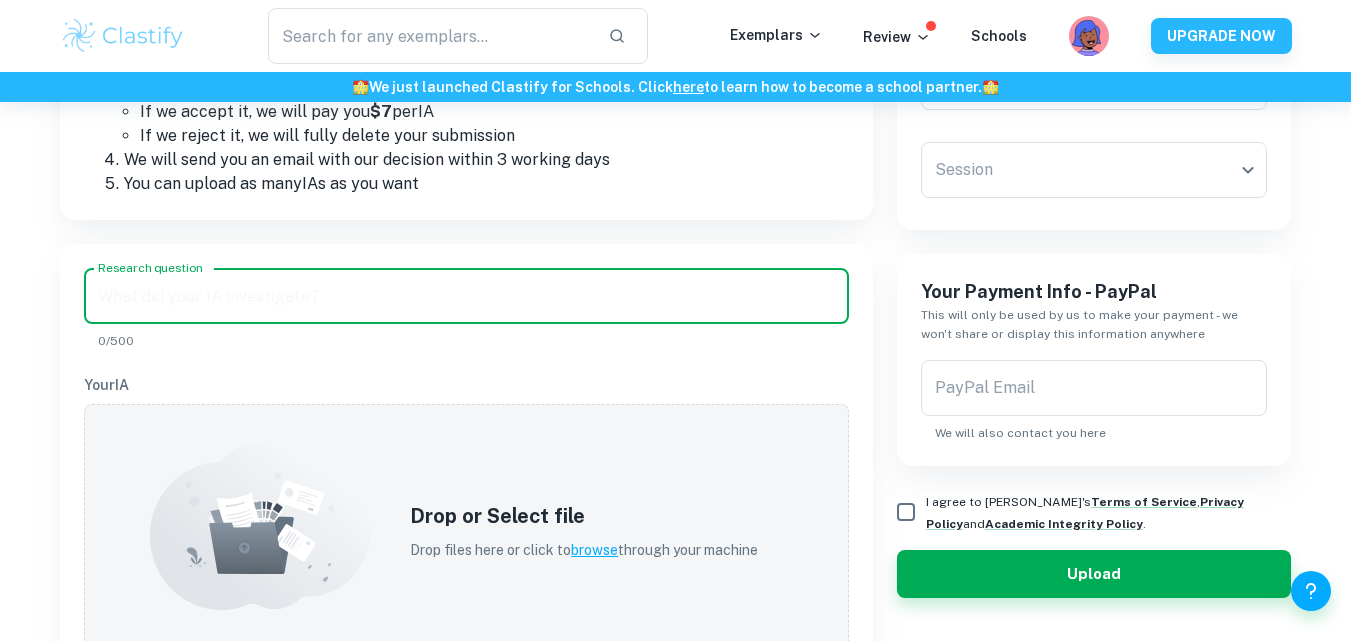 scroll, scrollTop: 429, scrollLeft: 0, axis: vertical 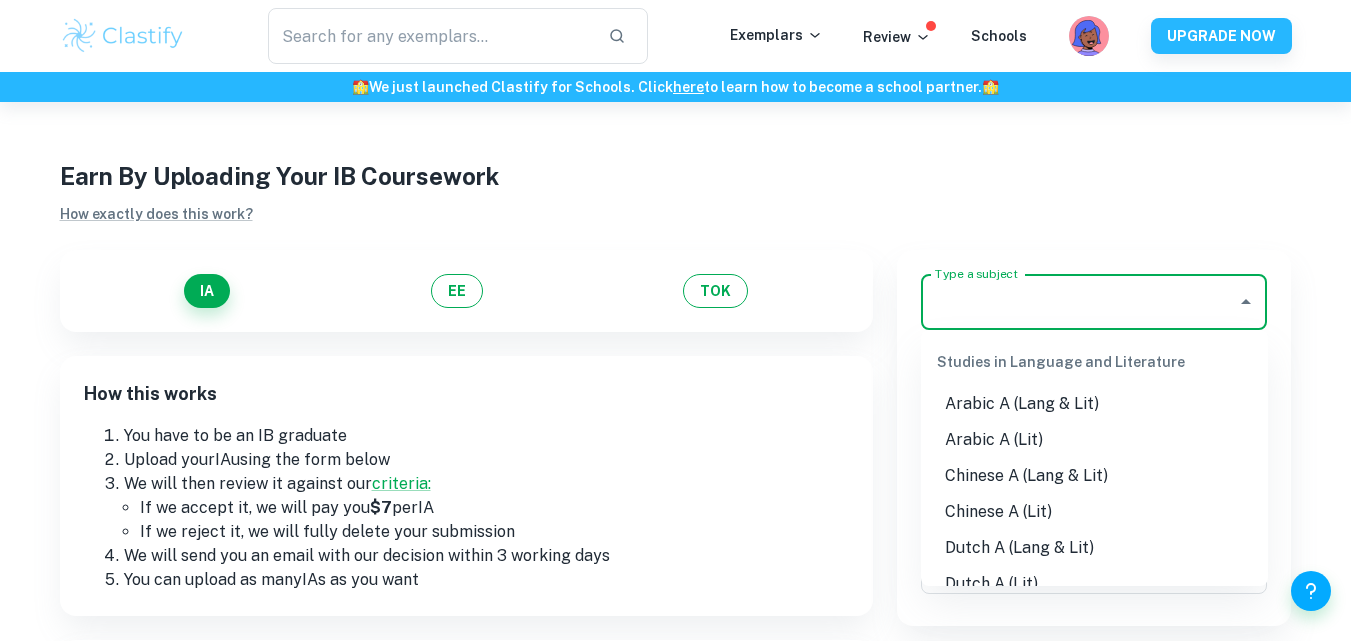 click on "Type a subject" at bounding box center [1079, 302] 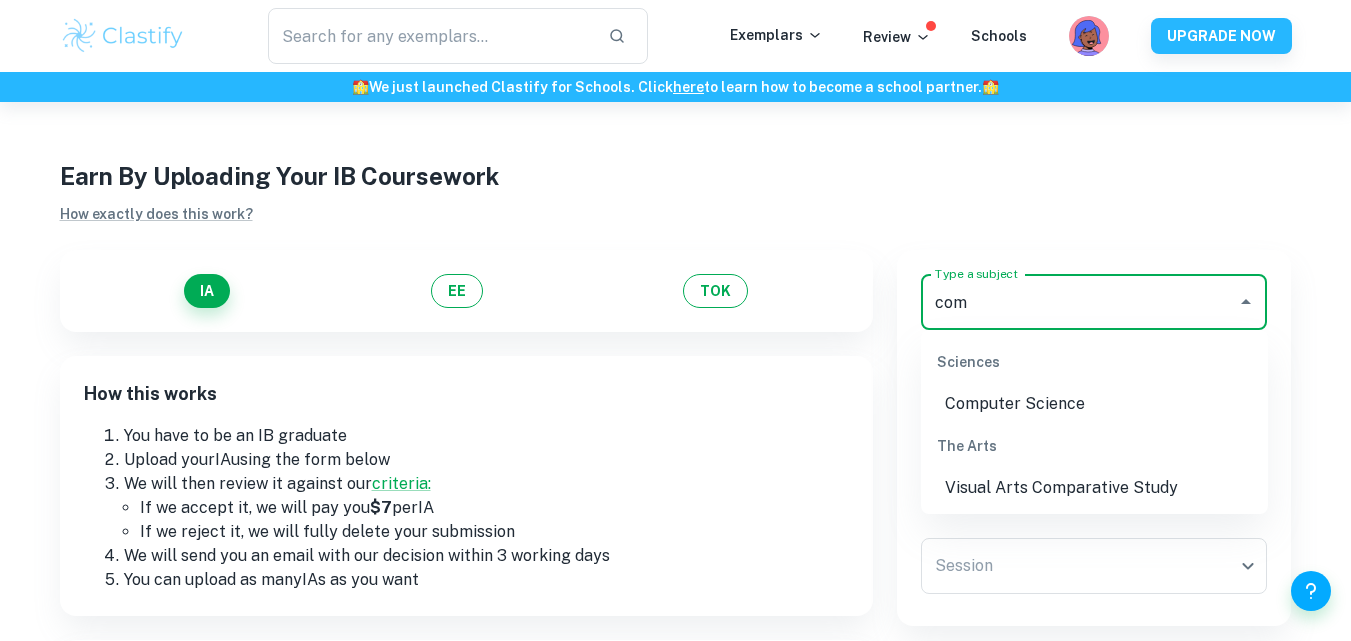 click on "Computer Science" at bounding box center [1094, 404] 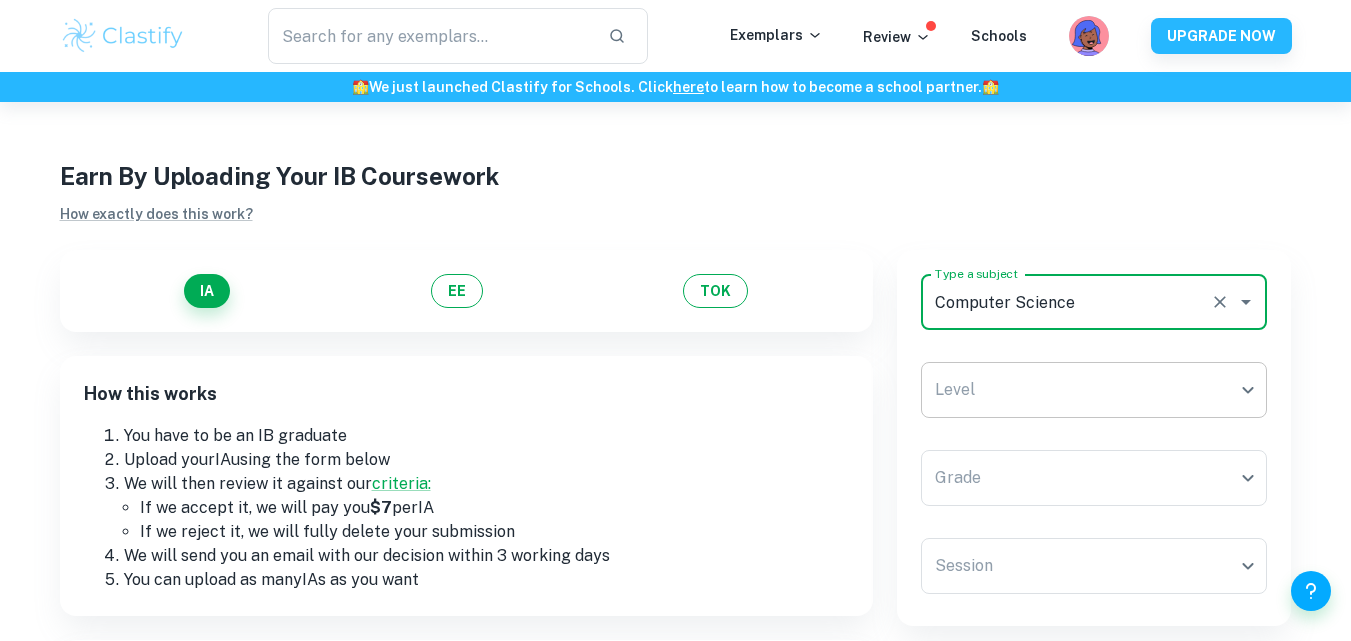 type on "Computer Science" 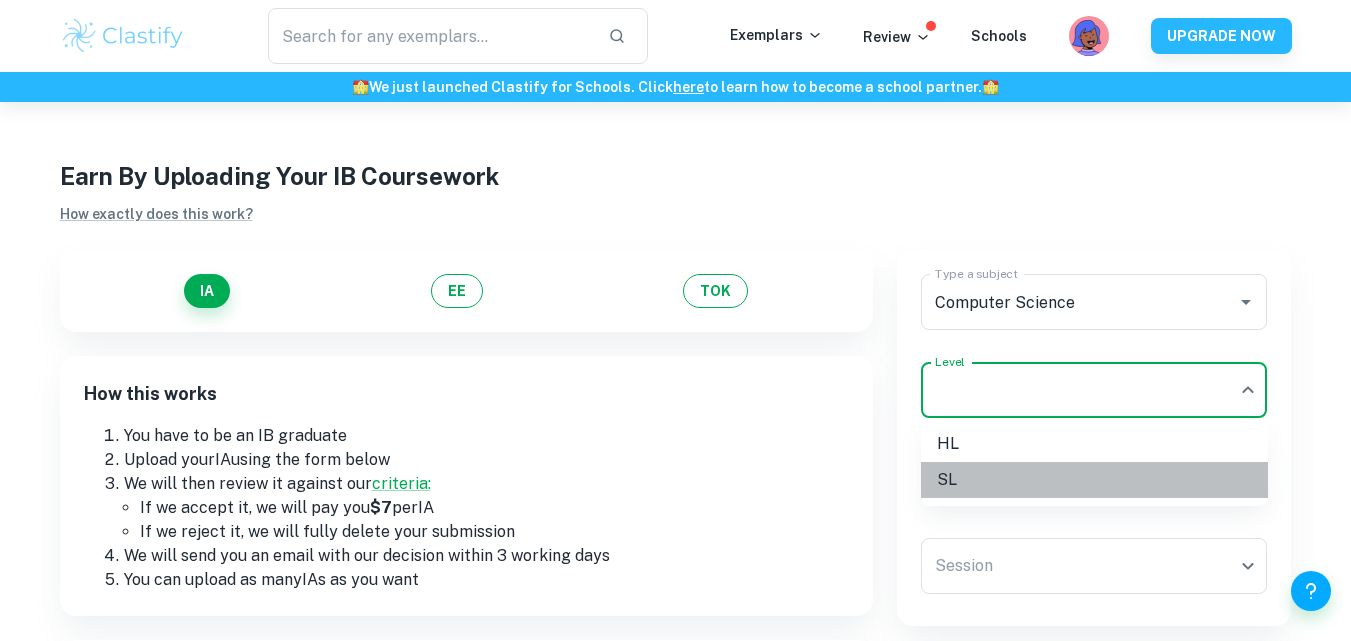 click on "SL" at bounding box center [1094, 480] 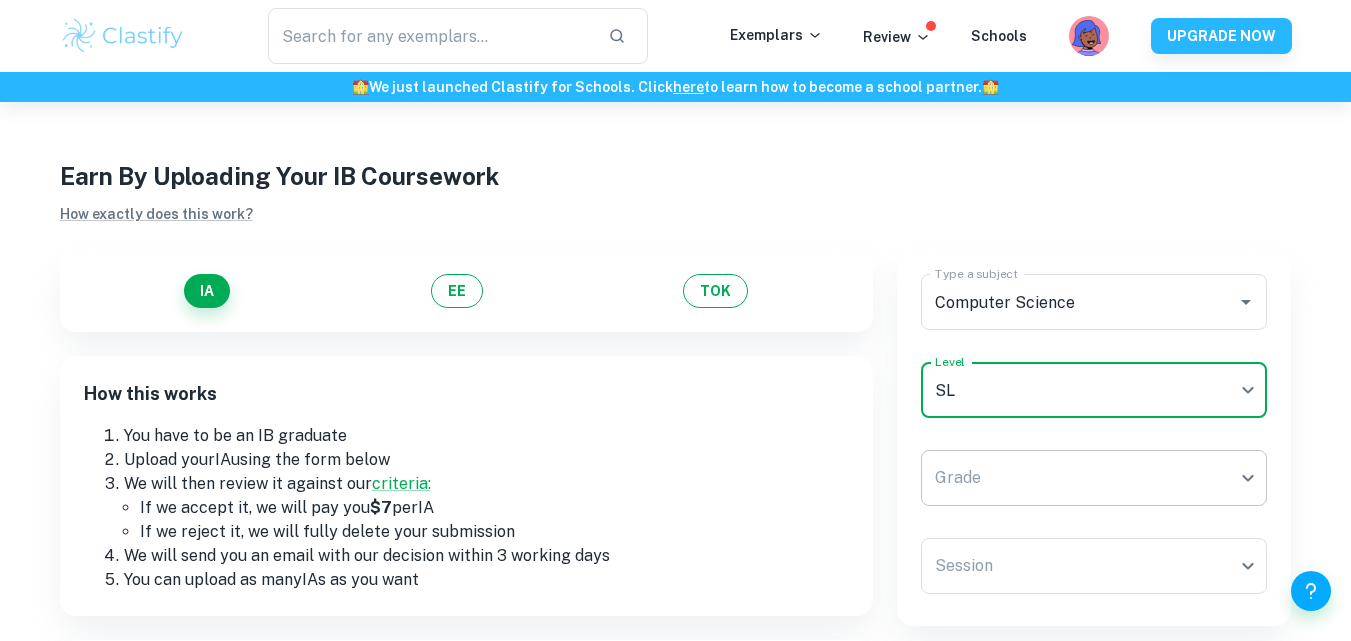 click on "We value your privacy We use cookies to enhance your browsing experience, serve personalised ads or content, and analyse our traffic. By clicking "Accept All", you consent to our use of cookies.   Cookie Policy Customise   Reject All   Accept All   Customise Consent Preferences   We use cookies to help you navigate efficiently and perform certain functions. You will find detailed information about all cookies under each consent category below. The cookies that are categorised as "Necessary" are stored on your browser as they are essential for enabling the basic functionalities of the site. ...  Show more For more information on how Google's third-party cookies operate and handle your data, see:   Google Privacy Policy Necessary Always Active Necessary cookies are required to enable the basic features of this site, such as providing secure log-in or adjusting your consent preferences. These cookies do not store any personally identifiable data. Functional Analytics Performance Advertisement Uncategorised" at bounding box center [675, 422] 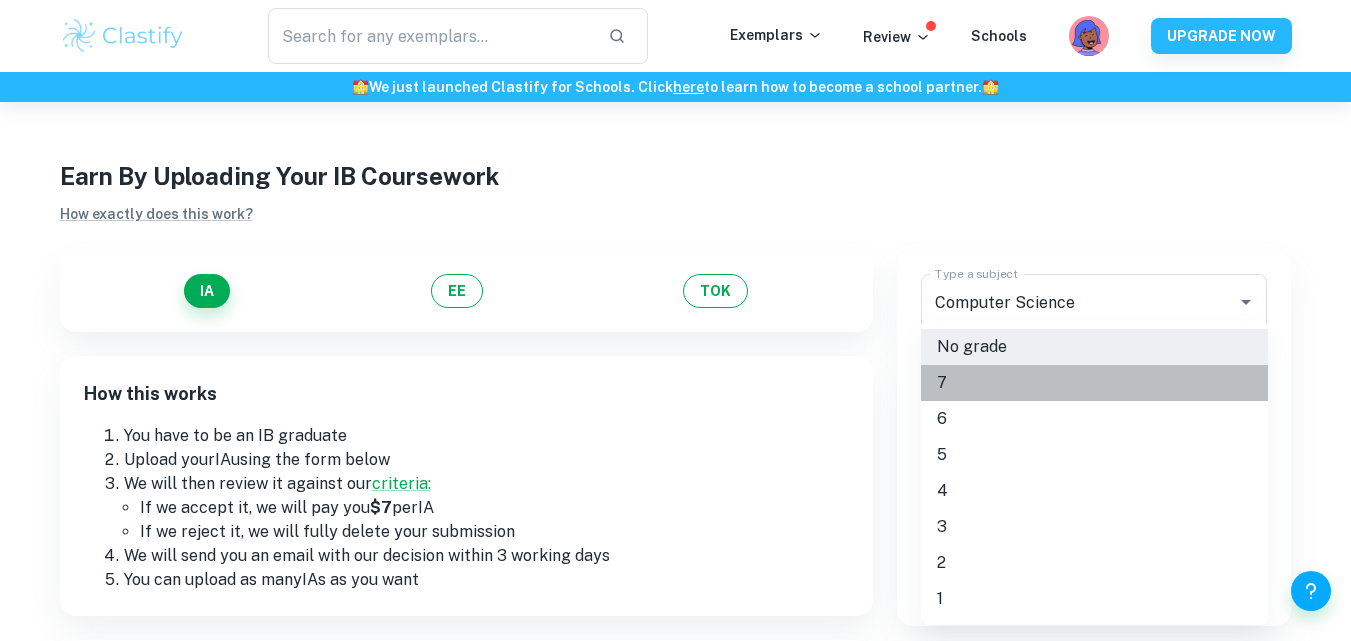 click on "7" at bounding box center [1094, 383] 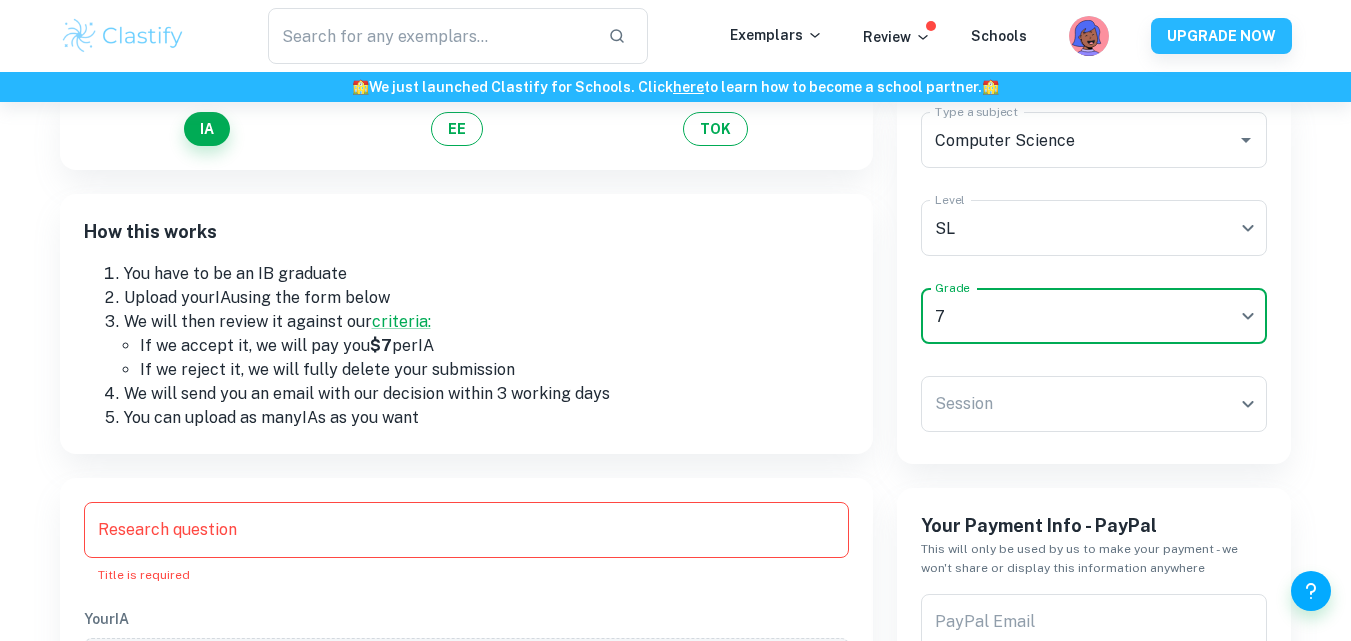 scroll, scrollTop: 199, scrollLeft: 0, axis: vertical 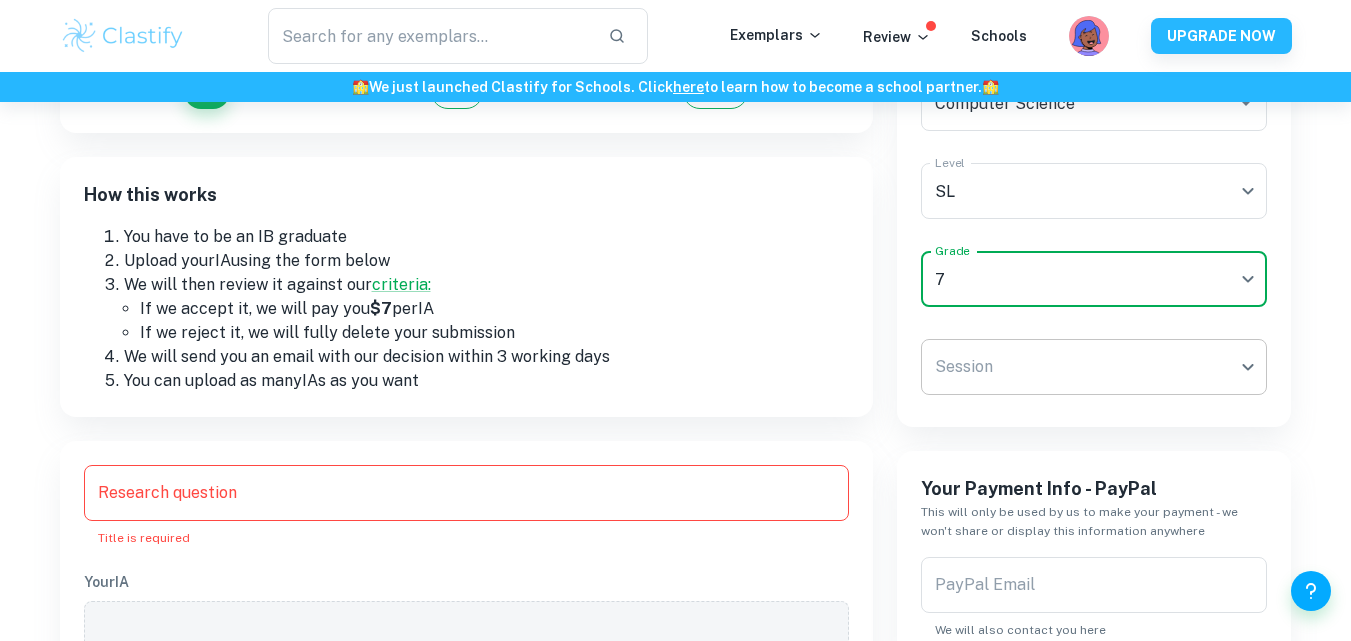 click on "We value your privacy We use cookies to enhance your browsing experience, serve personalised ads or content, and analyse our traffic. By clicking "Accept All", you consent to our use of cookies.   Cookie Policy Customise   Reject All   Accept All   Customise Consent Preferences   We use cookies to help you navigate efficiently and perform certain functions. You will find detailed information about all cookies under each consent category below. The cookies that are categorised as "Necessary" are stored on your browser as they are essential for enabling the basic functionalities of the site. ...  Show more For more information on how Google's third-party cookies operate and handle your data, see:   Google Privacy Policy Necessary Always Active Necessary cookies are required to enable the basic features of this site, such as providing secure log-in or adjusting your consent preferences. These cookies do not store any personally identifiable data. Functional Analytics Performance Advertisement Uncategorised" at bounding box center (675, 223) 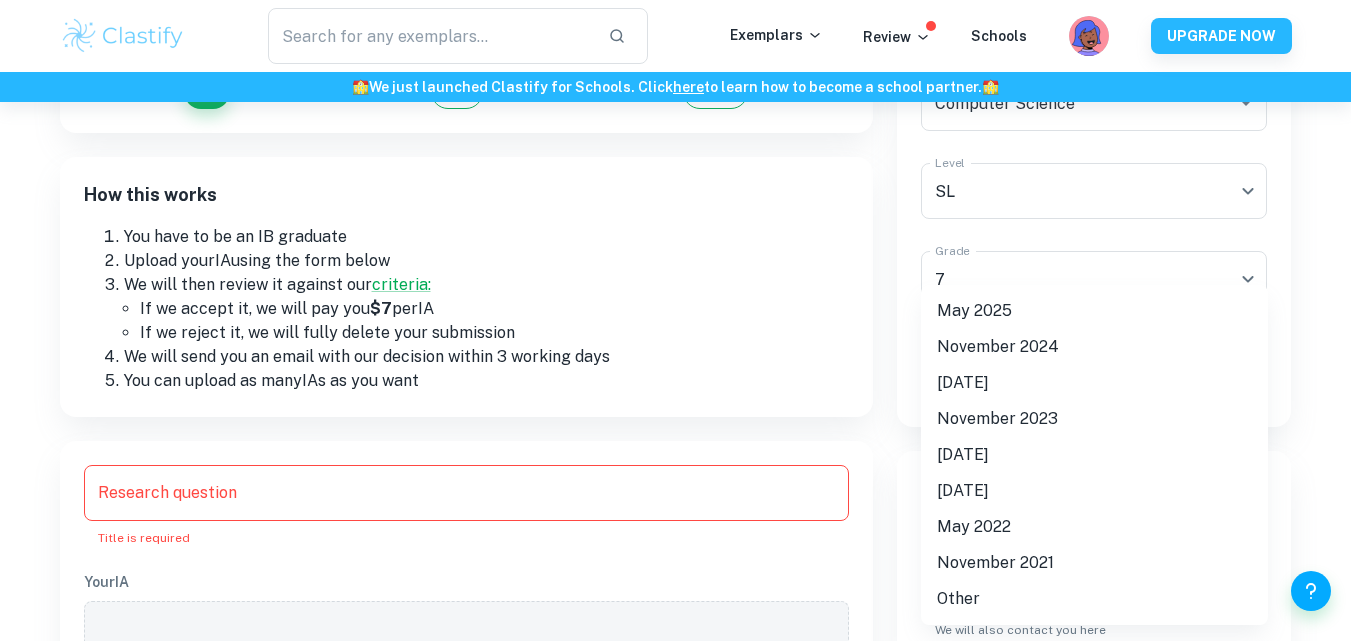 click on "May 2025" at bounding box center (1094, 311) 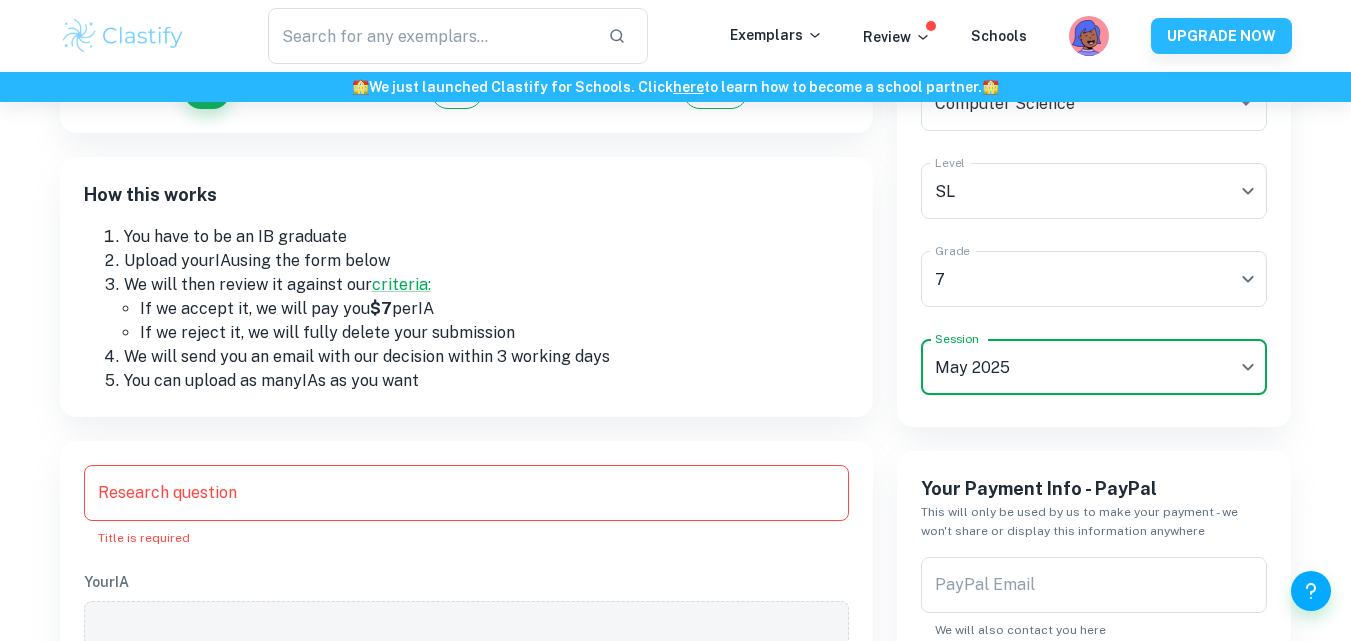 click on "Research question" at bounding box center [466, 493] 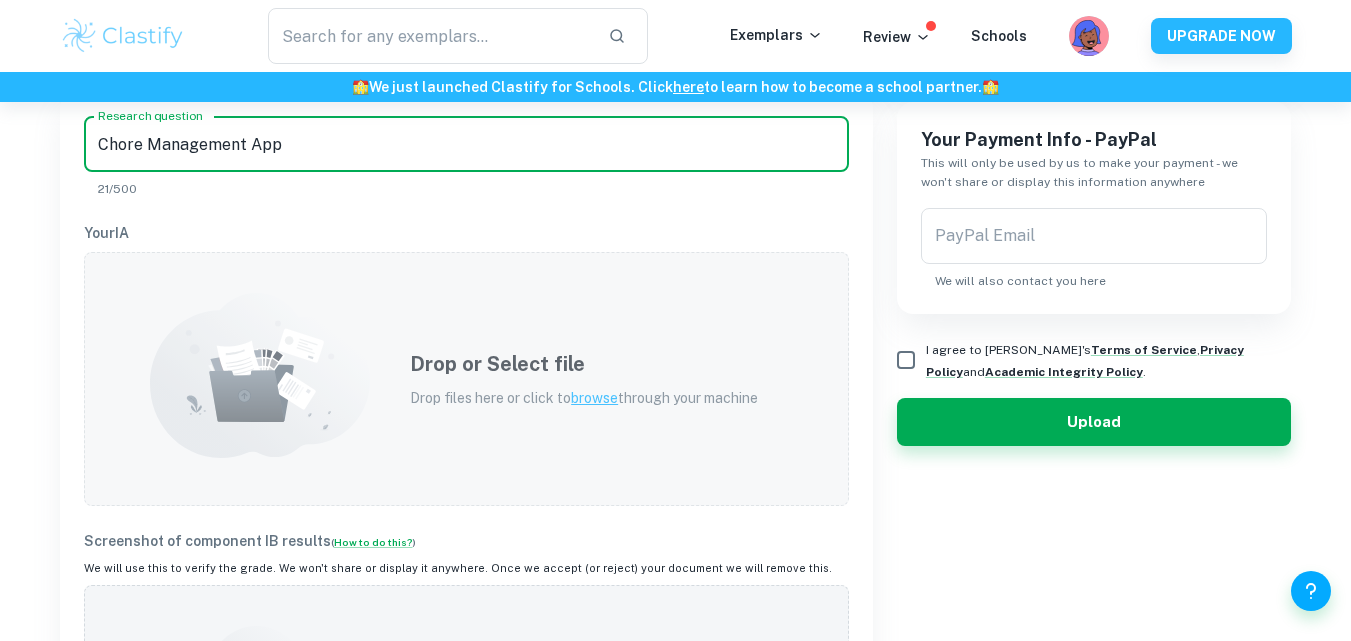 scroll, scrollTop: 579, scrollLeft: 0, axis: vertical 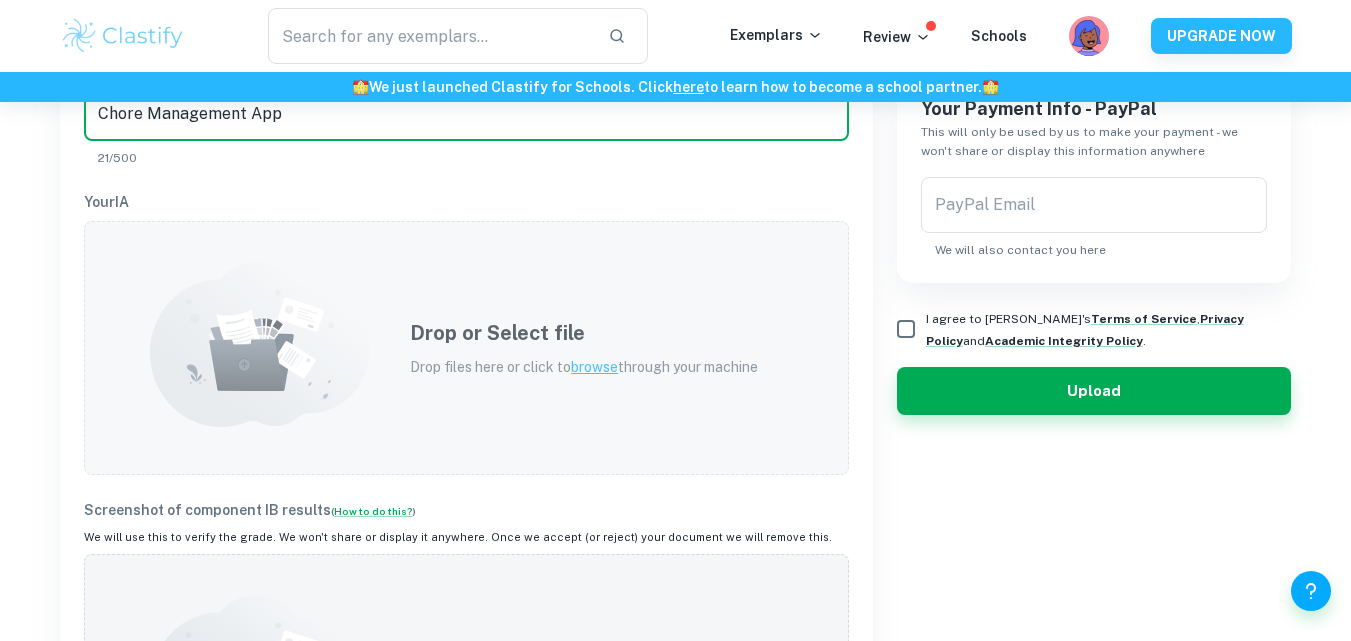 type on "Chore Management App" 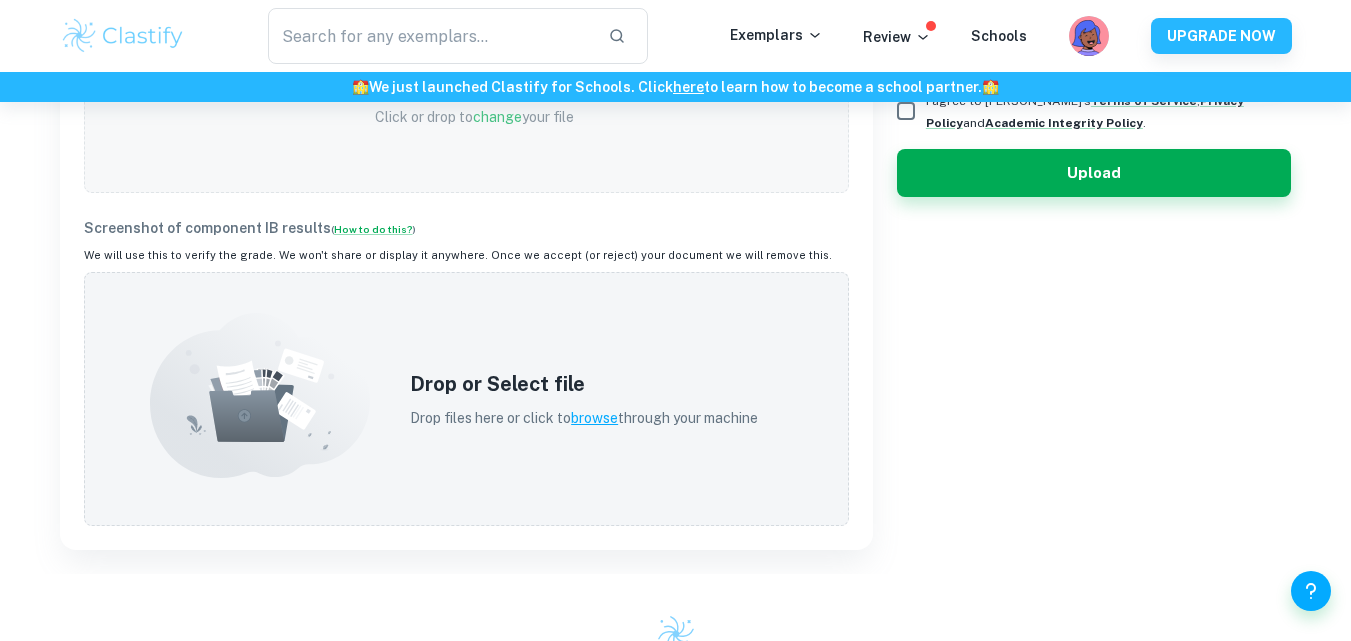 scroll, scrollTop: 853, scrollLeft: 0, axis: vertical 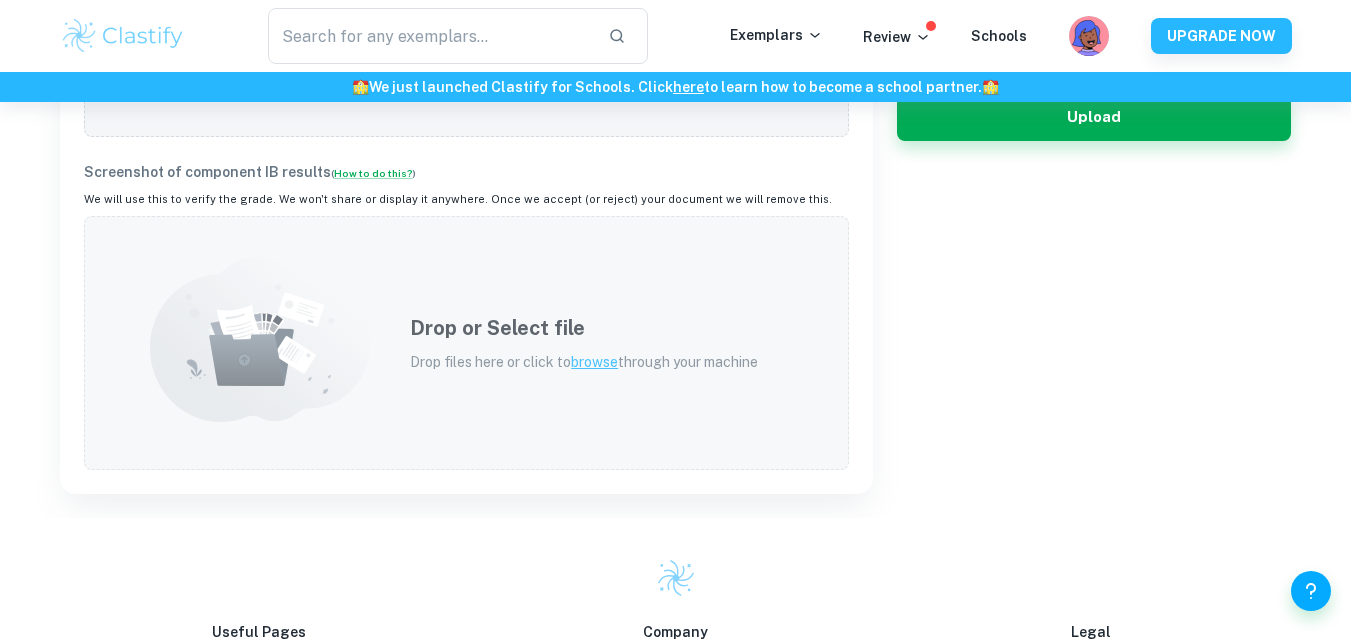 click on "Drop or Select file Drop files here or click to  browse  through your machine" at bounding box center (584, 343) 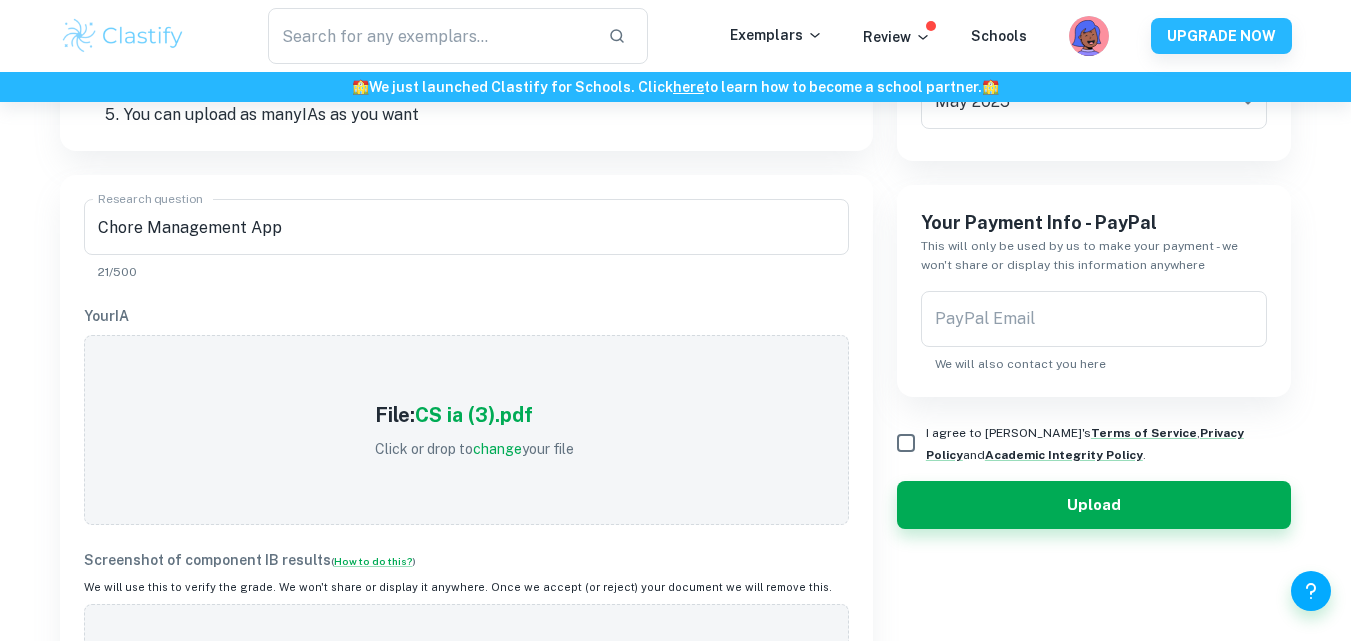 scroll, scrollTop: 464, scrollLeft: 0, axis: vertical 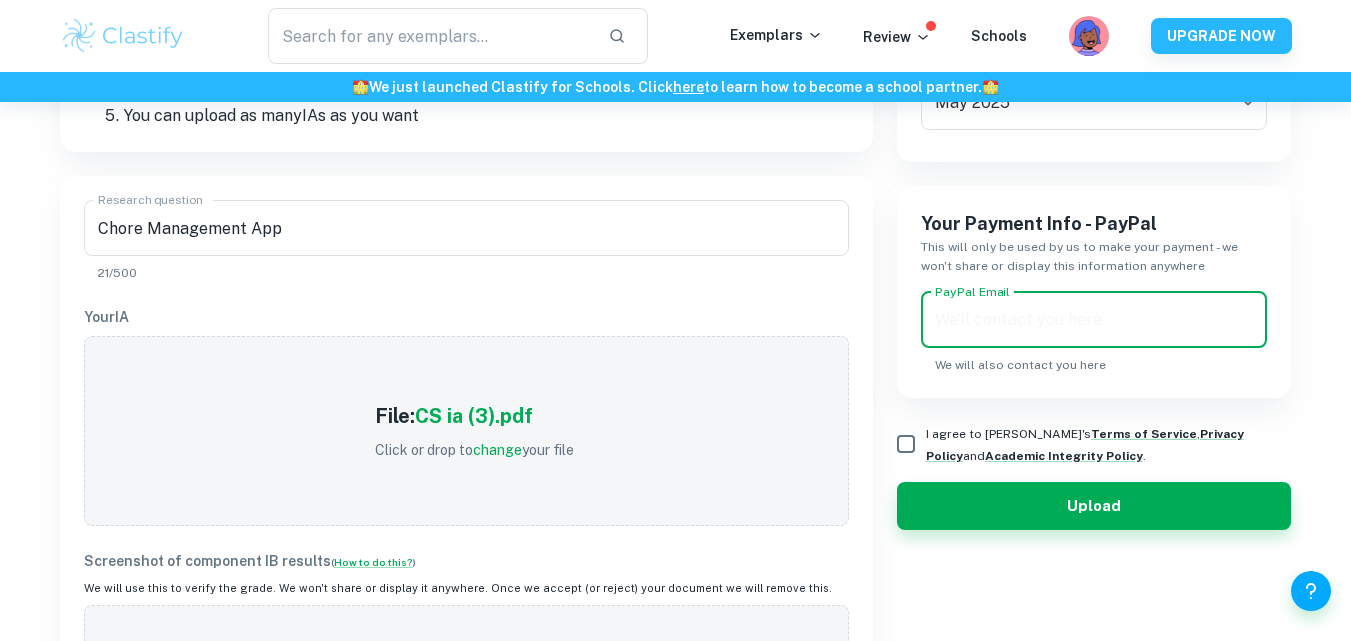 click on "PayPal Email" at bounding box center (1094, 320) 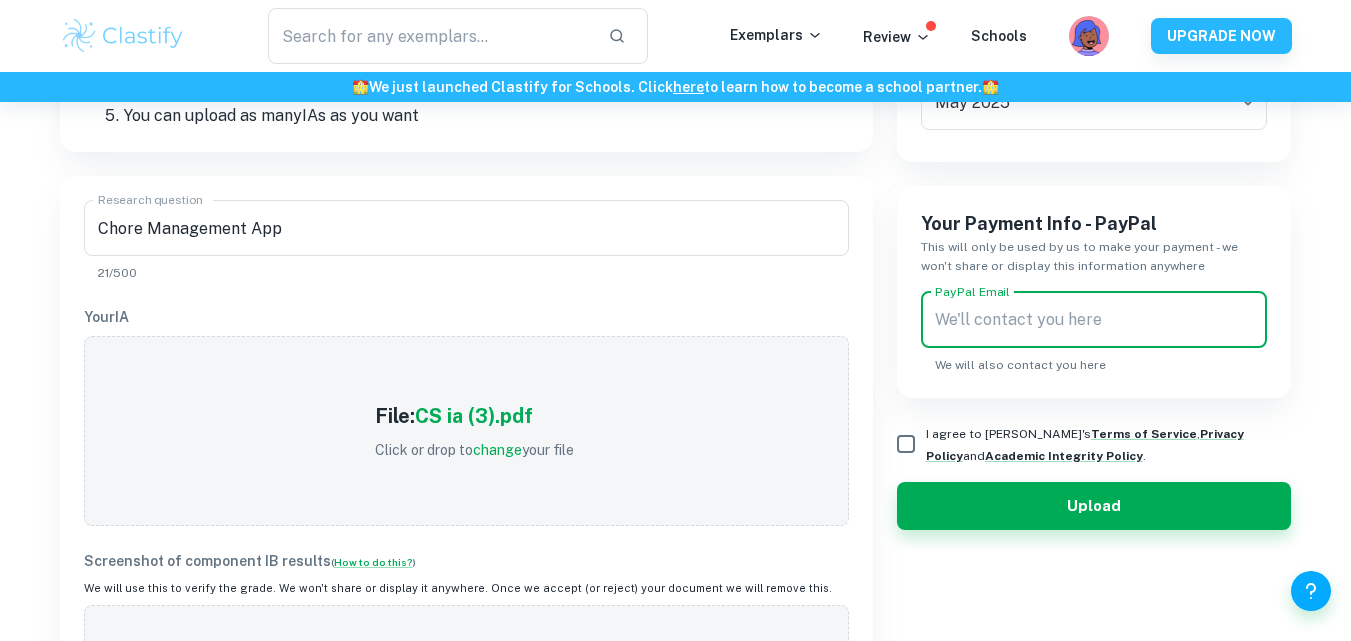 paste on "indian-flavours@hotmail.com" 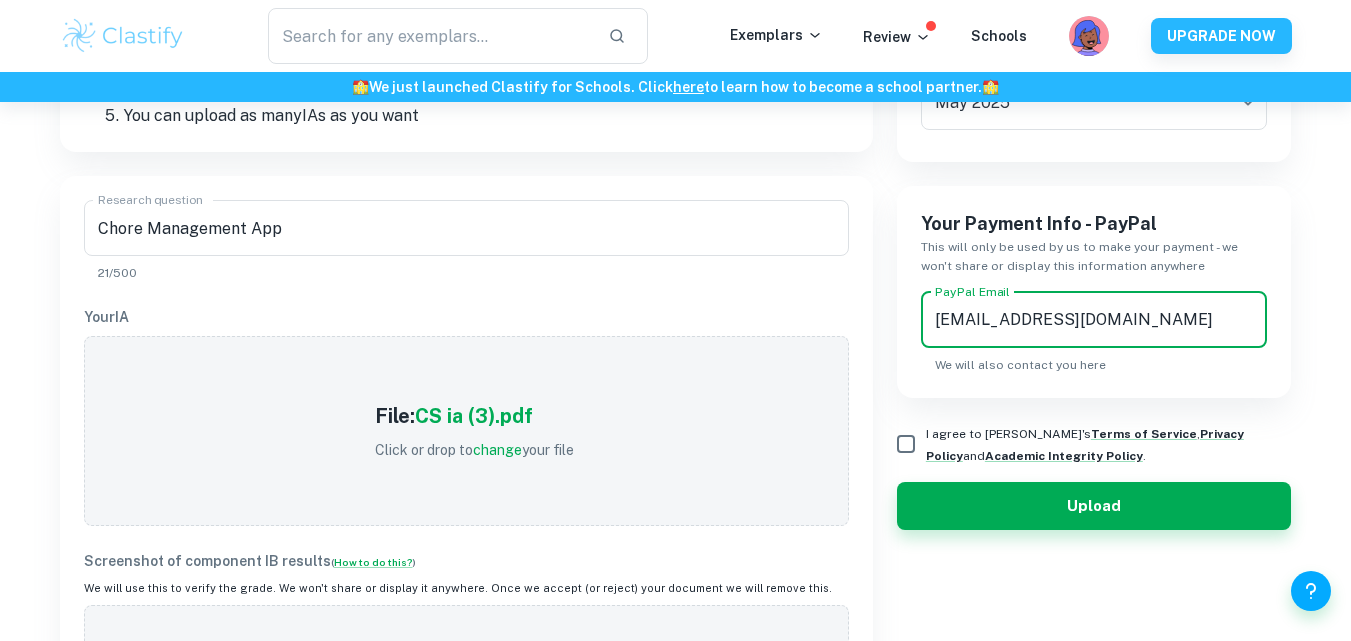 type on "indian-flavours@hotmail.com" 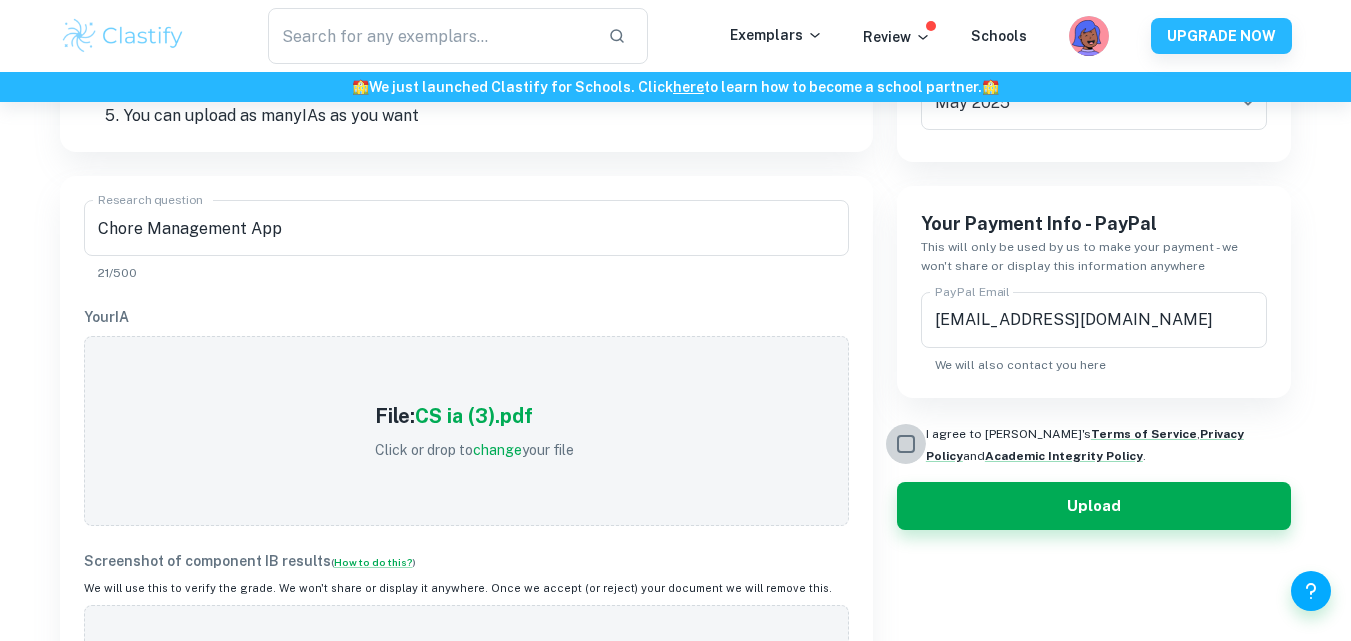 click on "I agree to Clastify's  Terms of Service ,  Privacy Policy  and  Academic Integrity Policy ." at bounding box center [906, 444] 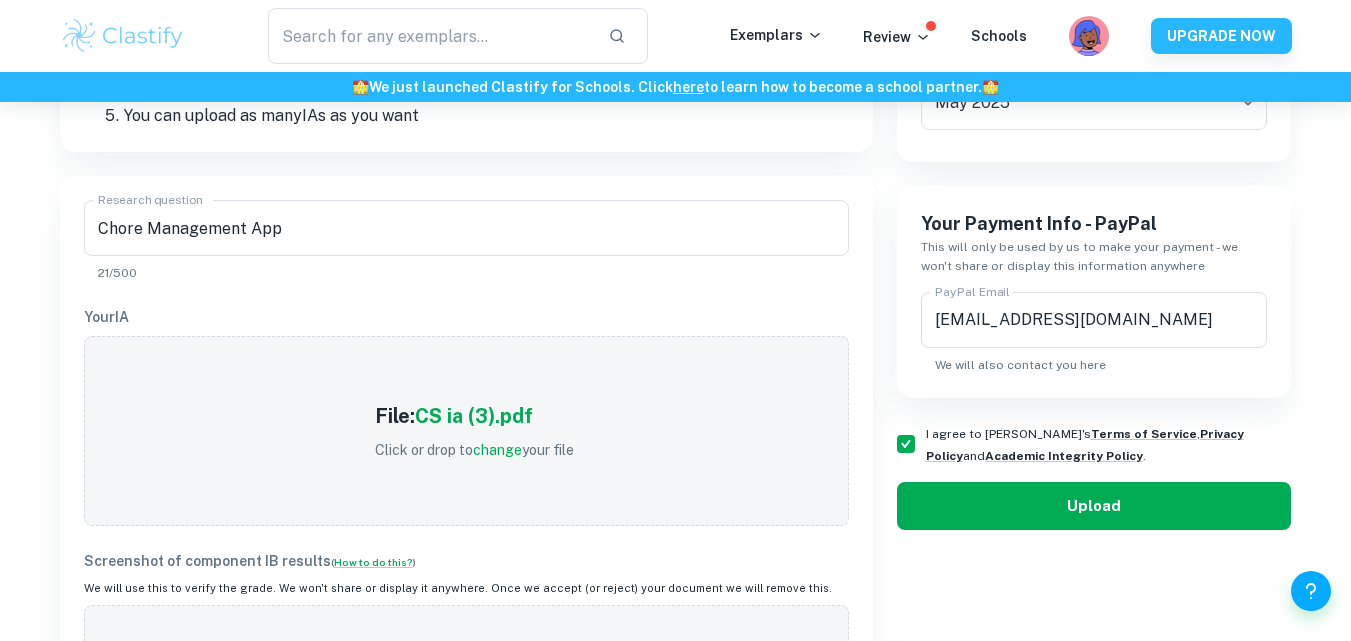 click on "Upload" at bounding box center (1094, 506) 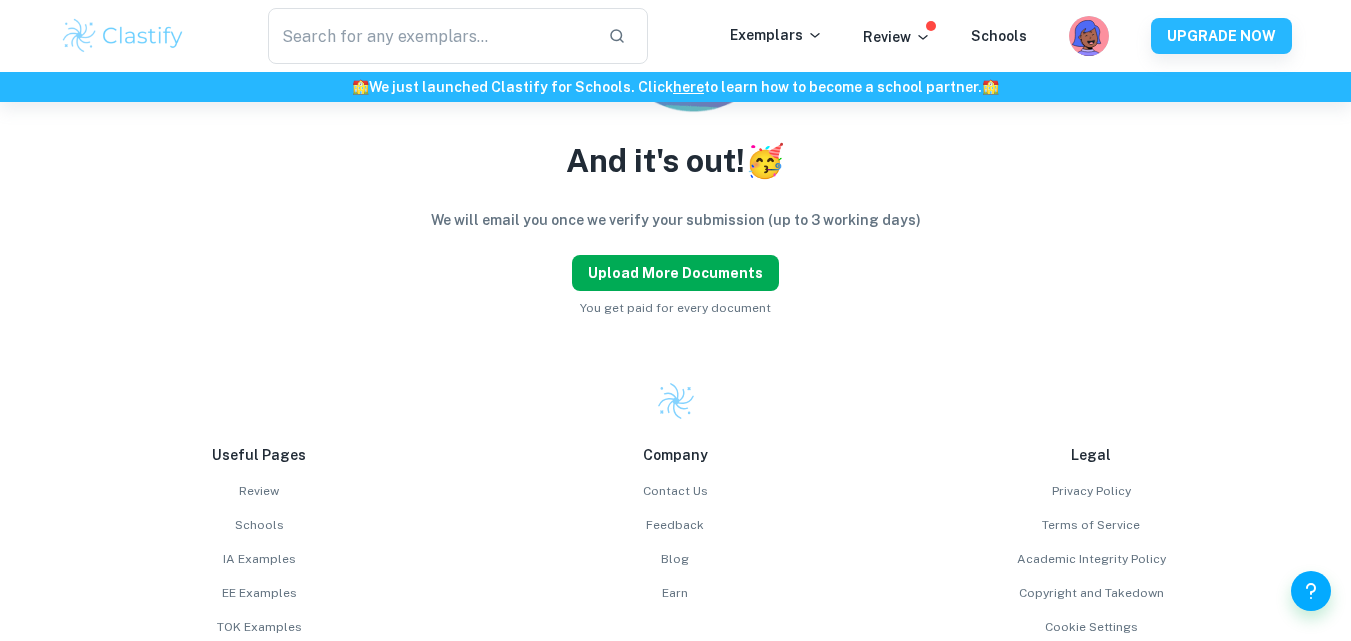 click on "Upload more documents" at bounding box center (675, 273) 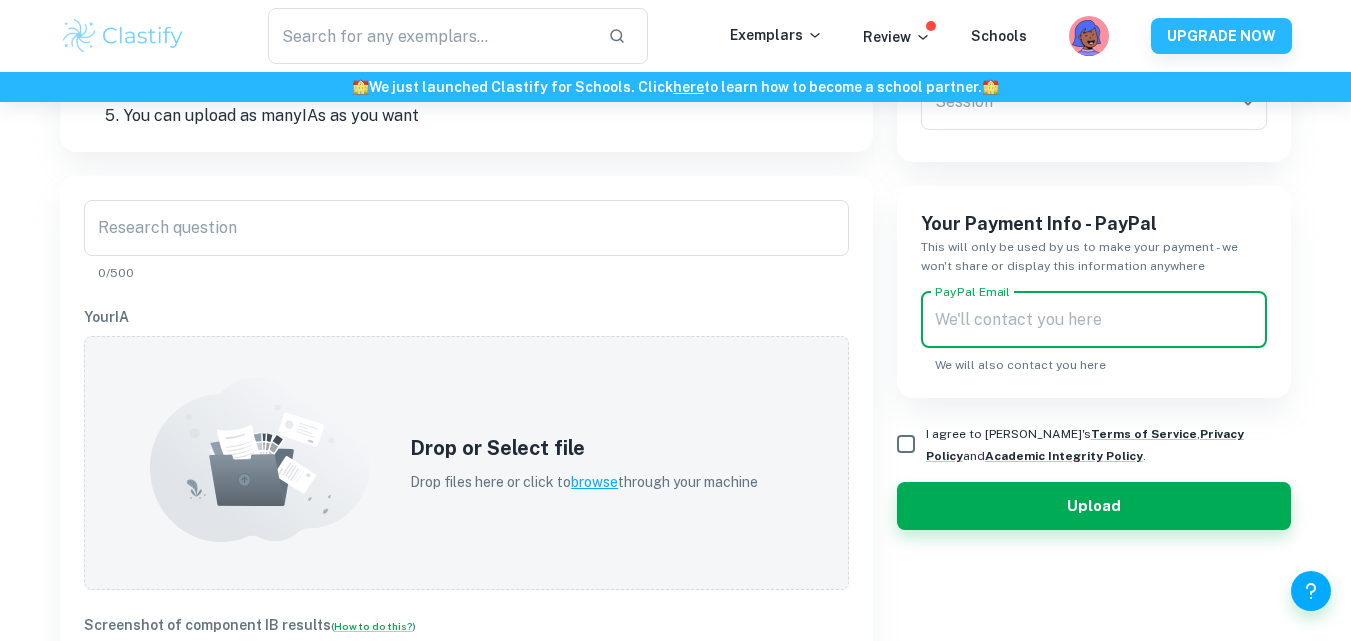 click on "PayPal Email" at bounding box center (1094, 320) 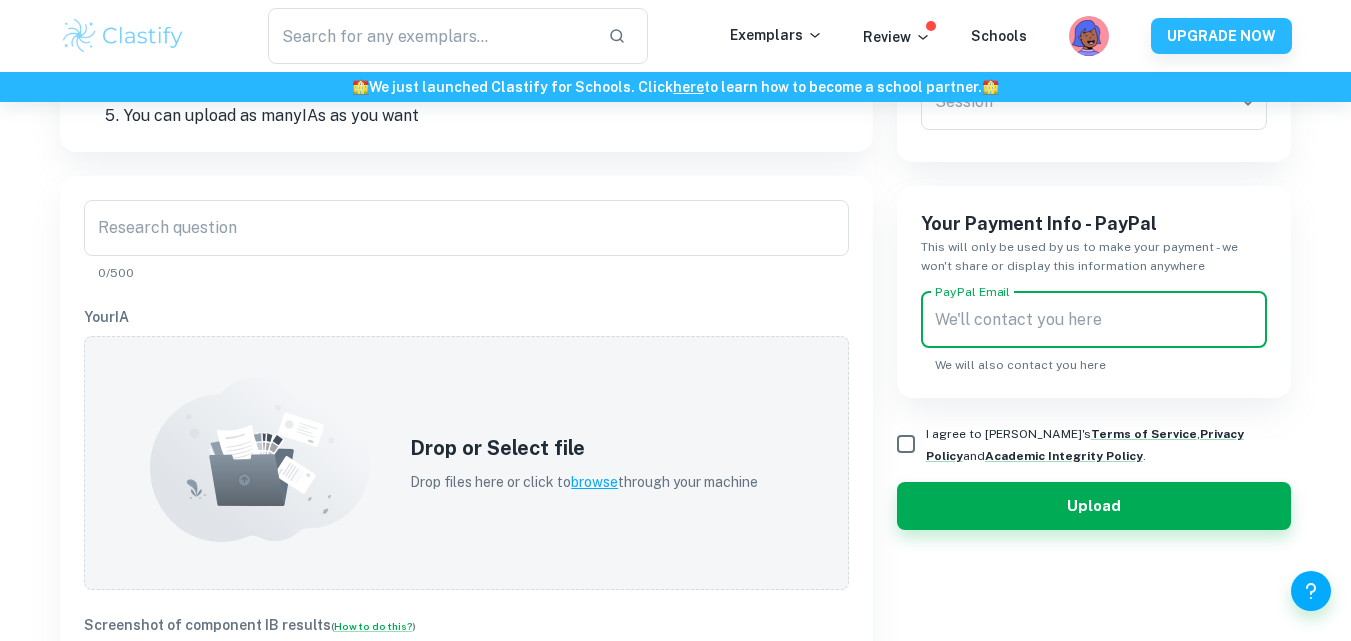 paste on "indian-flavours@hotmail.com" 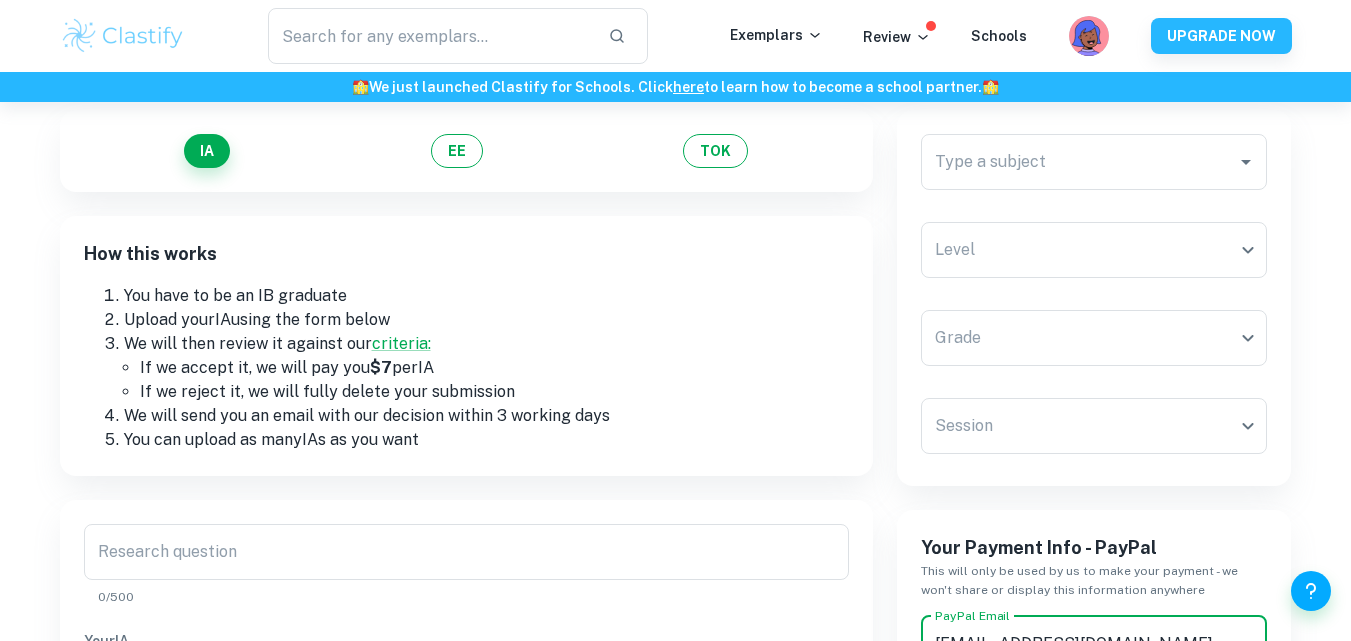 scroll, scrollTop: 132, scrollLeft: 0, axis: vertical 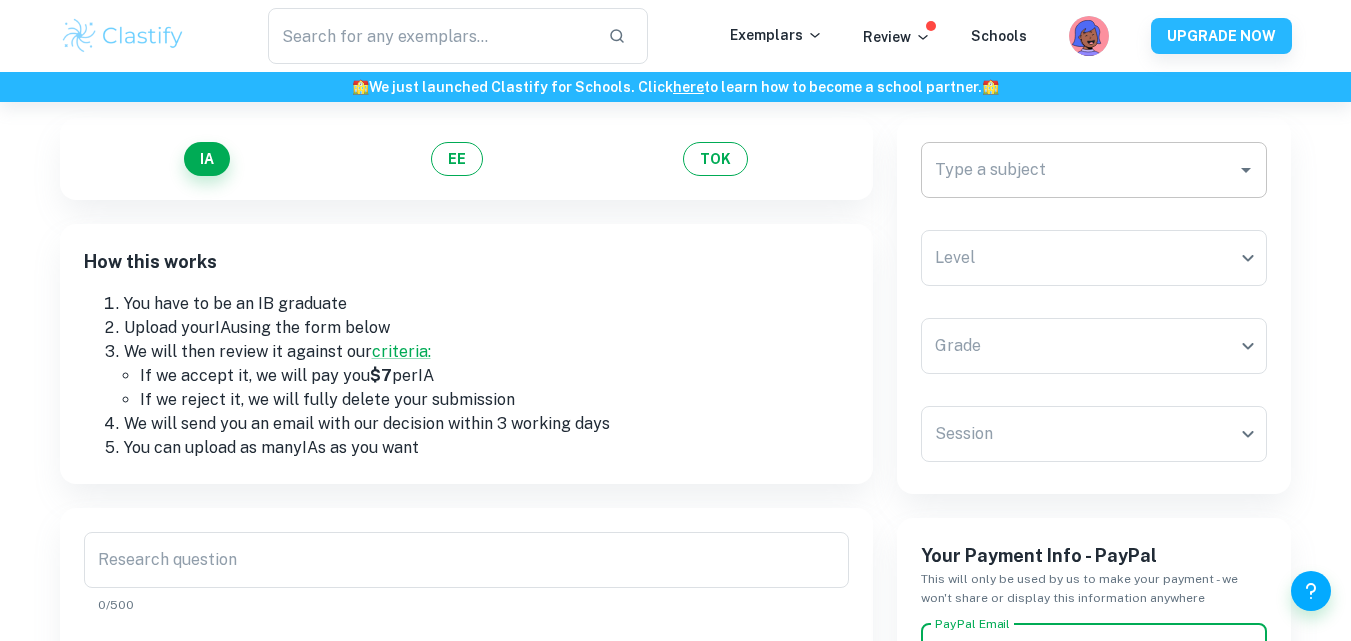 type on "indian-flavours@hotmail.com" 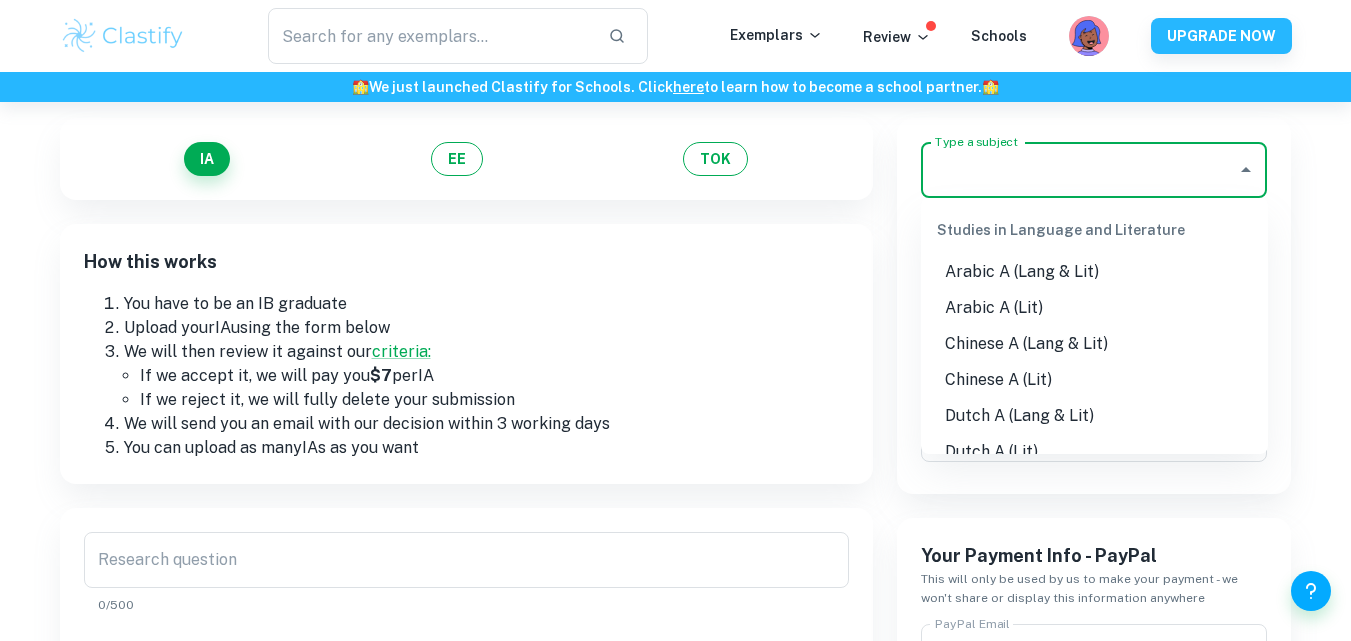 click on "Type a subject" at bounding box center (1079, 170) 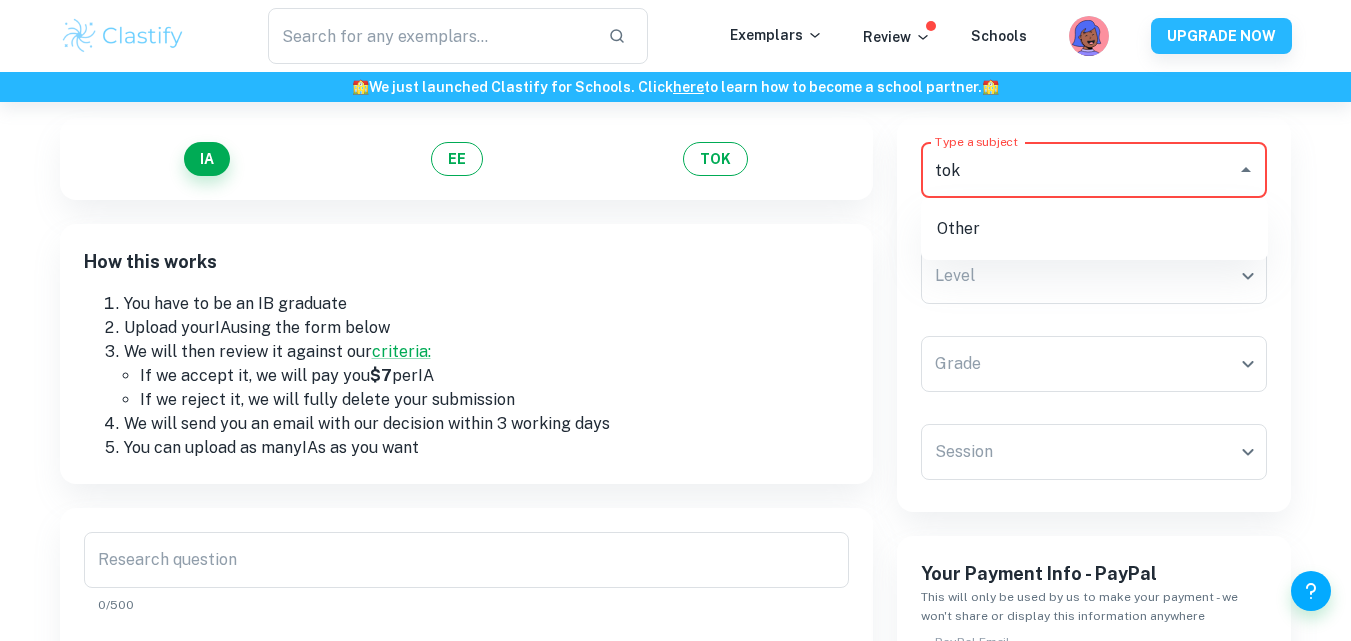 type on "tok" 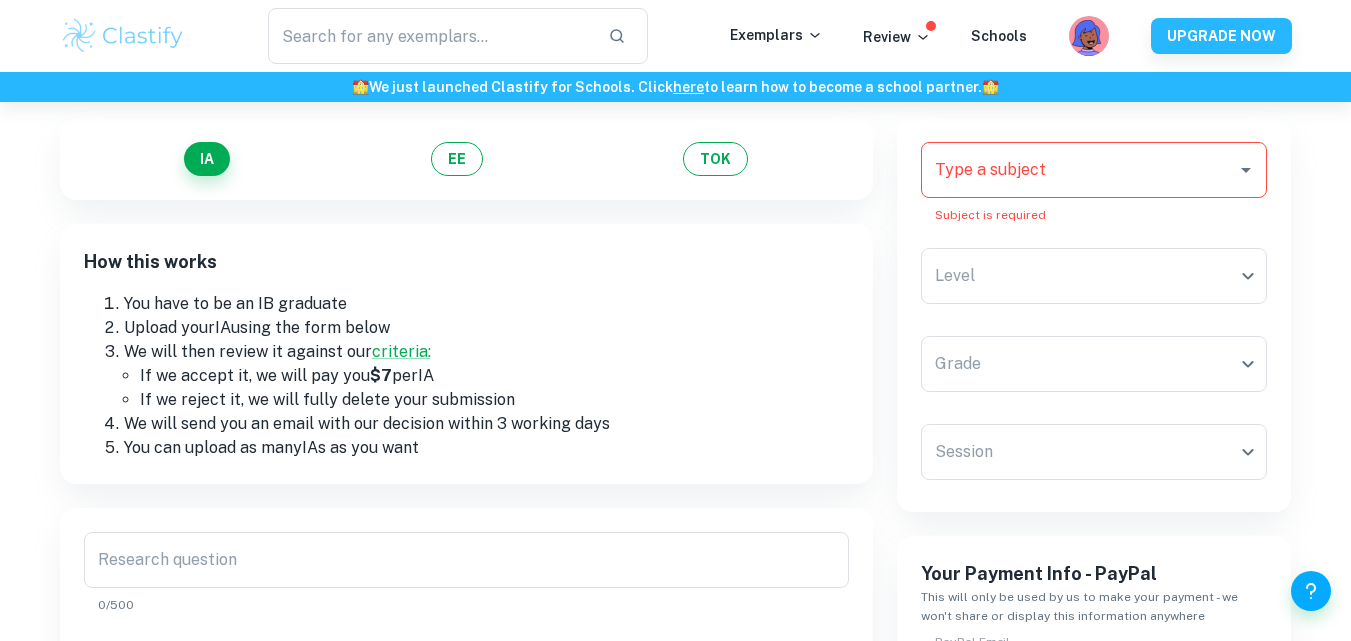 click on "Type a subject" at bounding box center (1079, 170) 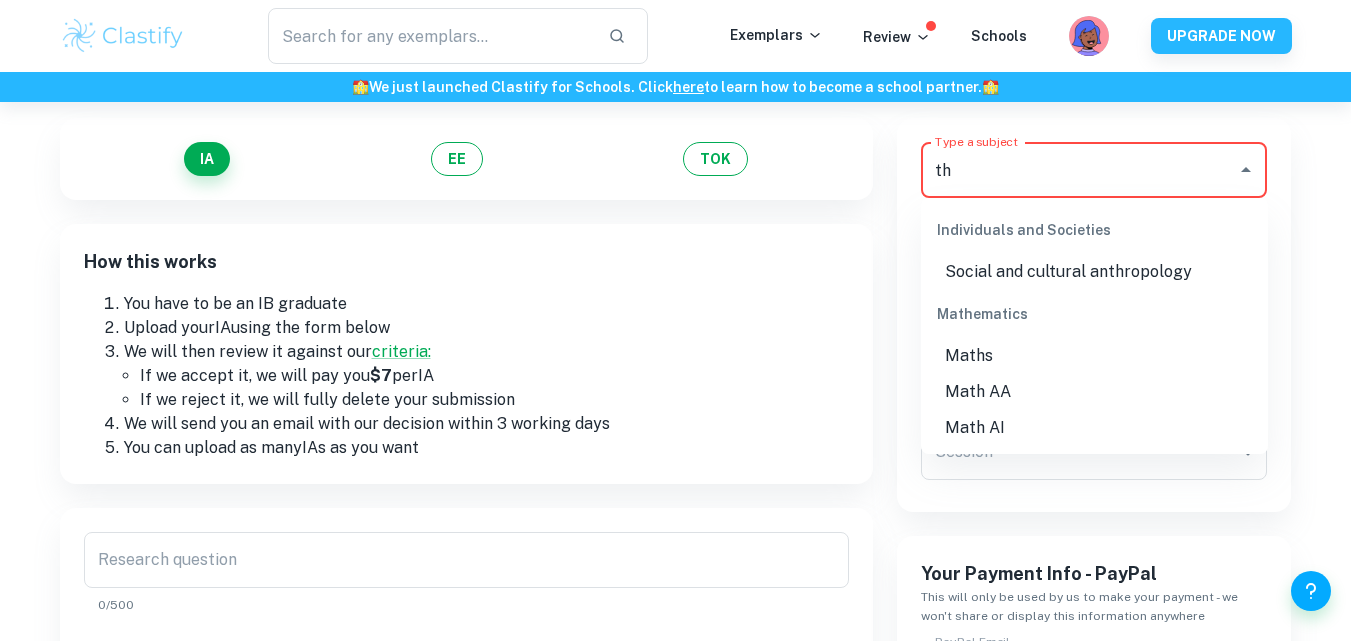 type on "t" 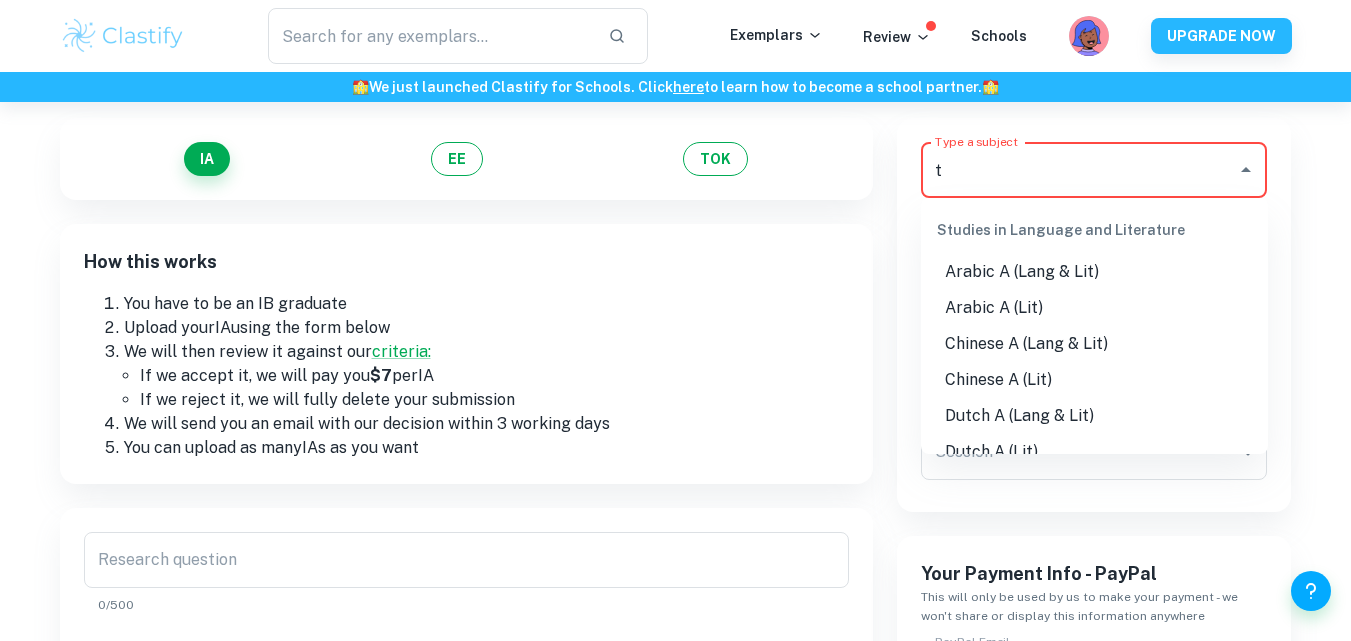 type 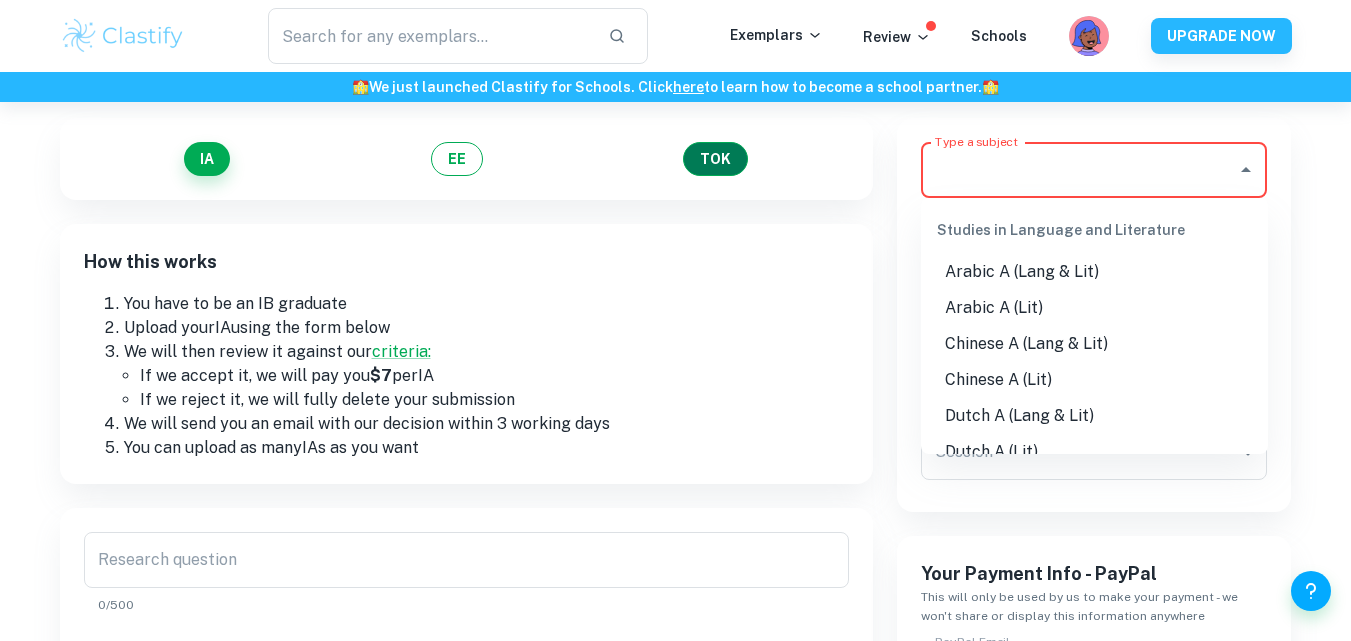click on "TOK" at bounding box center (715, 159) 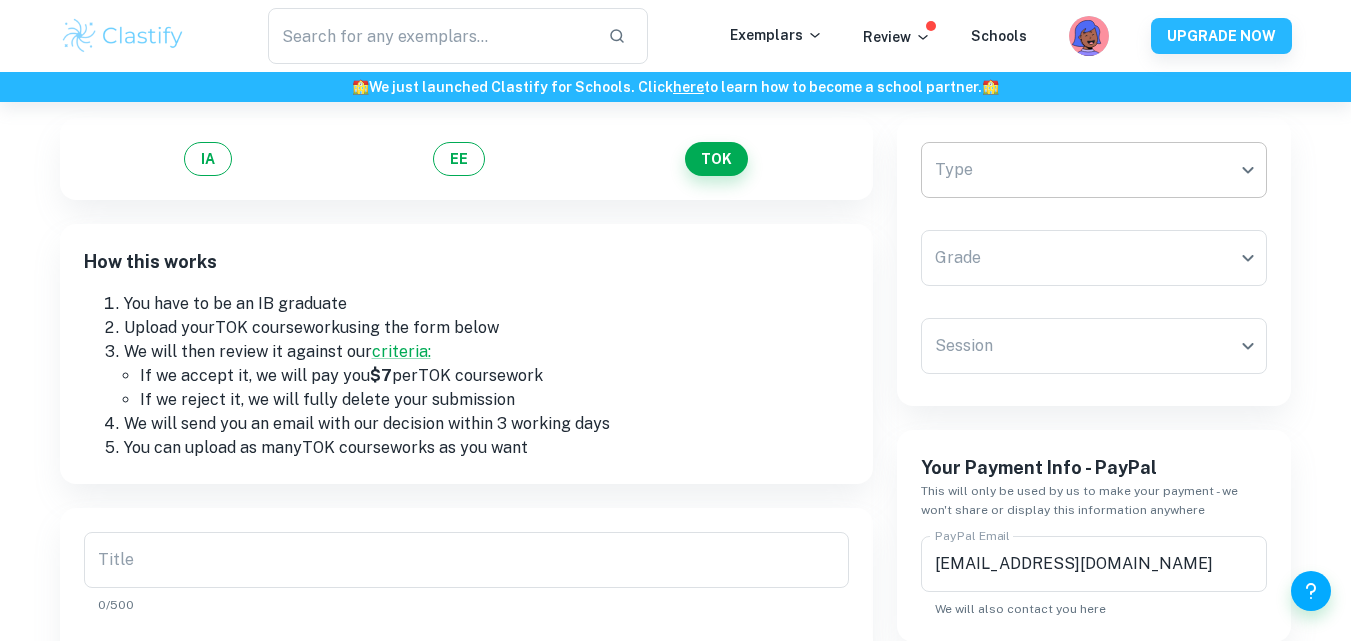 click on "We value your privacy We use cookies to enhance your browsing experience, serve personalised ads or content, and analyse our traffic. By clicking "Accept All", you consent to our use of cookies.   Cookie Policy Customise   Reject All   Accept All   Customise Consent Preferences   We use cookies to help you navigate efficiently and perform certain functions. You will find detailed information about all cookies under each consent category below. The cookies that are categorised as "Necessary" are stored on your browser as they are essential for enabling the basic functionalities of the site. ...  Show more For more information on how Google's third-party cookies operate and handle your data, see:   Google Privacy Policy Necessary Always Active Necessary cookies are required to enable the basic features of this site, such as providing secure log-in or adjusting your consent preferences. These cookies do not store any personally identifiable data. Functional Analytics Performance Advertisement Uncategorised" at bounding box center (675, 290) 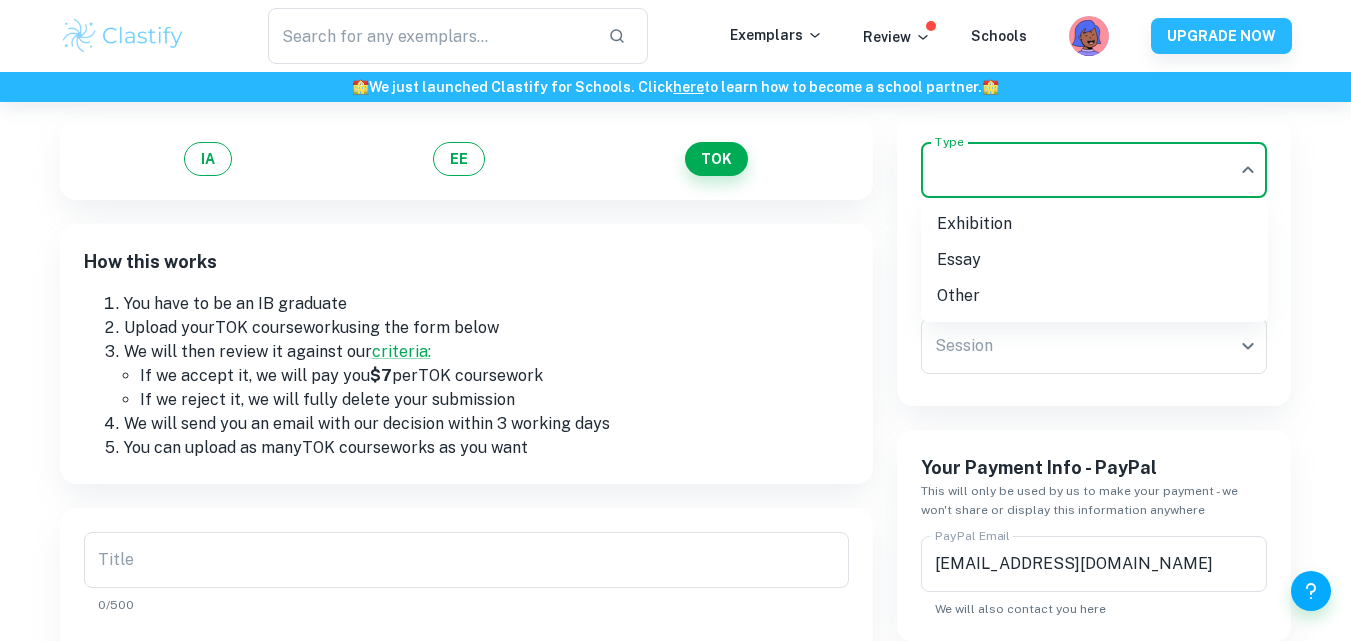 click on "Exhibition" at bounding box center (1094, 224) 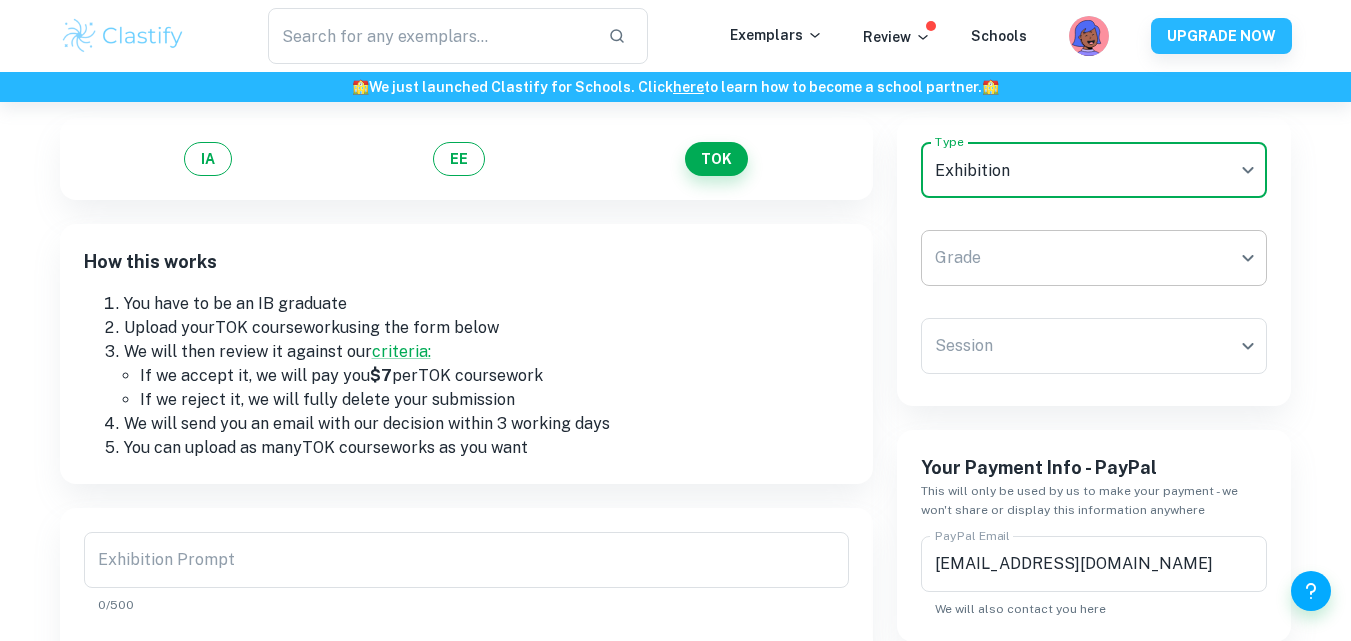 click on "We value your privacy We use cookies to enhance your browsing experience, serve personalised ads or content, and analyse our traffic. By clicking "Accept All", you consent to our use of cookies.   Cookie Policy Customise   Reject All   Accept All   Customise Consent Preferences   We use cookies to help you navigate efficiently and perform certain functions. You will find detailed information about all cookies under each consent category below. The cookies that are categorised as "Necessary" are stored on your browser as they are essential for enabling the basic functionalities of the site. ...  Show more For more information on how Google's third-party cookies operate and handle your data, see:   Google Privacy Policy Necessary Always Active Necessary cookies are required to enable the basic features of this site, such as providing secure log-in or adjusting your consent preferences. These cookies do not store any personally identifiable data. Functional Analytics Performance Advertisement Uncategorised" at bounding box center (675, 290) 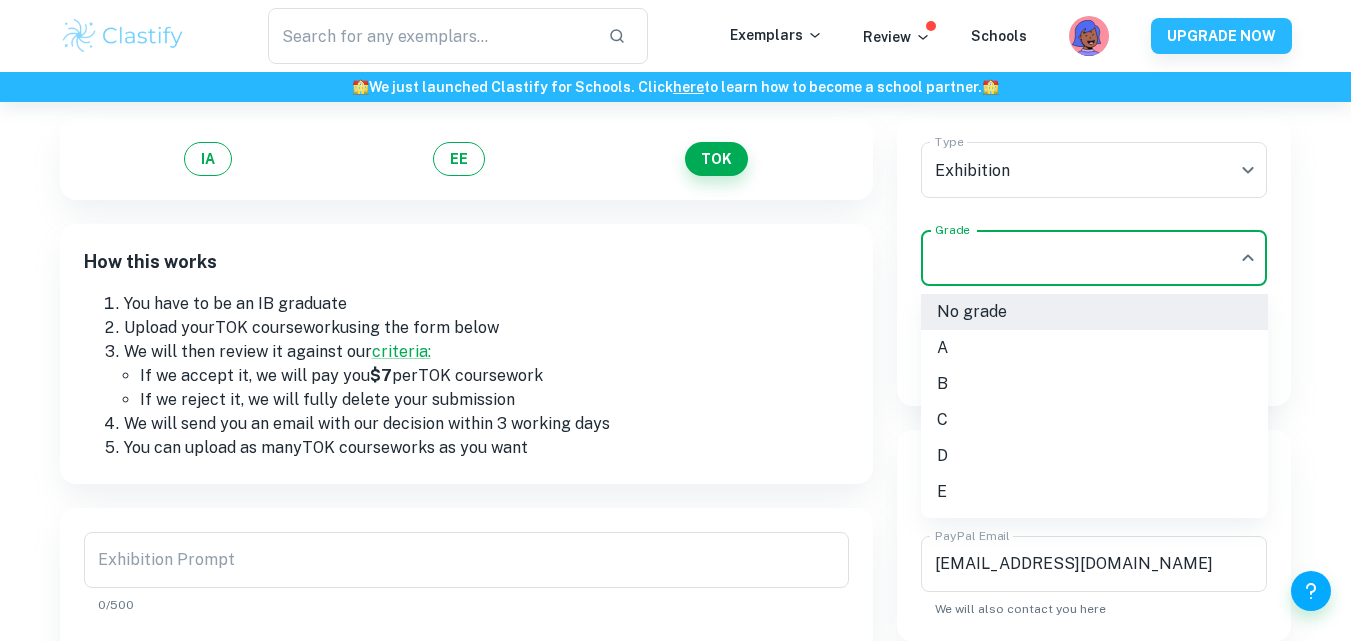 click on "C" at bounding box center [1094, 420] 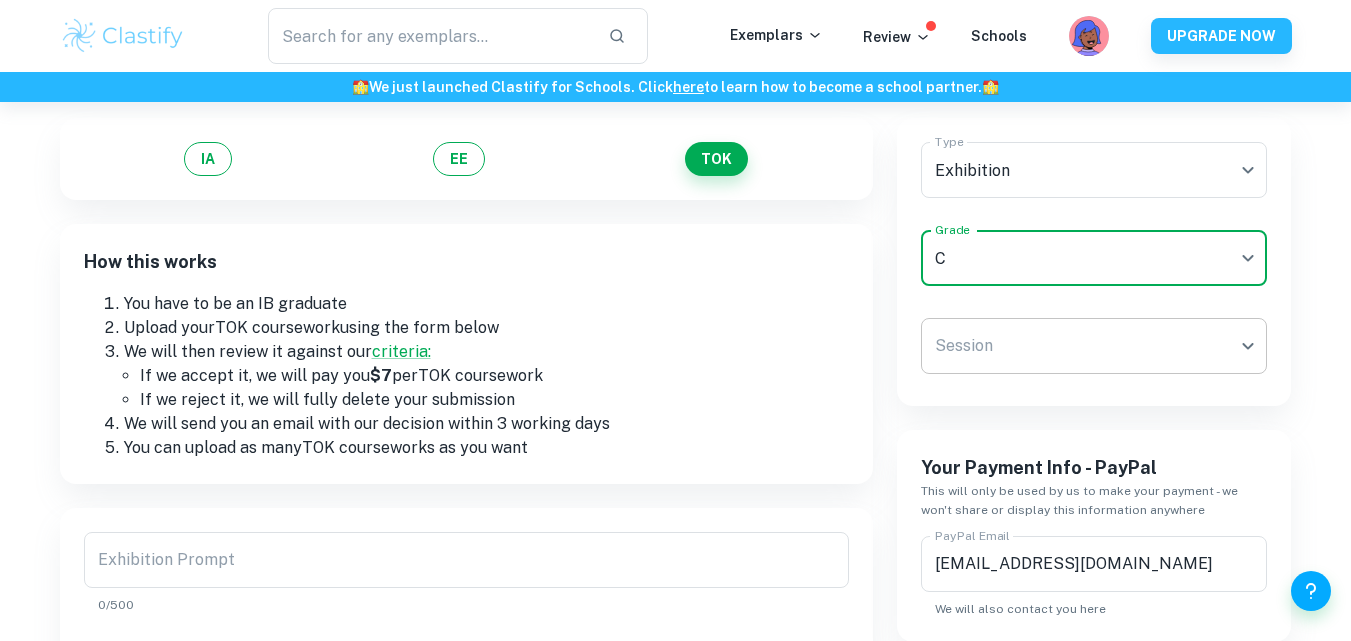 click on "We value your privacy We use cookies to enhance your browsing experience, serve personalised ads or content, and analyse our traffic. By clicking "Accept All", you consent to our use of cookies.   Cookie Policy Customise   Reject All   Accept All   Customise Consent Preferences   We use cookies to help you navigate efficiently and perform certain functions. You will find detailed information about all cookies under each consent category below. The cookies that are categorised as "Necessary" are stored on your browser as they are essential for enabling the basic functionalities of the site. ...  Show more For more information on how Google's third-party cookies operate and handle your data, see:   Google Privacy Policy Necessary Always Active Necessary cookies are required to enable the basic features of this site, such as providing secure log-in or adjusting your consent preferences. These cookies do not store any personally identifiable data. Functional Analytics Performance Advertisement Uncategorised" at bounding box center [675, 290] 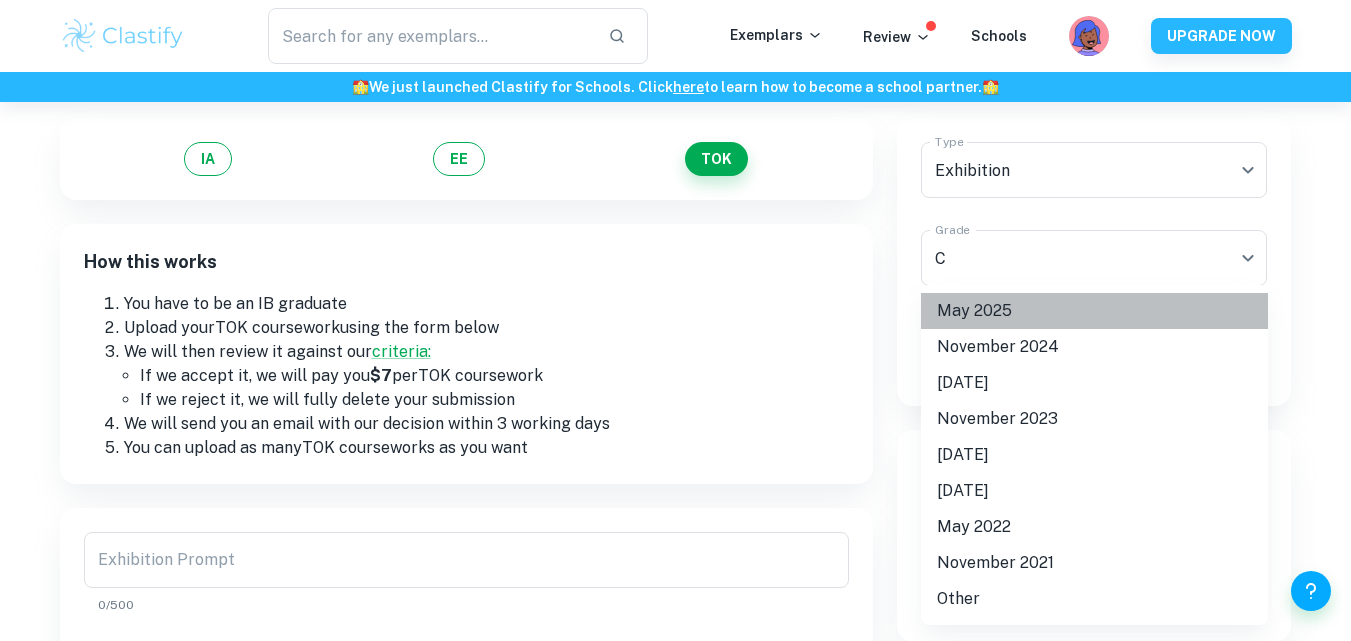 click on "May 2025" at bounding box center [1094, 311] 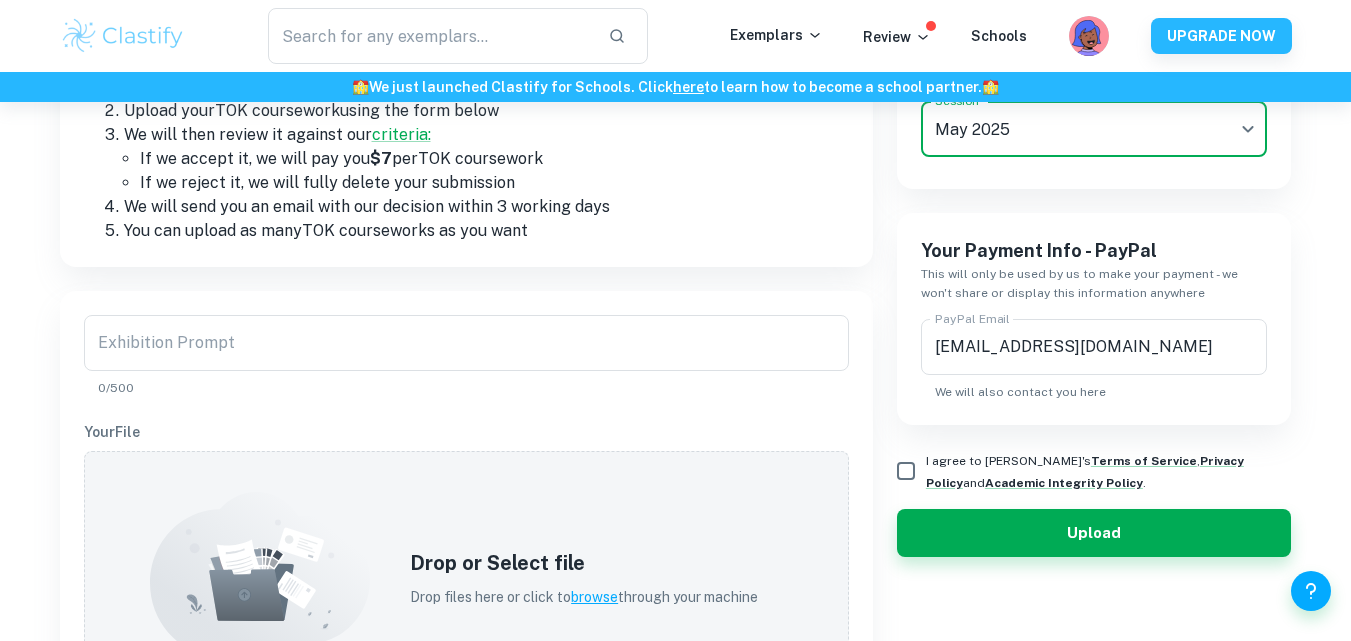 scroll, scrollTop: 370, scrollLeft: 0, axis: vertical 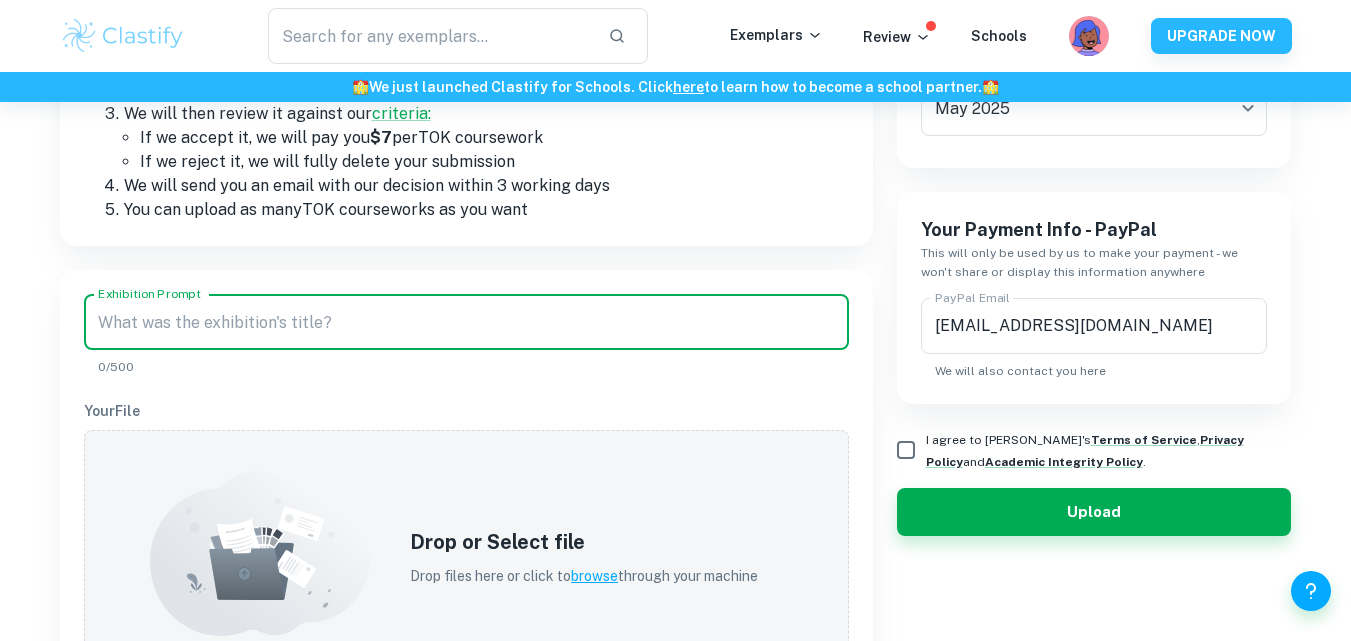 click on "Exhibition Prompt" at bounding box center [466, 322] 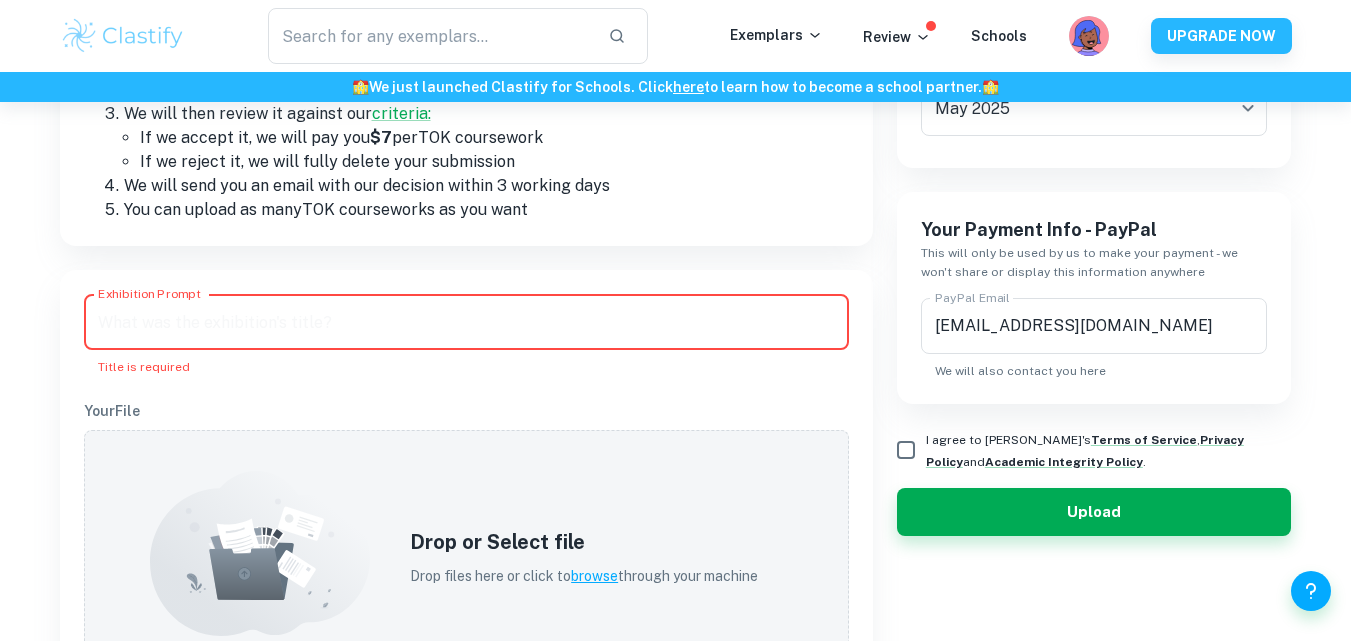 paste on "13. How can we know that current knowledge is an improvement upon past knowledge?" 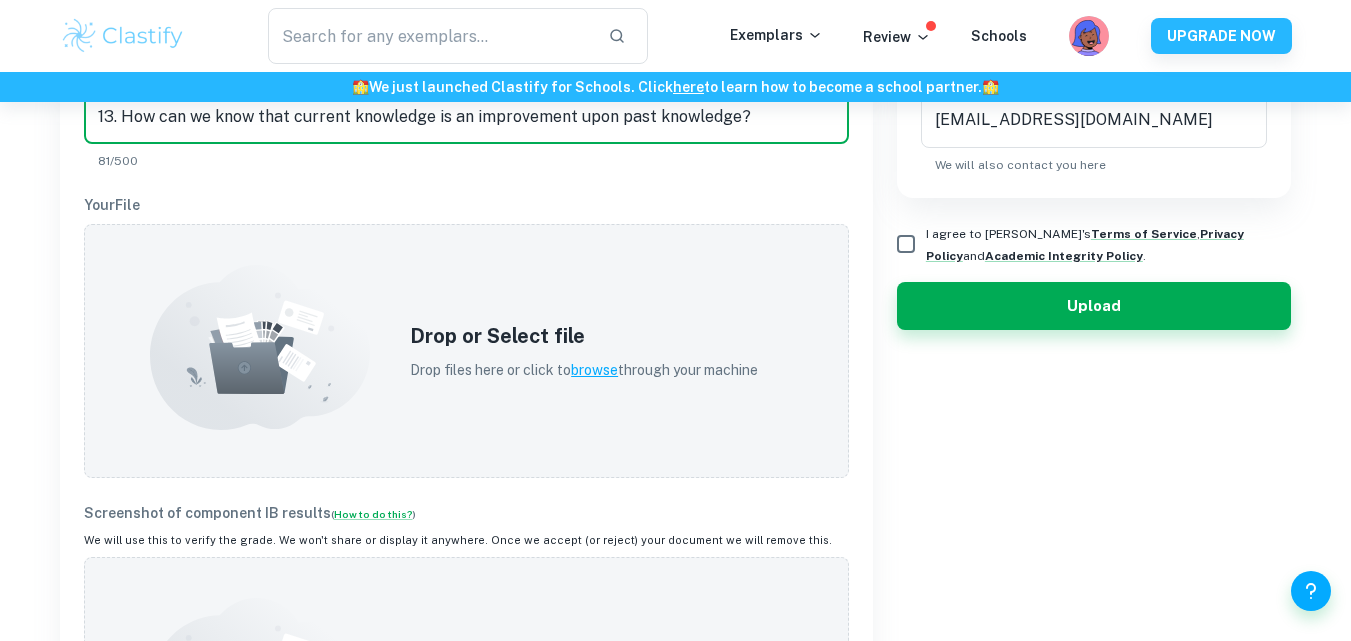 scroll, scrollTop: 674, scrollLeft: 0, axis: vertical 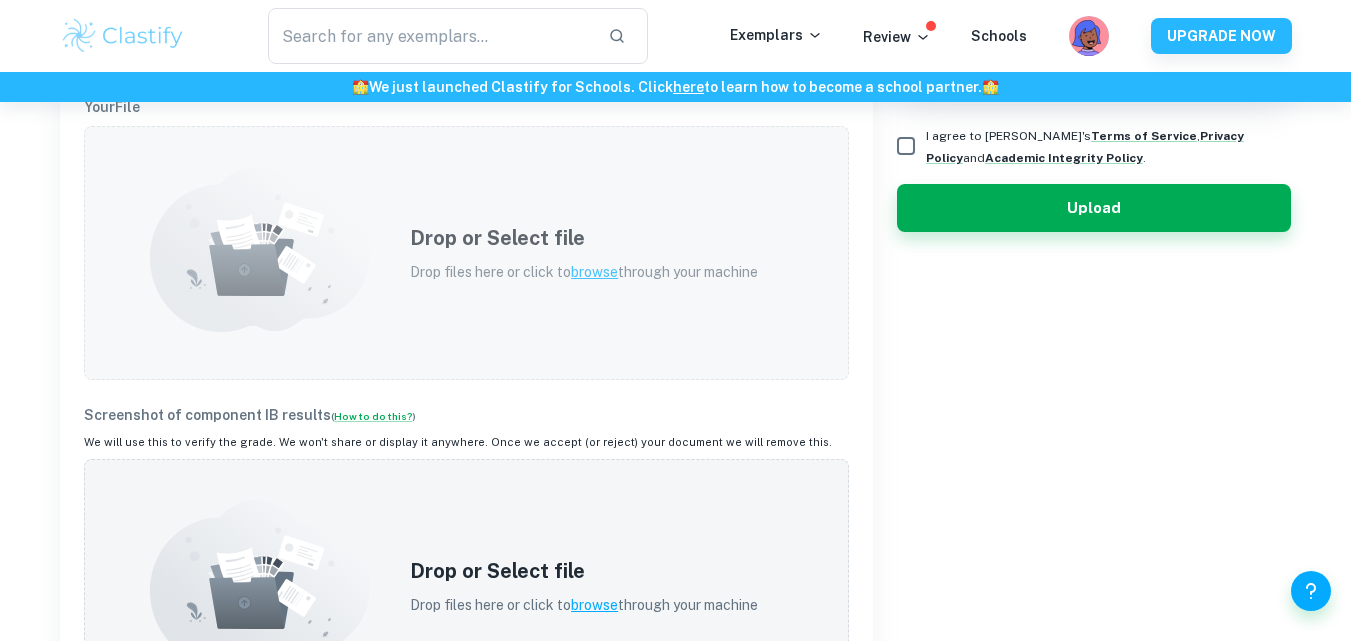 type on "13. How can we know that current knowledge is an improvement upon past knowledge?" 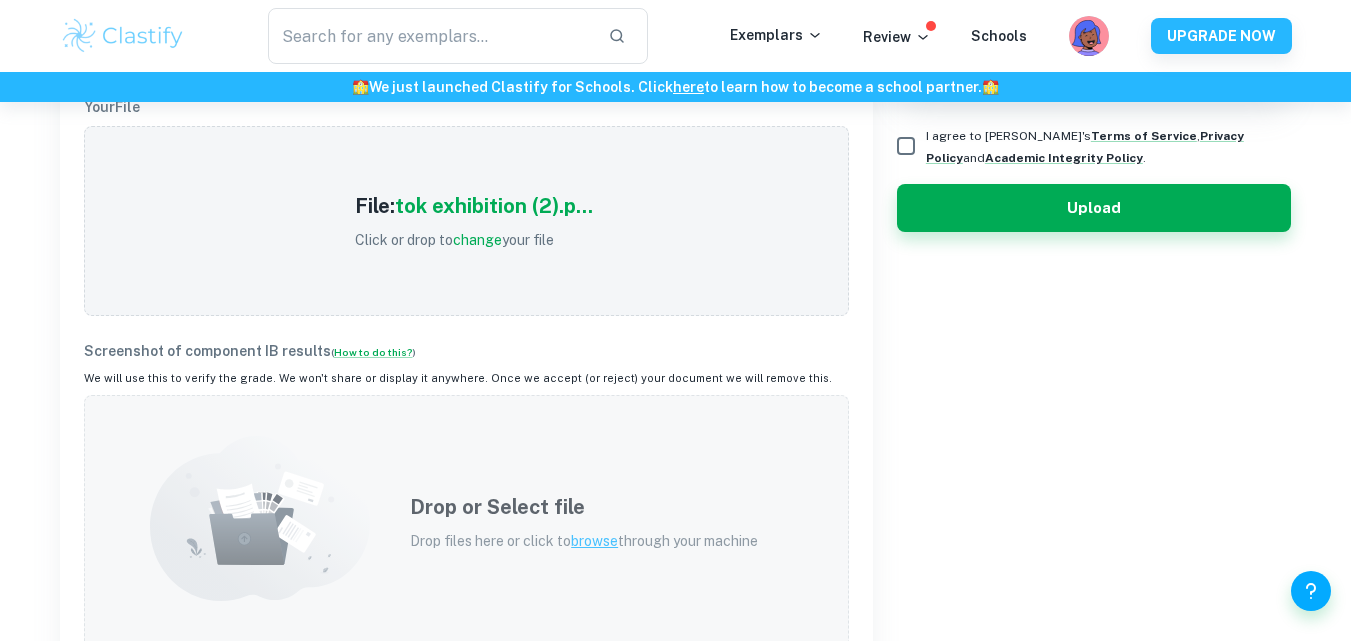 click on "Drop or Select file Drop files here or click to  browse  through your machine" at bounding box center (584, 522) 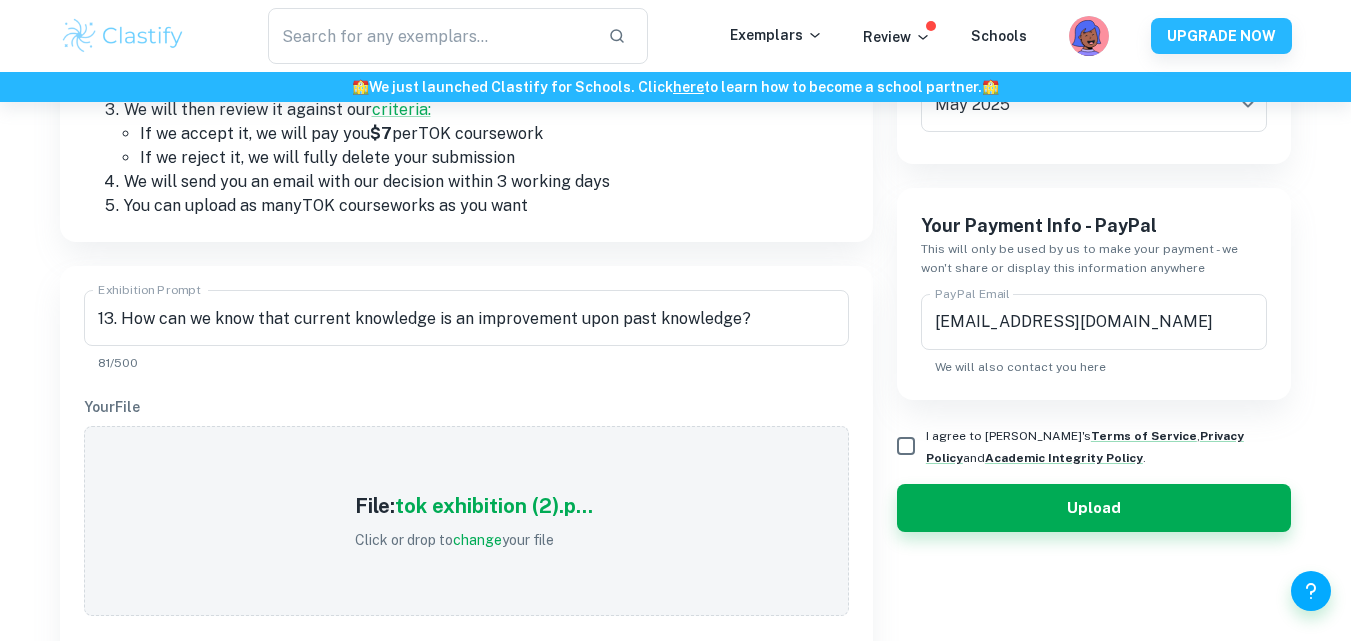 scroll, scrollTop: 357, scrollLeft: 0, axis: vertical 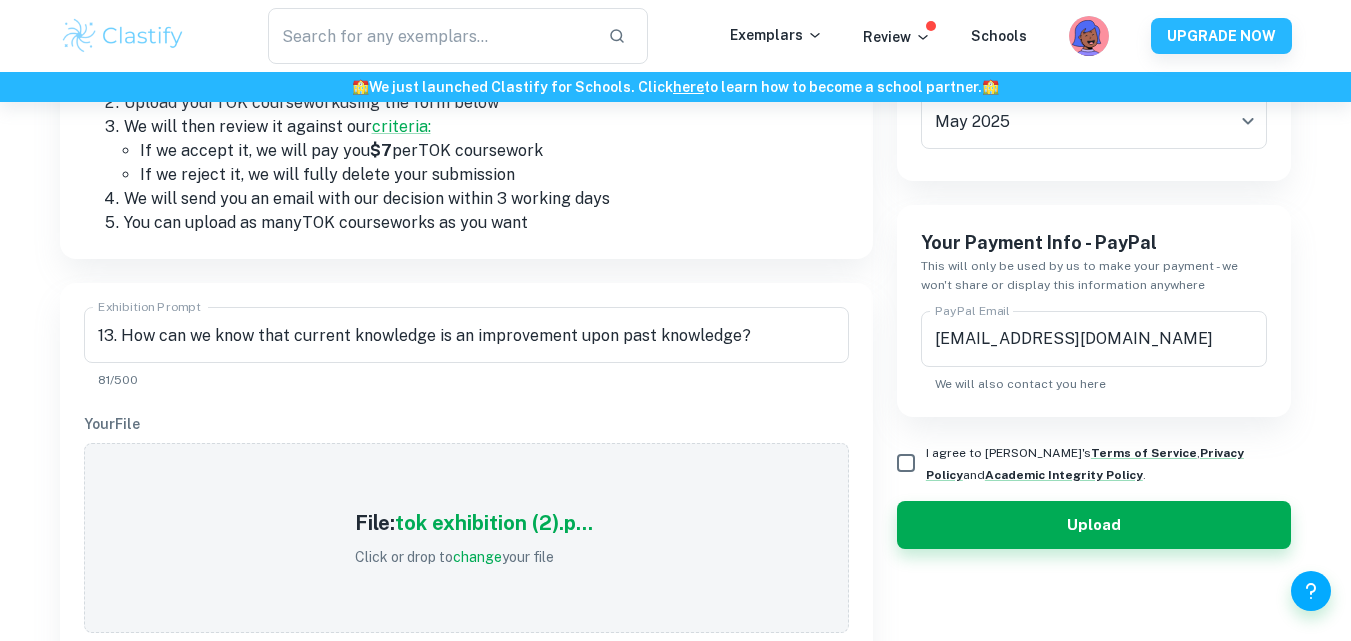 click on "I agree to Clastify's  Terms of Service ,  Privacy Policy  and  Academic Integrity Policy ." at bounding box center [906, 463] 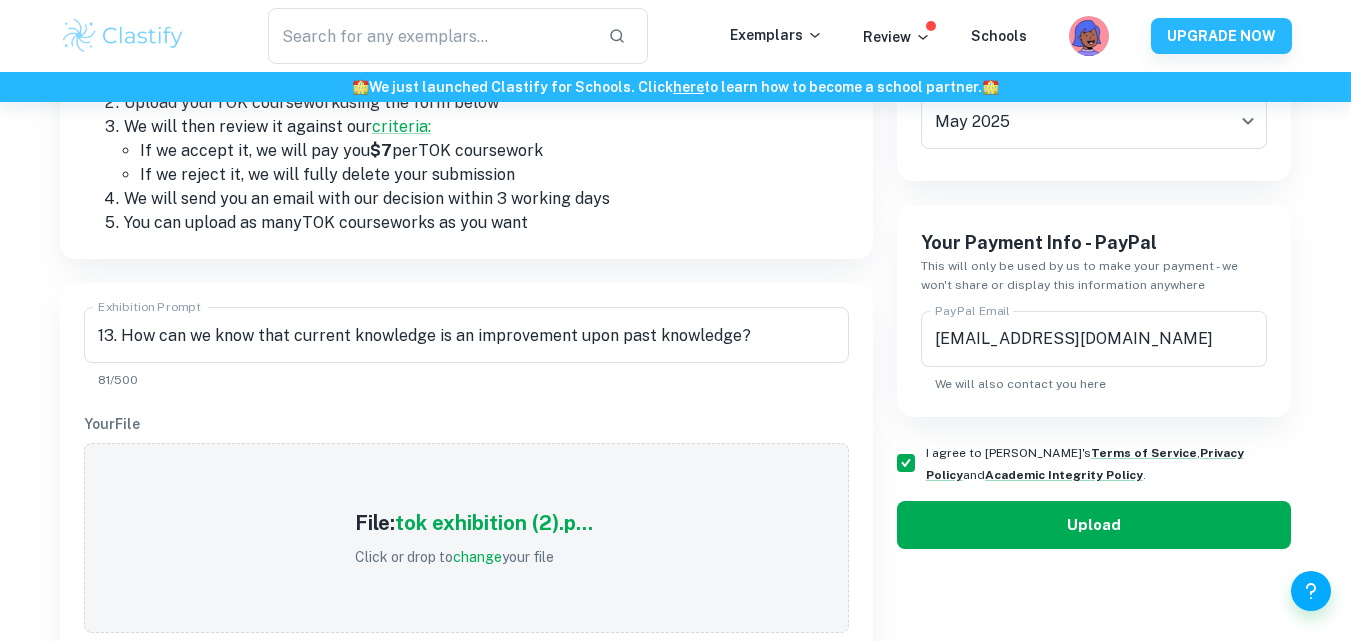 click on "Upload" at bounding box center (1094, 525) 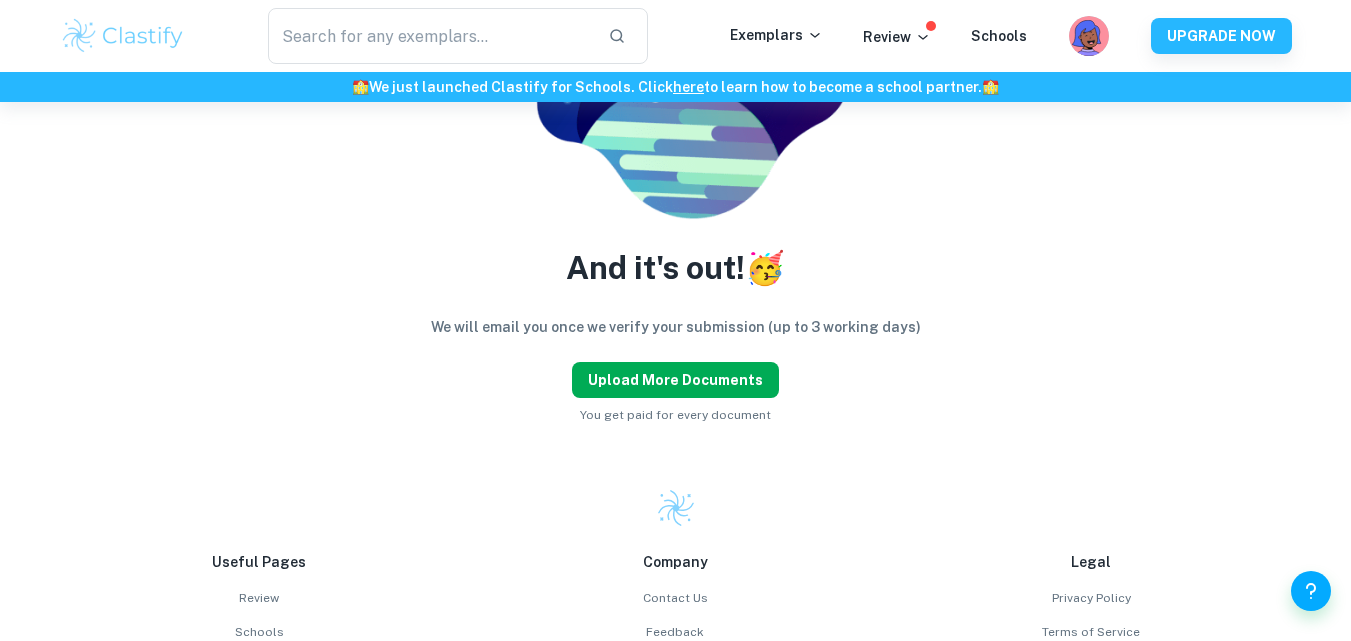 click on "Upload more documents" at bounding box center (675, 380) 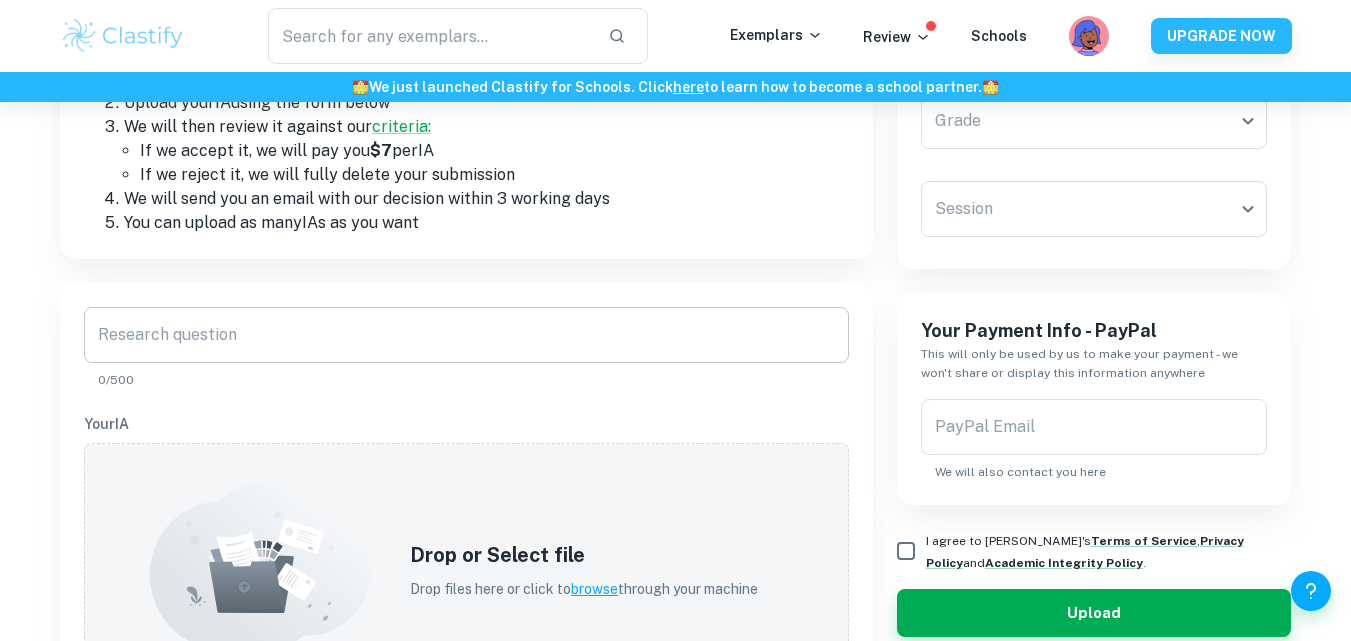 click on "Research question" at bounding box center (466, 335) 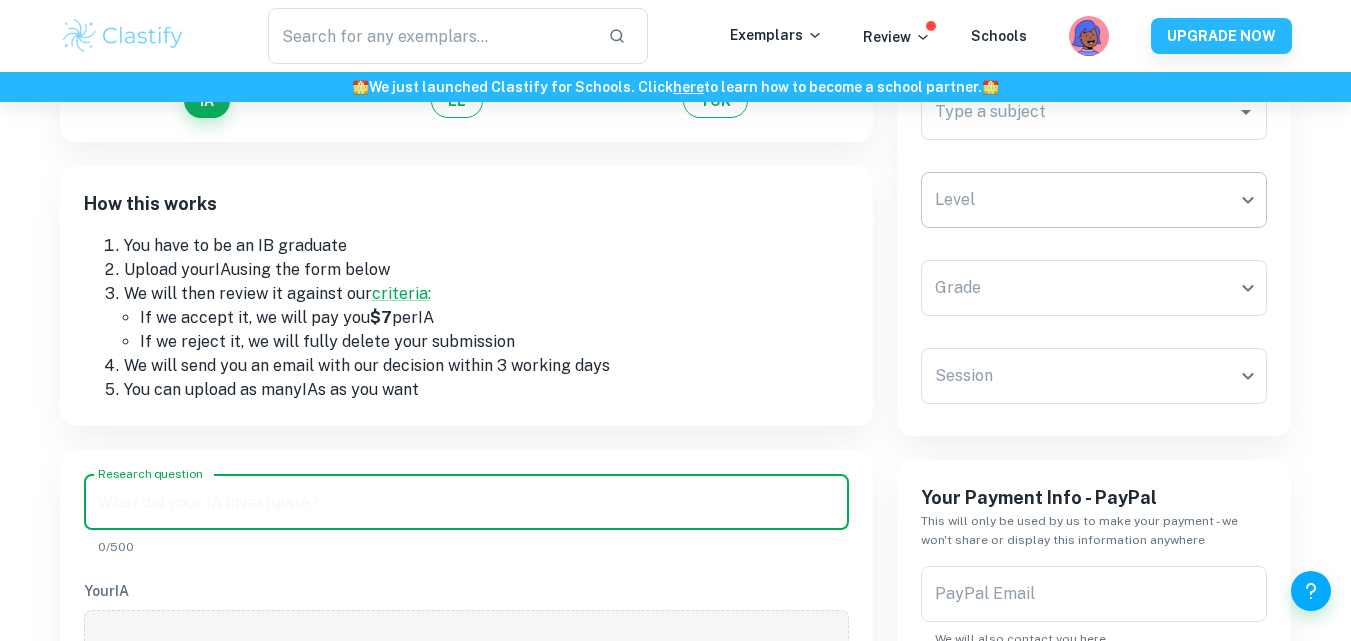 scroll, scrollTop: 189, scrollLeft: 0, axis: vertical 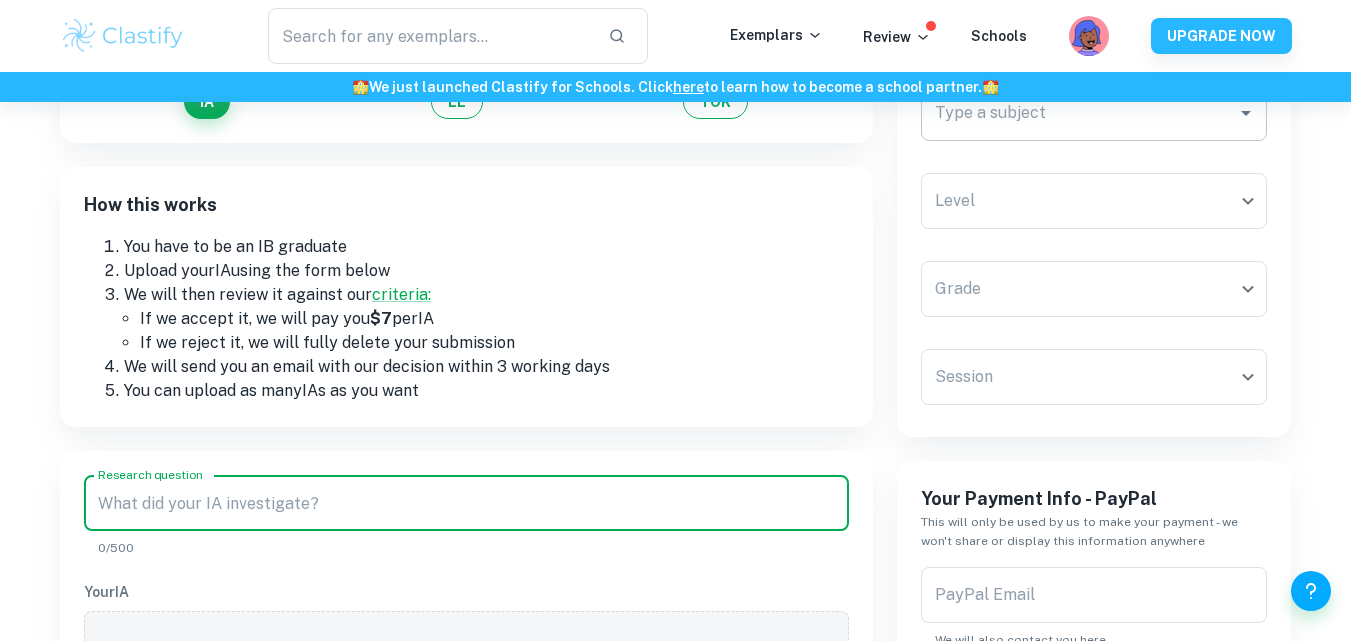 click on "Type a subject" at bounding box center (1079, 113) 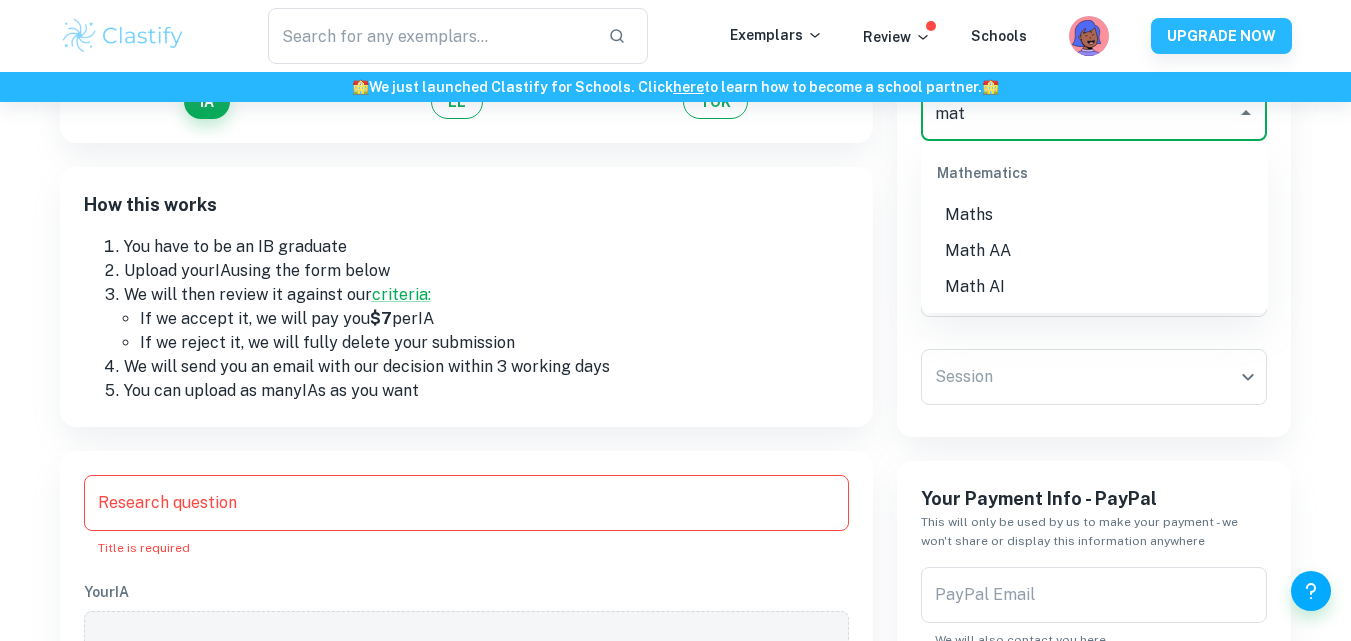 click on "Math AA" at bounding box center (1094, 251) 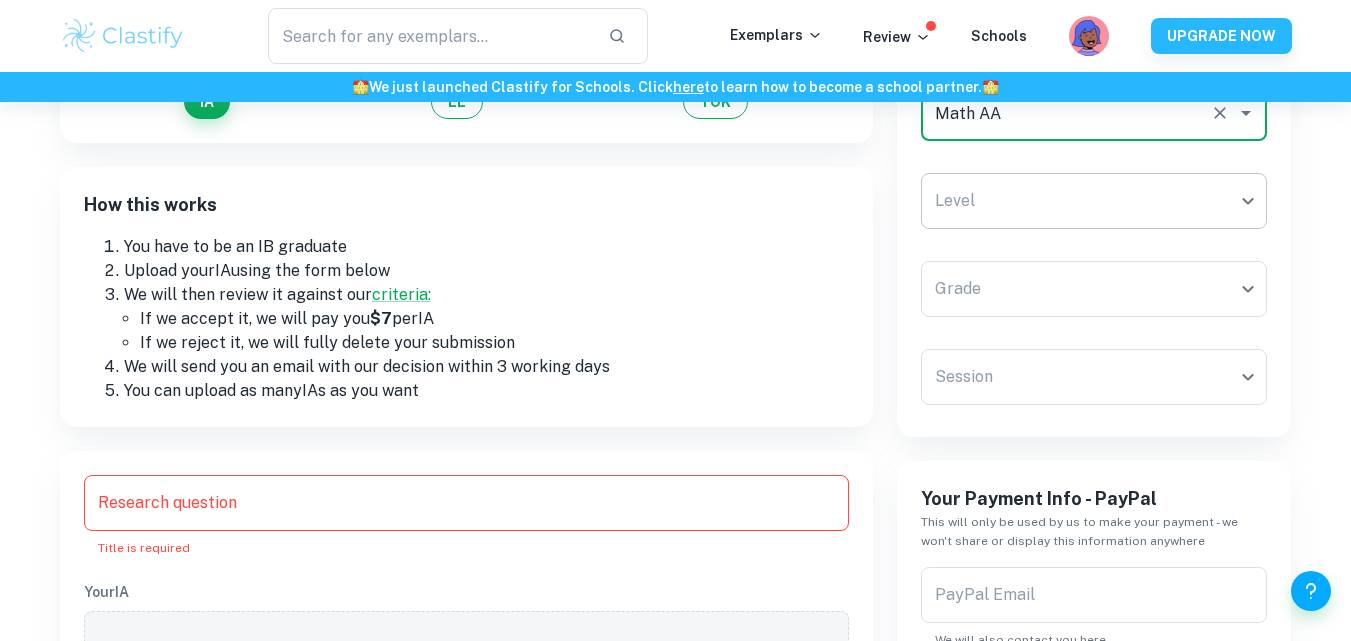 type on "Math AA" 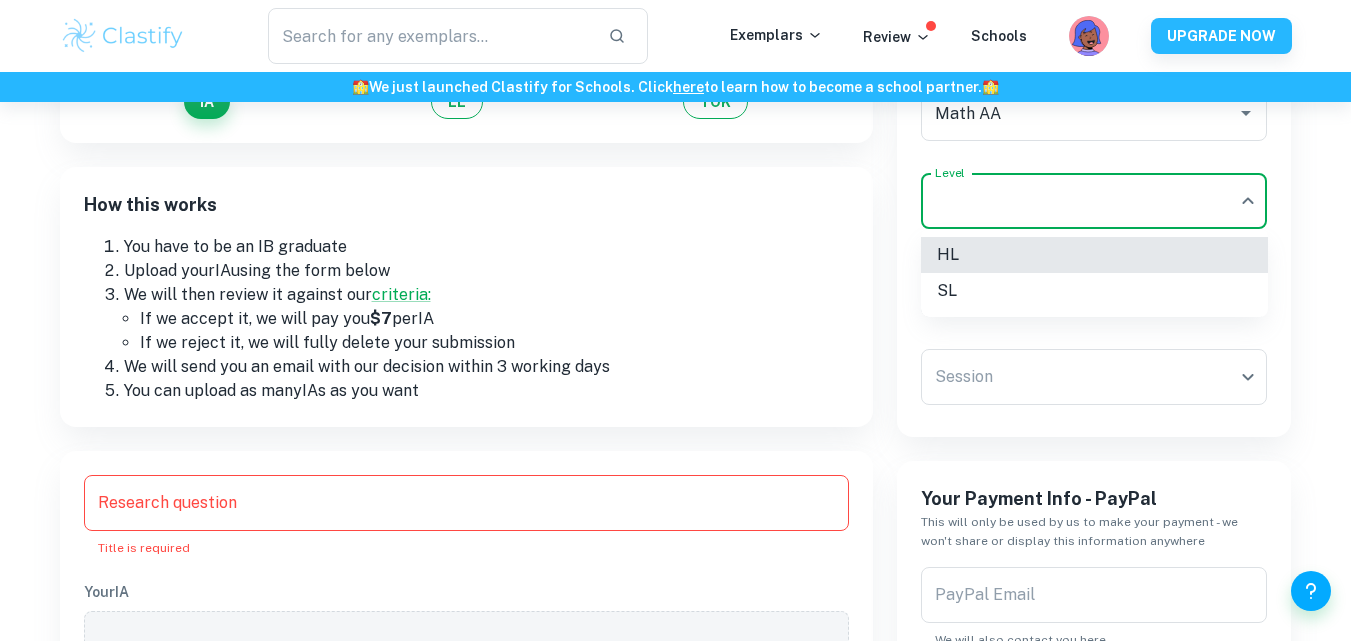 click on "We value your privacy We use cookies to enhance your browsing experience, serve personalised ads or content, and analyse our traffic. By clicking "Accept All", you consent to our use of cookies.   Cookie Policy Customise   Reject All   Accept All   Customise Consent Preferences   We use cookies to help you navigate efficiently and perform certain functions. You will find detailed information about all cookies under each consent category below. The cookies that are categorised as "Necessary" are stored on your browser as they are essential for enabling the basic functionalities of the site. ...  Show more For more information on how Google's third-party cookies operate and handle your data, see:   Google Privacy Policy Necessary Always Active Necessary cookies are required to enable the basic features of this site, such as providing secure log-in or adjusting your consent preferences. These cookies do not store any personally identifiable data. Functional Analytics Performance Advertisement Uncategorised" at bounding box center (675, 233) 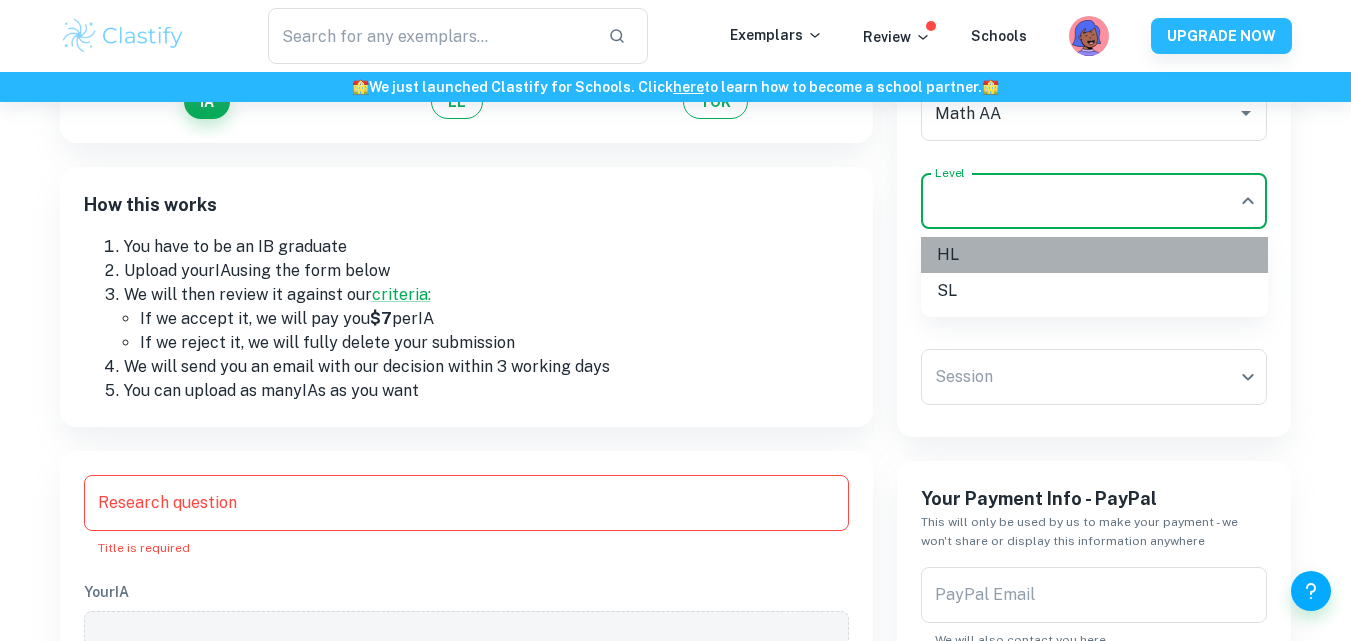 click on "HL" at bounding box center (1094, 255) 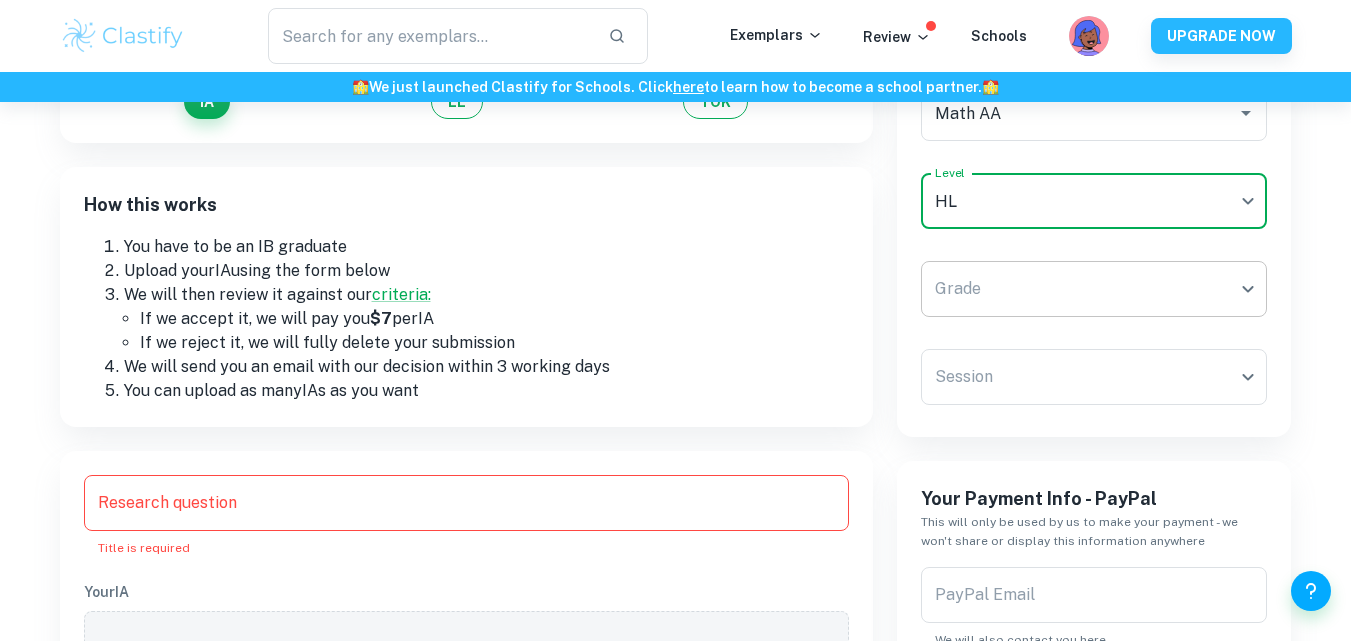 click on "We value your privacy We use cookies to enhance your browsing experience, serve personalised ads or content, and analyse our traffic. By clicking "Accept All", you consent to our use of cookies.   Cookie Policy Customise   Reject All   Accept All   Customise Consent Preferences   We use cookies to help you navigate efficiently and perform certain functions. You will find detailed information about all cookies under each consent category below. The cookies that are categorised as "Necessary" are stored on your browser as they are essential for enabling the basic functionalities of the site. ...  Show more For more information on how Google's third-party cookies operate and handle your data, see:   Google Privacy Policy Necessary Always Active Necessary cookies are required to enable the basic features of this site, such as providing secure log-in or adjusting your consent preferences. These cookies do not store any personally identifiable data. Functional Analytics Performance Advertisement Uncategorised" at bounding box center (675, 233) 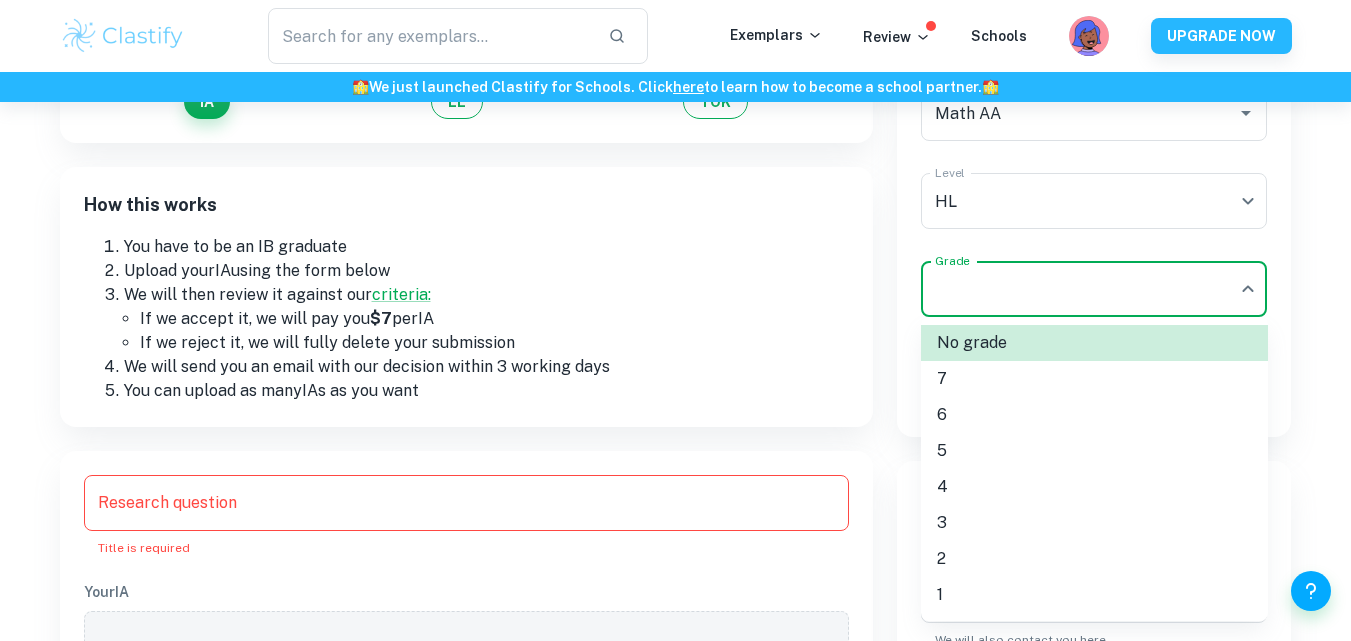 click on "5" at bounding box center [1094, 451] 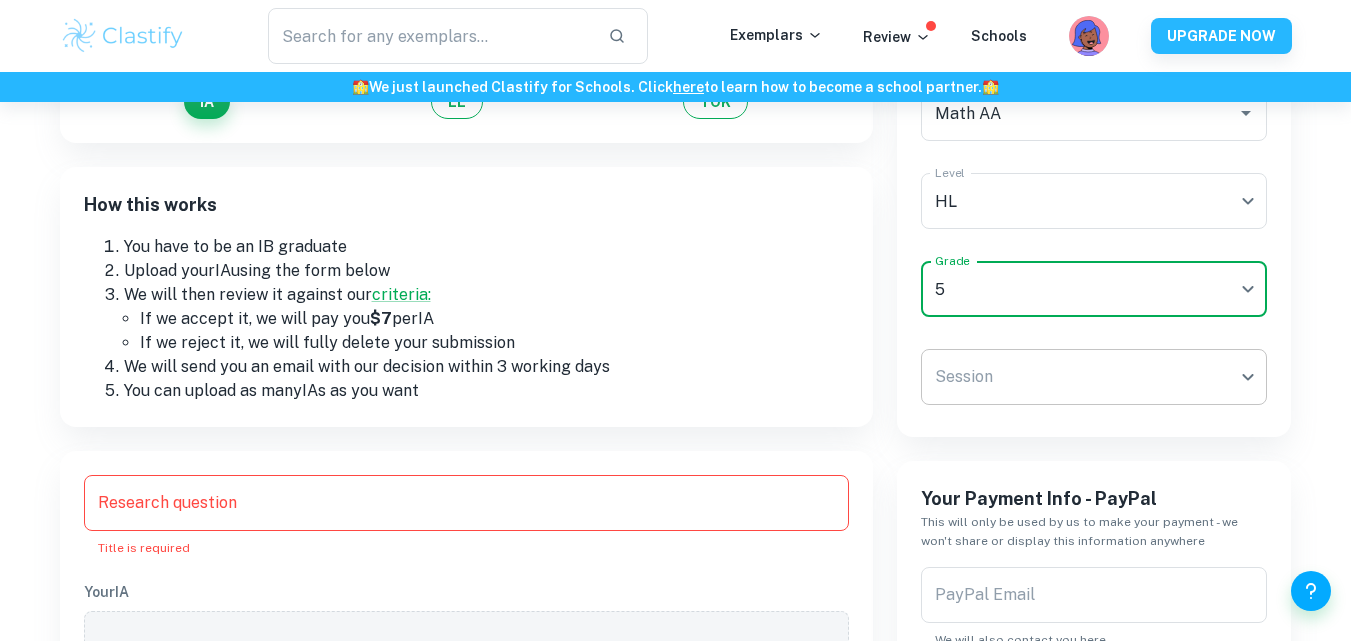 click on "We value your privacy We use cookies to enhance your browsing experience, serve personalised ads or content, and analyse our traffic. By clicking "Accept All", you consent to our use of cookies.   Cookie Policy Customise   Reject All   Accept All   Customise Consent Preferences   We use cookies to help you navigate efficiently and perform certain functions. You will find detailed information about all cookies under each consent category below. The cookies that are categorised as "Necessary" are stored on your browser as they are essential for enabling the basic functionalities of the site. ...  Show more For more information on how Google's third-party cookies operate and handle your data, see:   Google Privacy Policy Necessary Always Active Necessary cookies are required to enable the basic features of this site, such as providing secure log-in or adjusting your consent preferences. These cookies do not store any personally identifiable data. Functional Analytics Performance Advertisement Uncategorised" at bounding box center (675, 233) 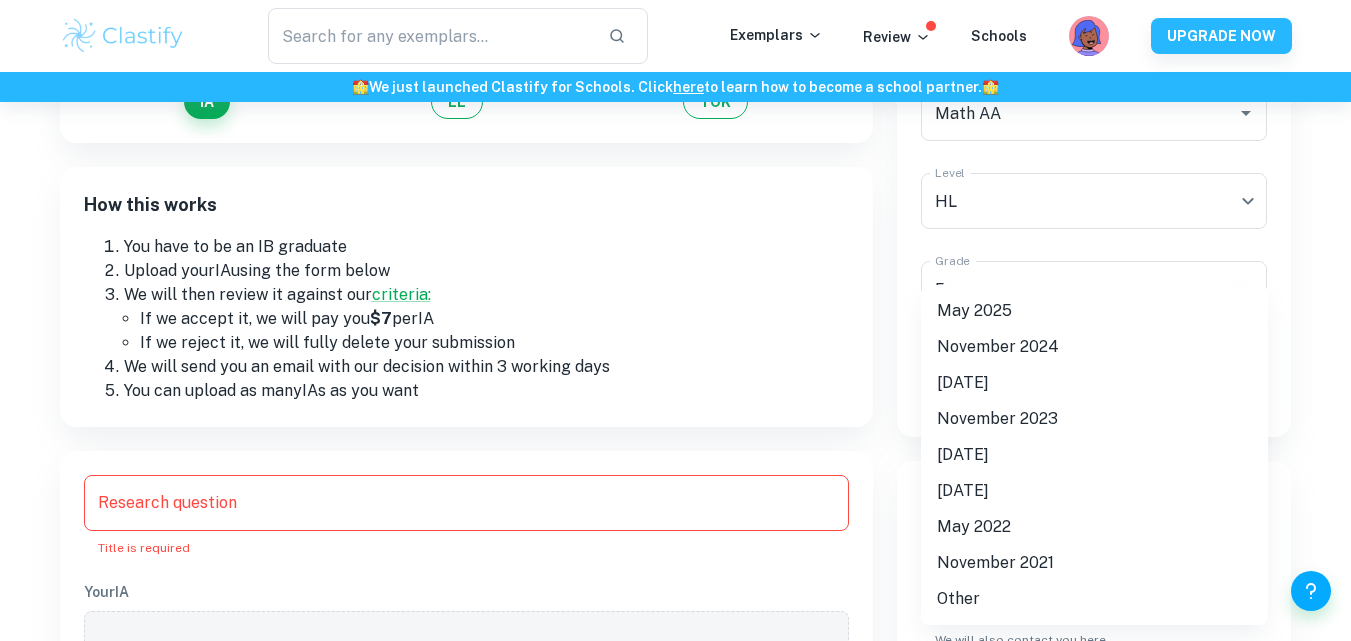 click on "May 2025" at bounding box center [1094, 311] 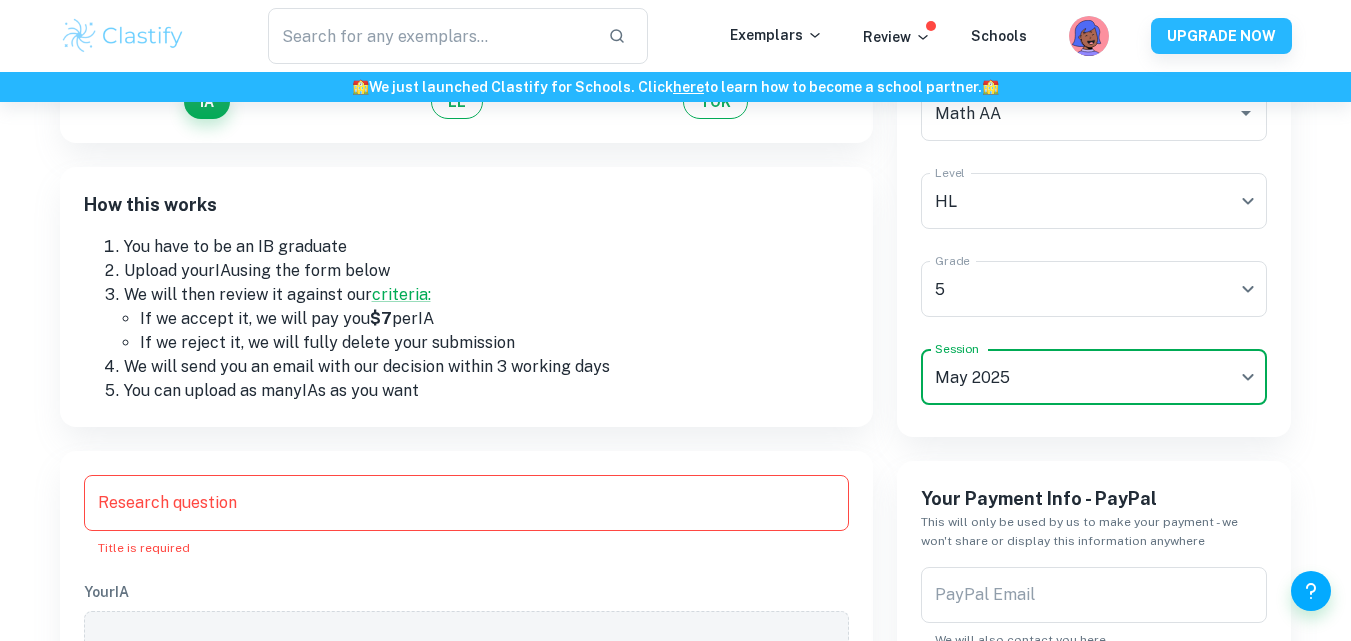 click on "Title is required" at bounding box center (466, 548) 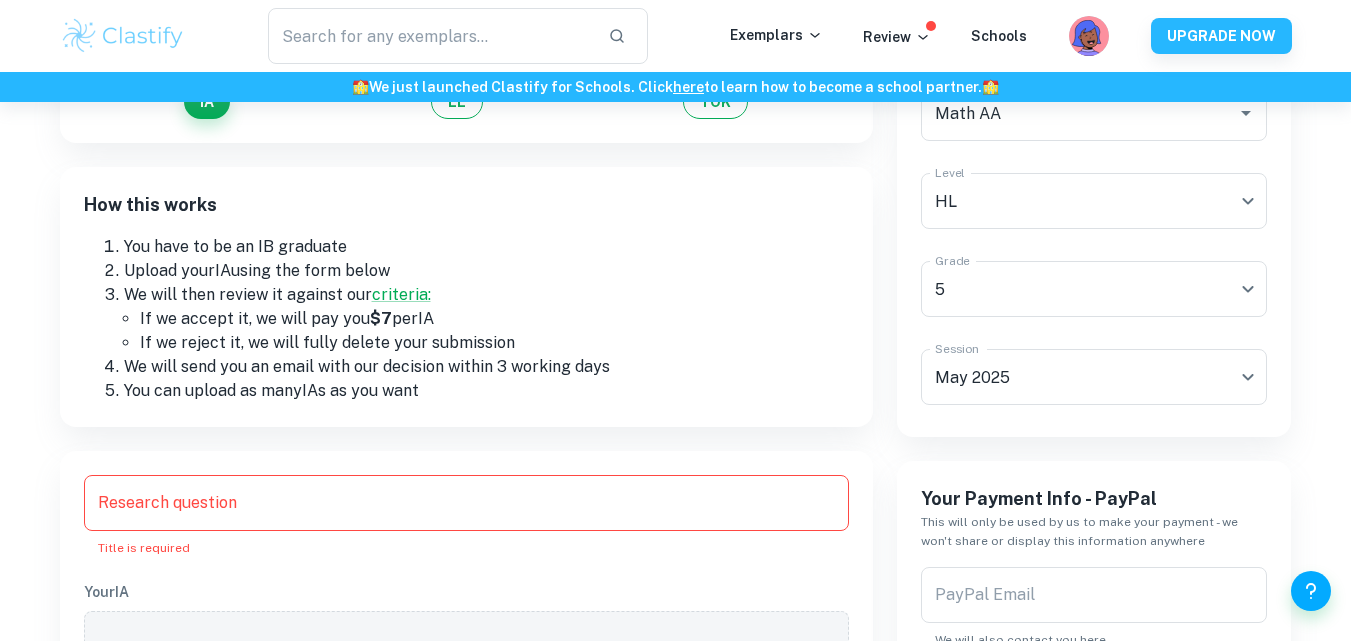 click on "Research question Research question Title is required" at bounding box center (466, 516) 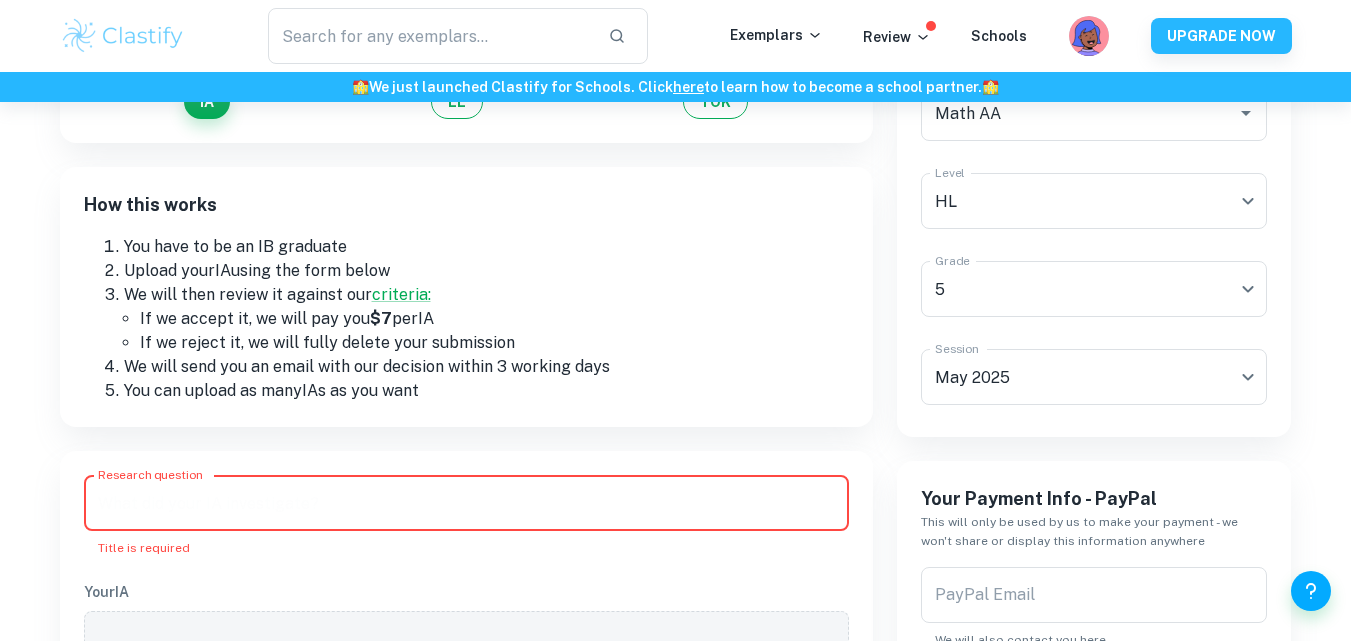 click on "Research question" at bounding box center [466, 503] 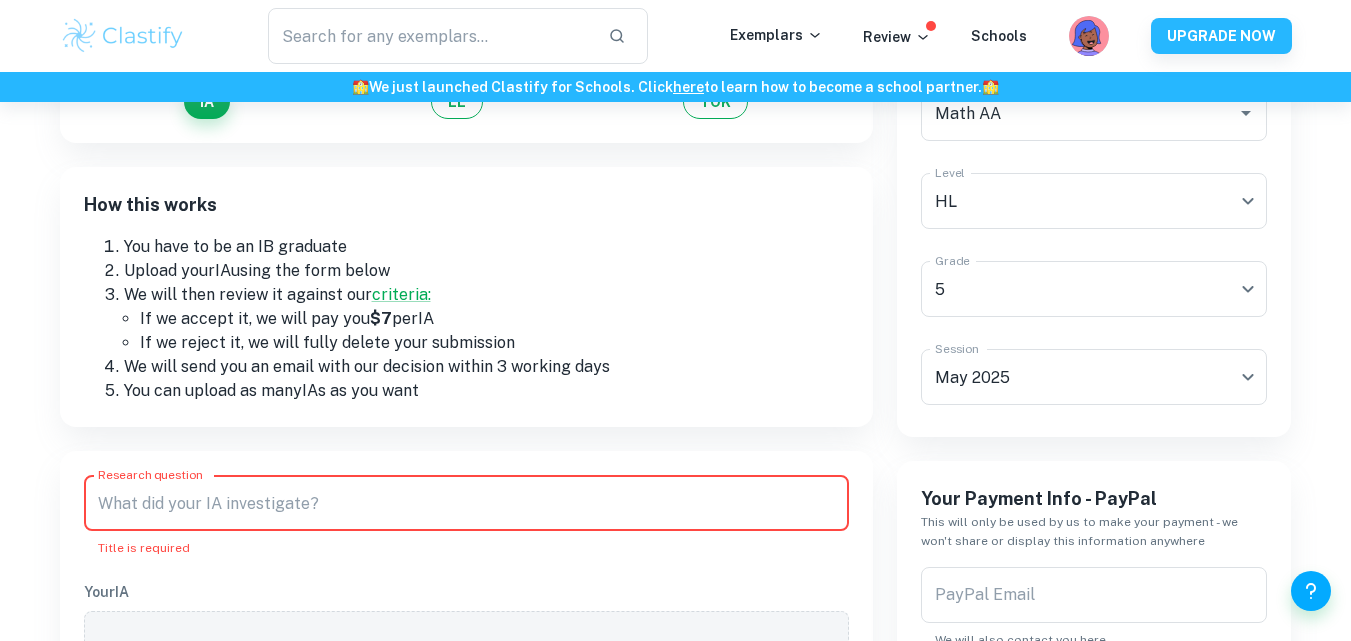 paste on "Modelando la espiral logarítmica de la Galaxia NGC 5194                                       utilizando la secuencia de Fibonacci" 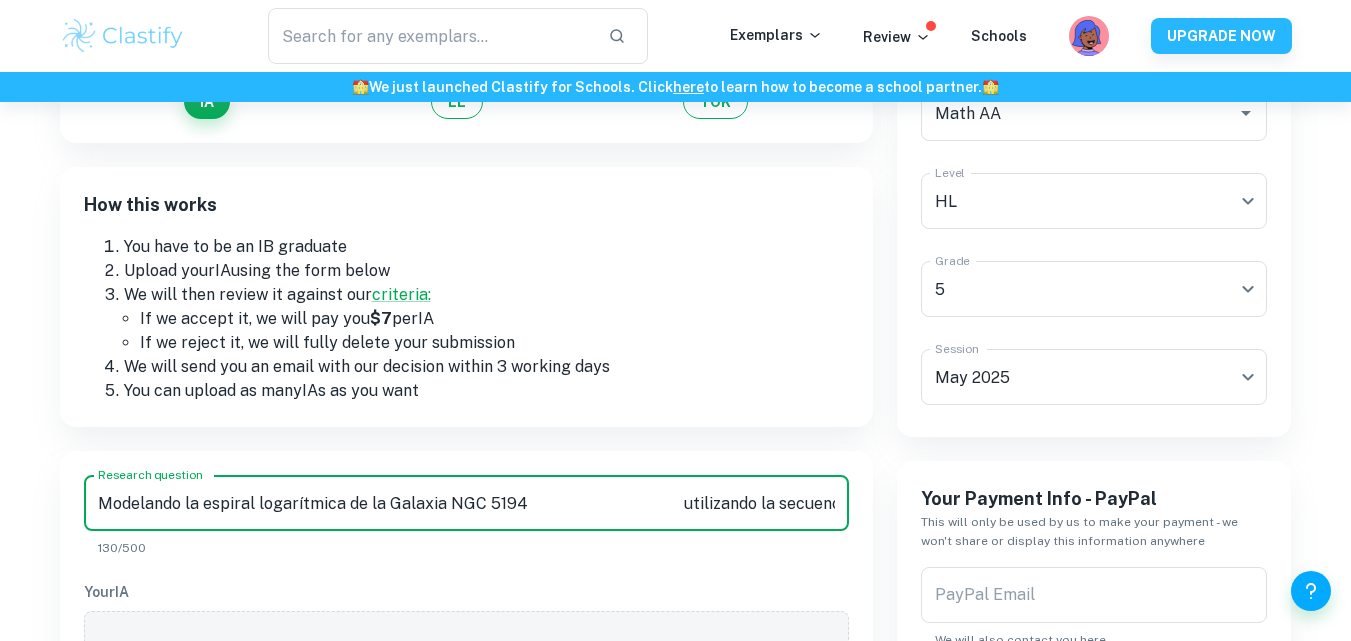 scroll, scrollTop: 0, scrollLeft: 101, axis: horizontal 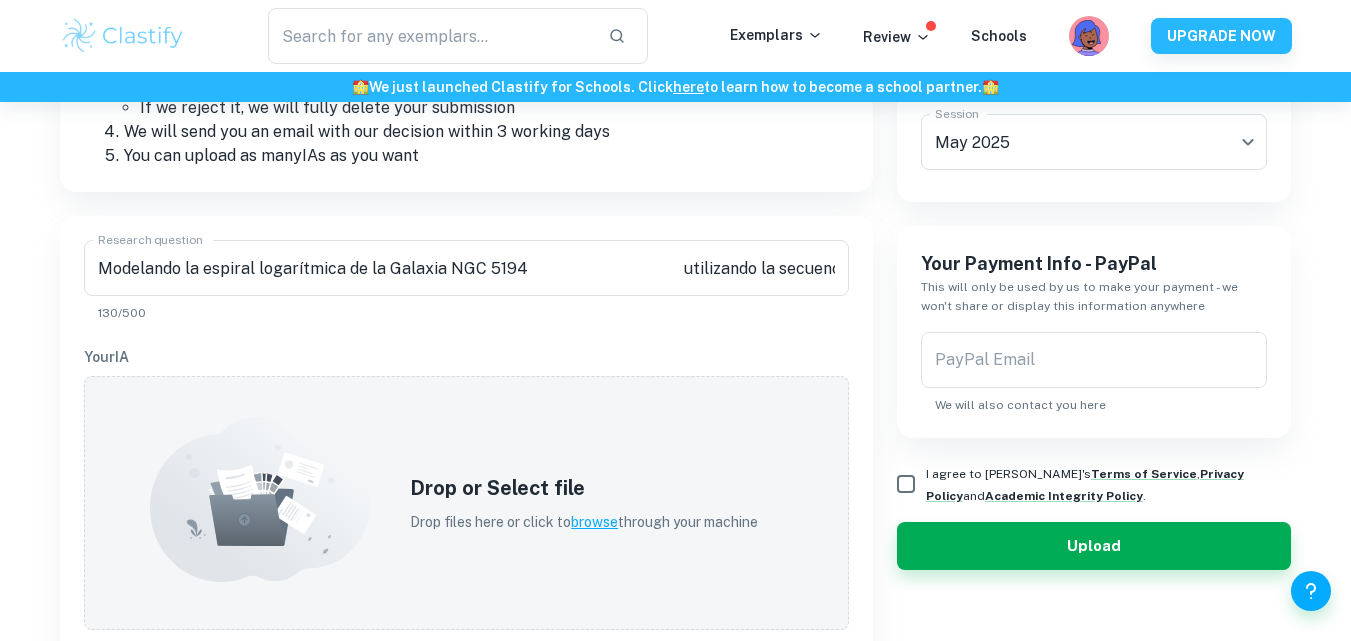 click on "Your Payment Info - PayPal" at bounding box center [1094, 264] 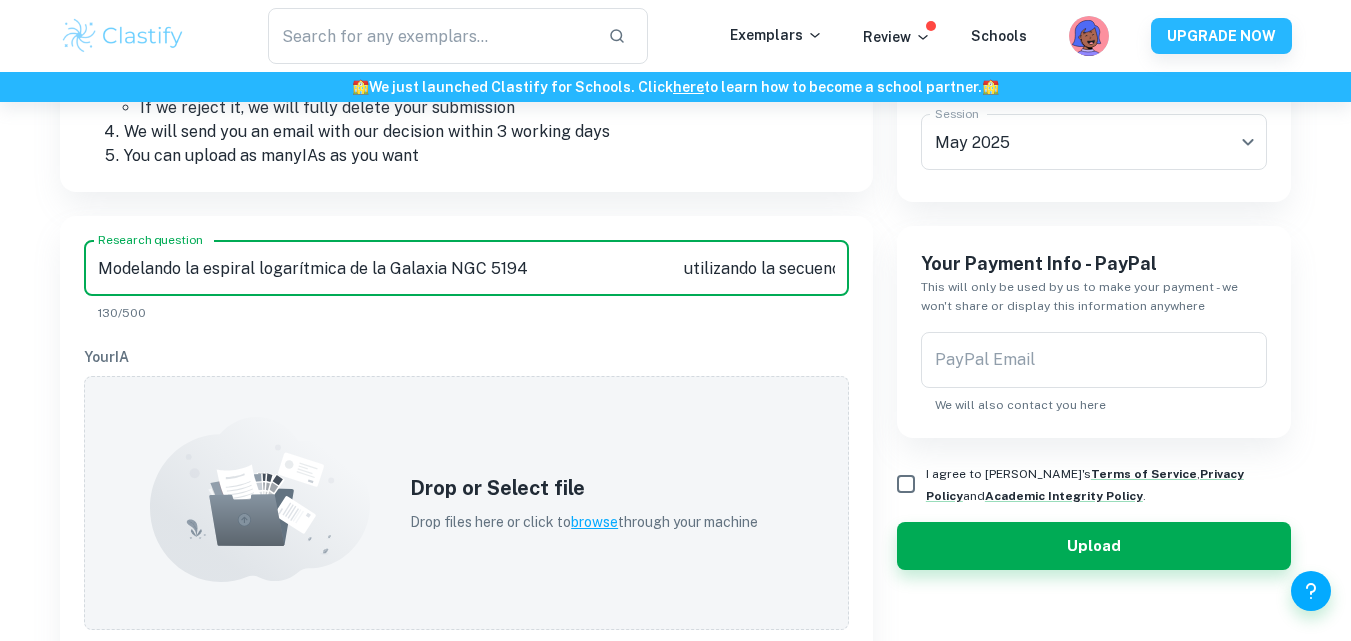 drag, startPoint x: 653, startPoint y: 272, endPoint x: 514, endPoint y: 289, distance: 140.0357 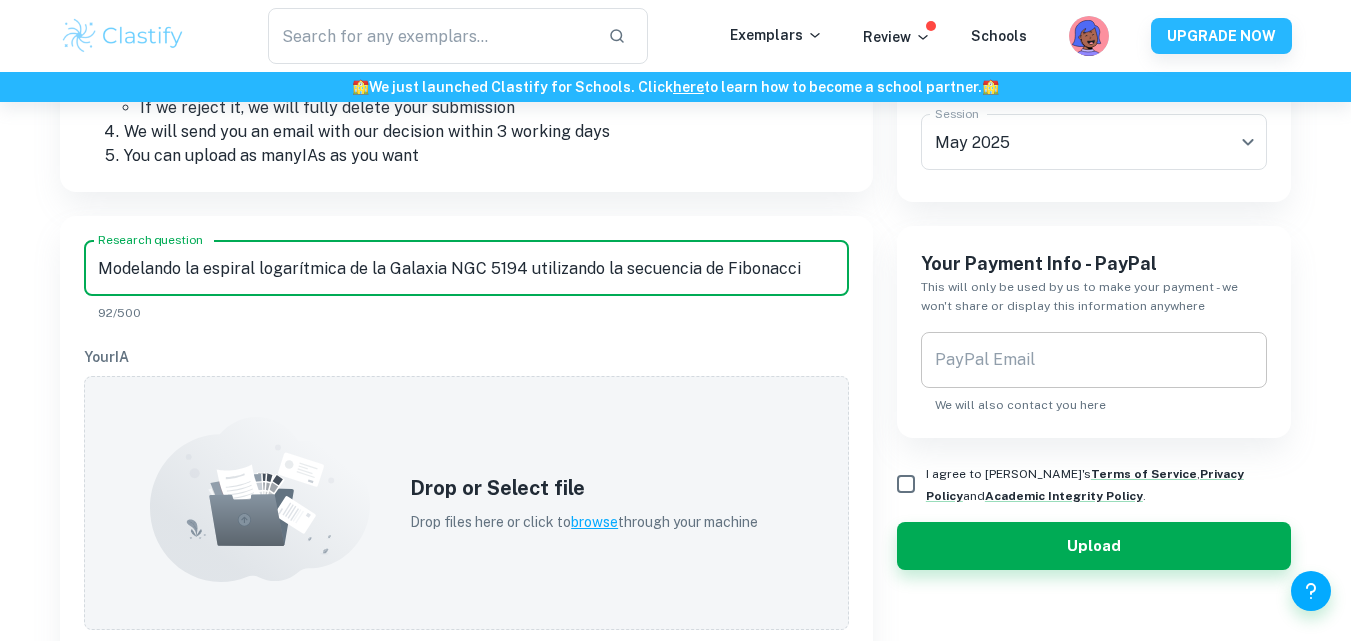 type on "Modelando la espiral logarítmica de la Galaxia NGC 5194 utilizando la secuencia de Fibonacci" 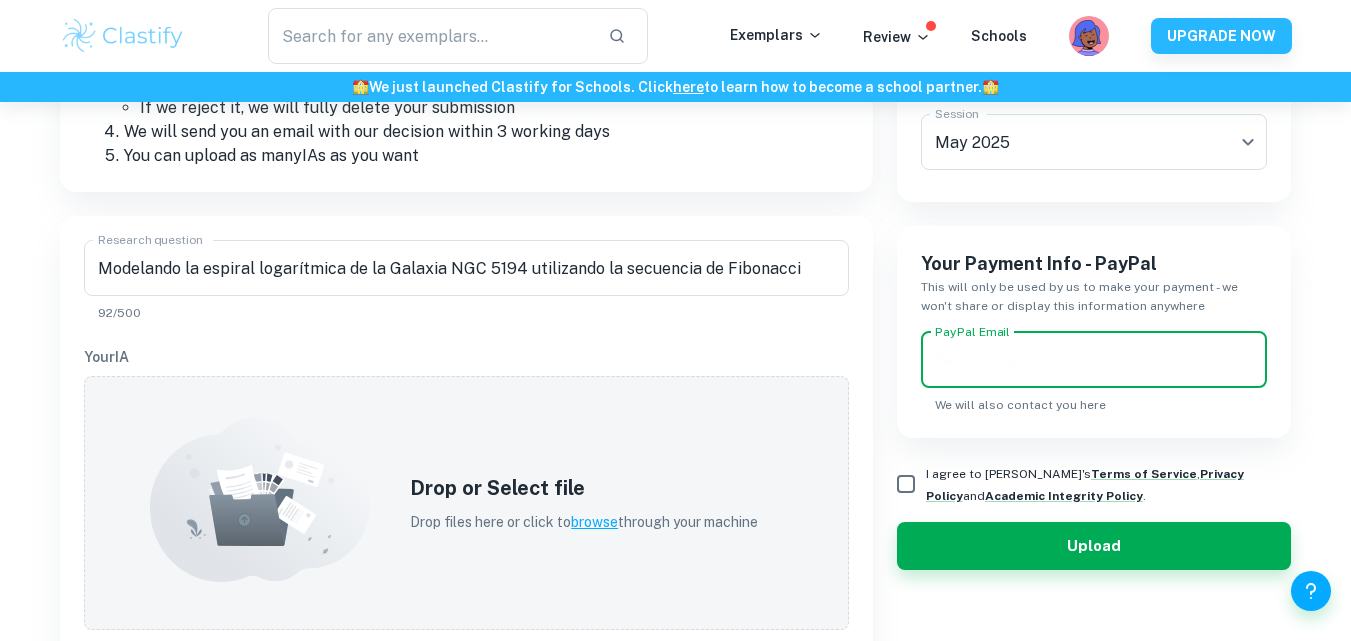 click on "PayPal Email" at bounding box center (1094, 360) 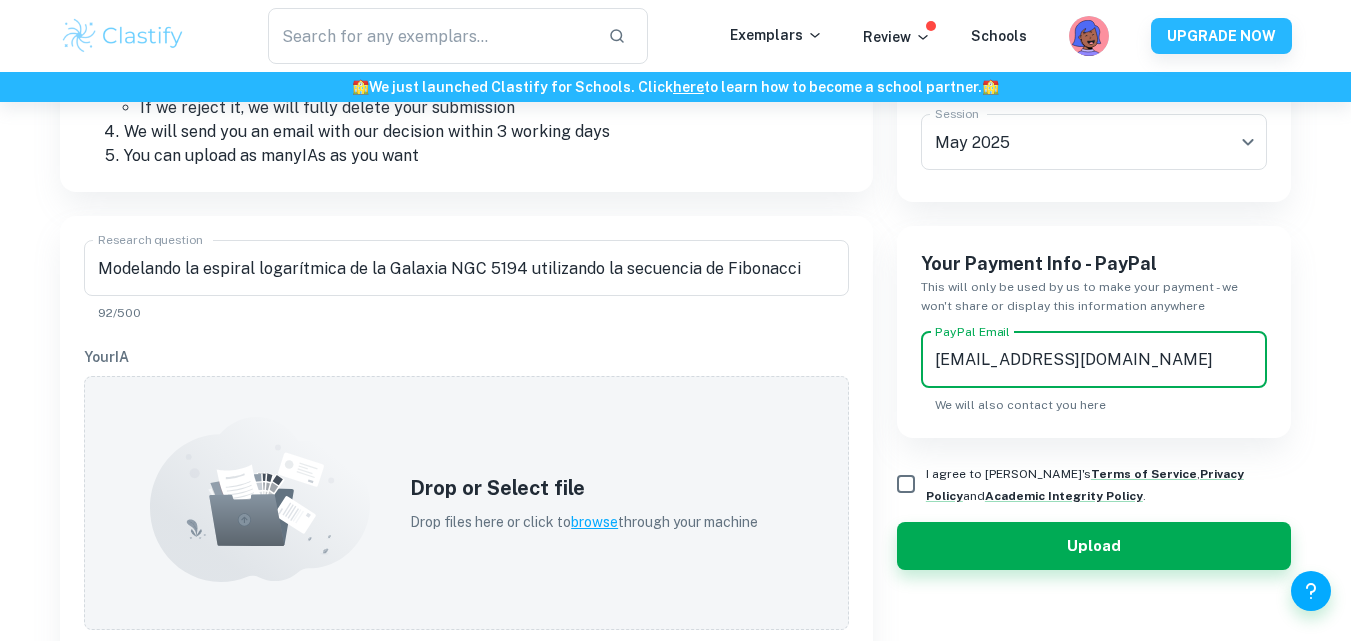 type on "indian-flavours@hotmail.com" 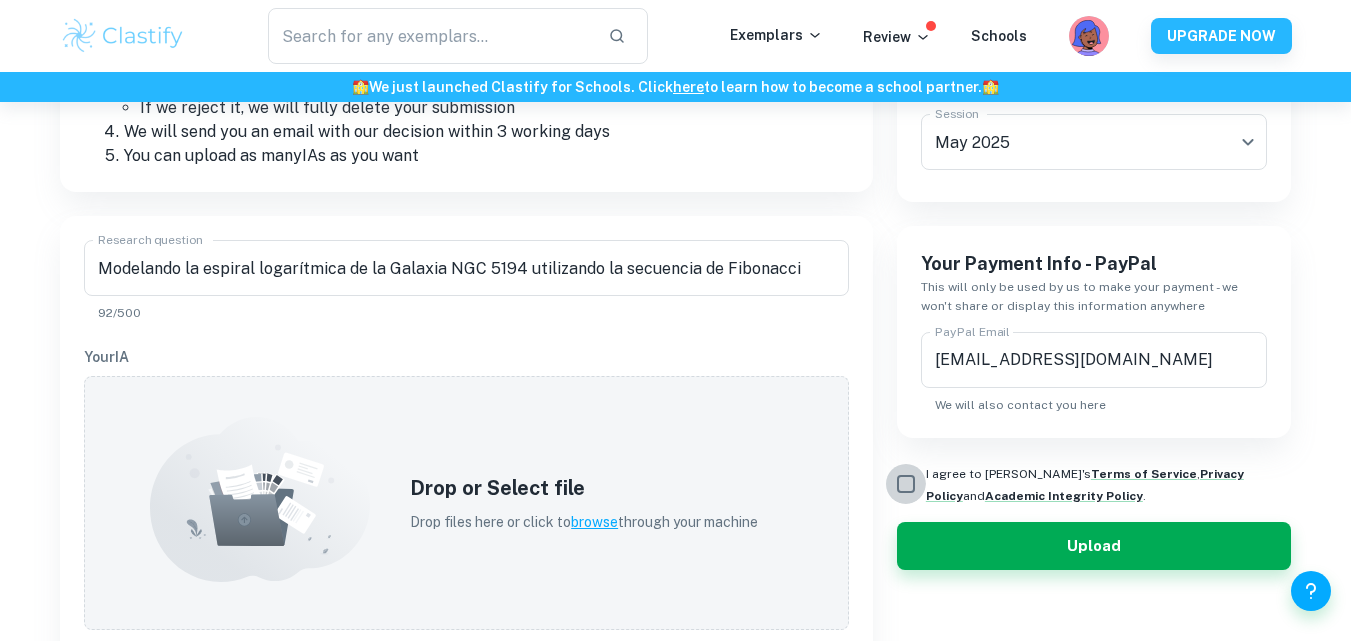 click on "I agree to Clastify's  Terms of Service ,  Privacy Policy  and  Academic Integrity Policy ." at bounding box center [906, 484] 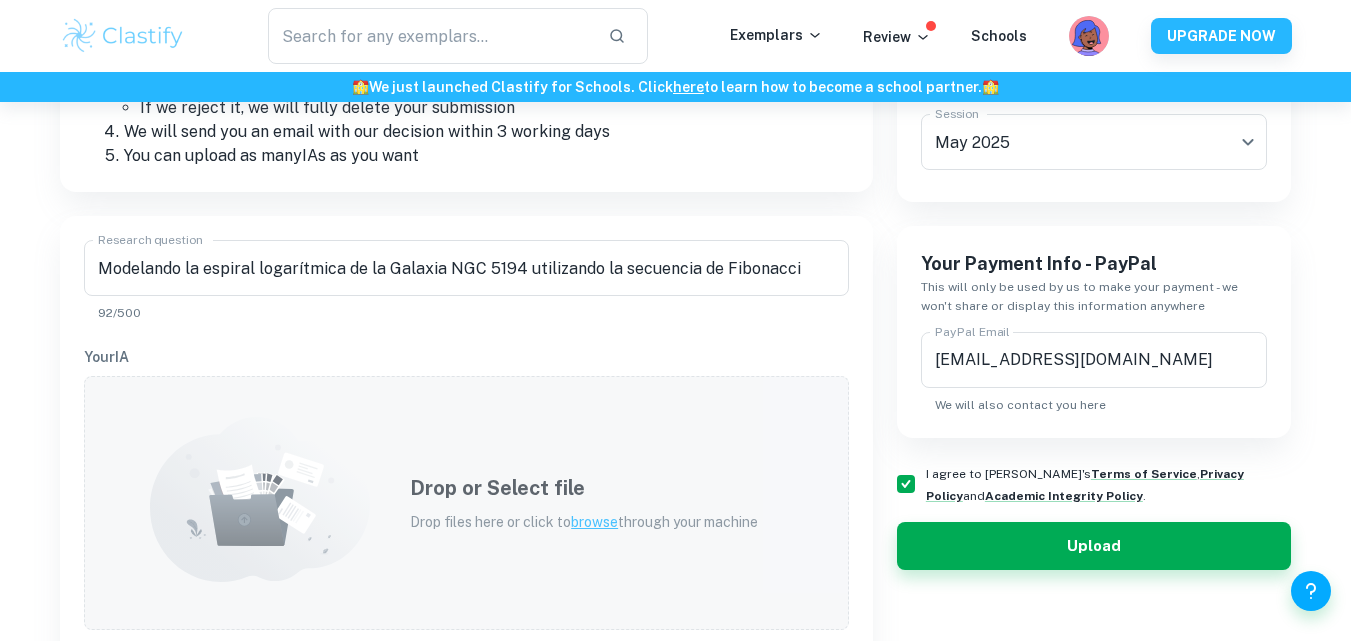 click on "browse" at bounding box center (594, 522) 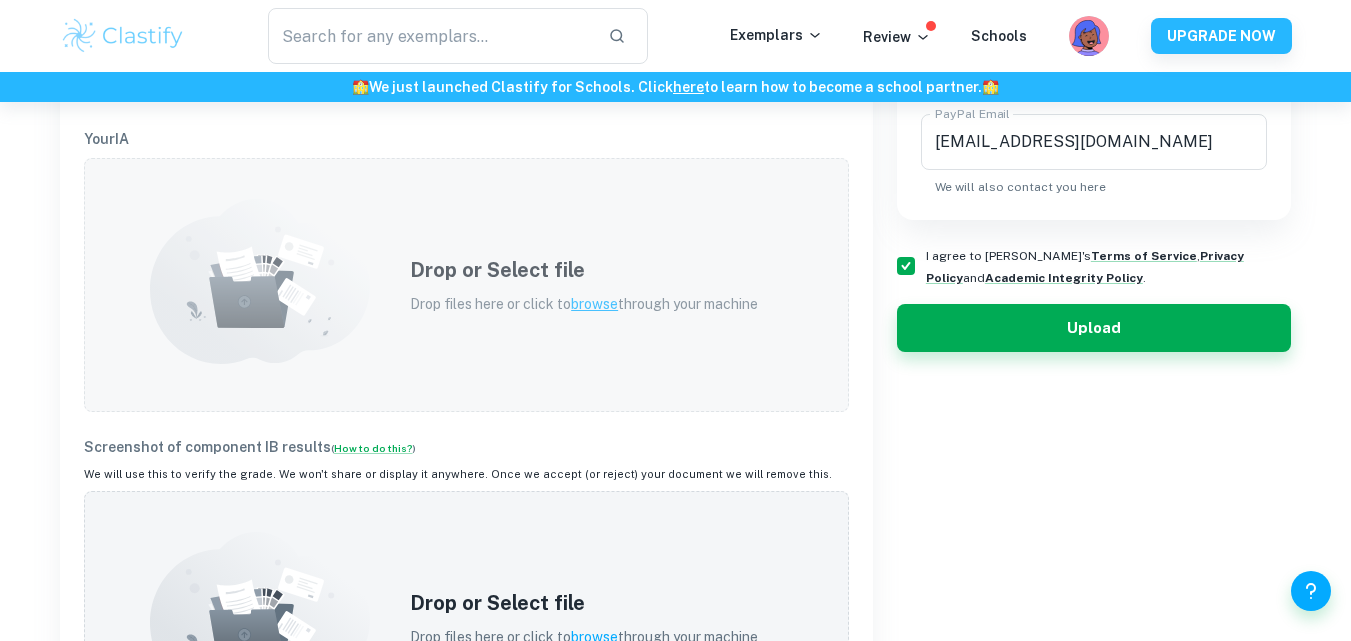 scroll, scrollTop: 648, scrollLeft: 0, axis: vertical 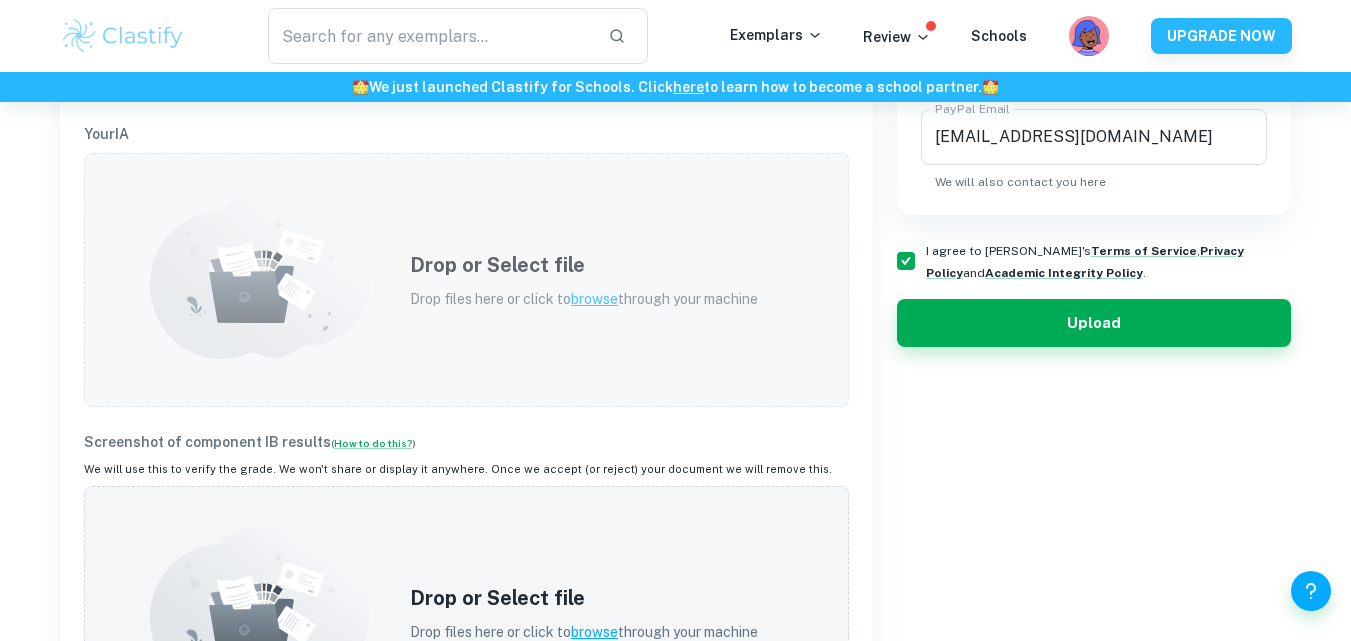 click on "Drop or Select file Drop files here or click to  browse  through your machine" at bounding box center [584, 280] 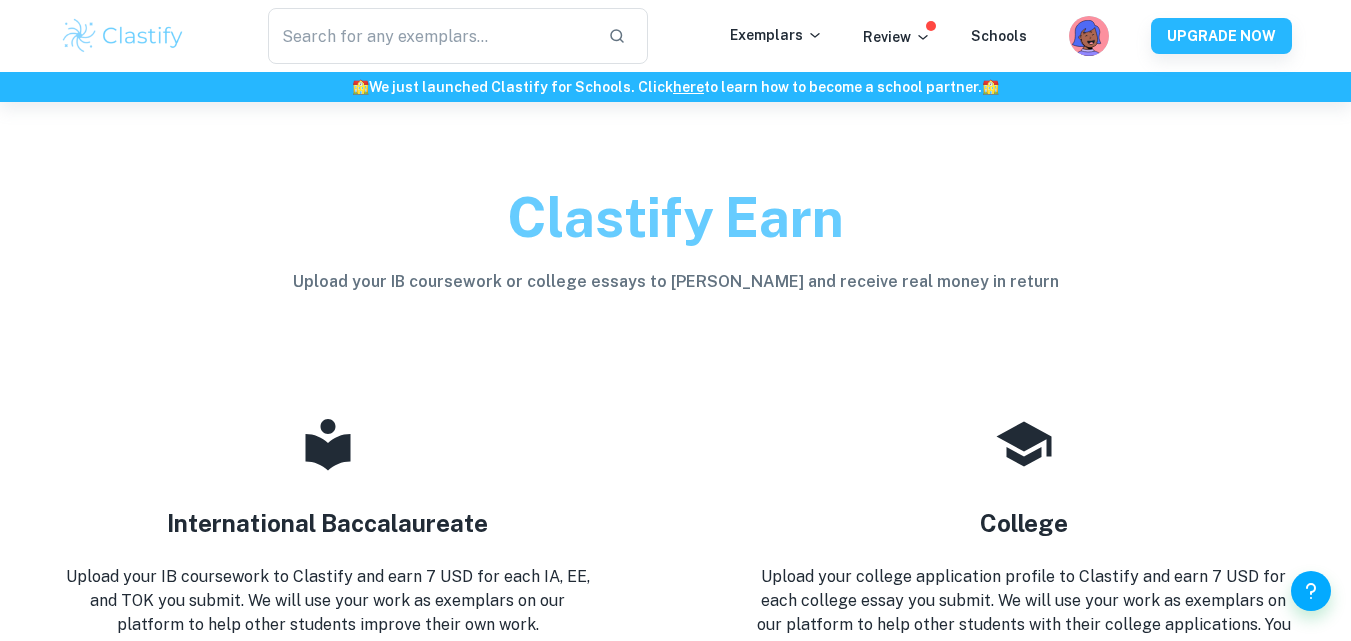 scroll, scrollTop: 1410, scrollLeft: 0, axis: vertical 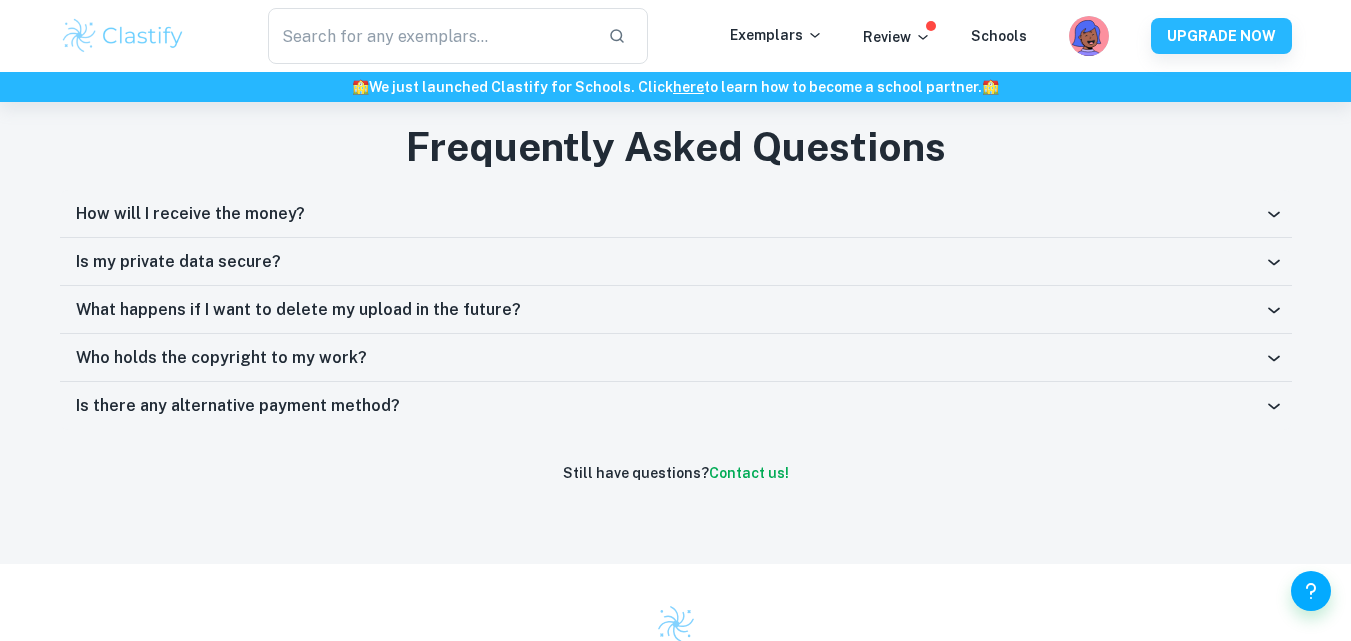 click on "How will I receive the money?" at bounding box center [190, 214] 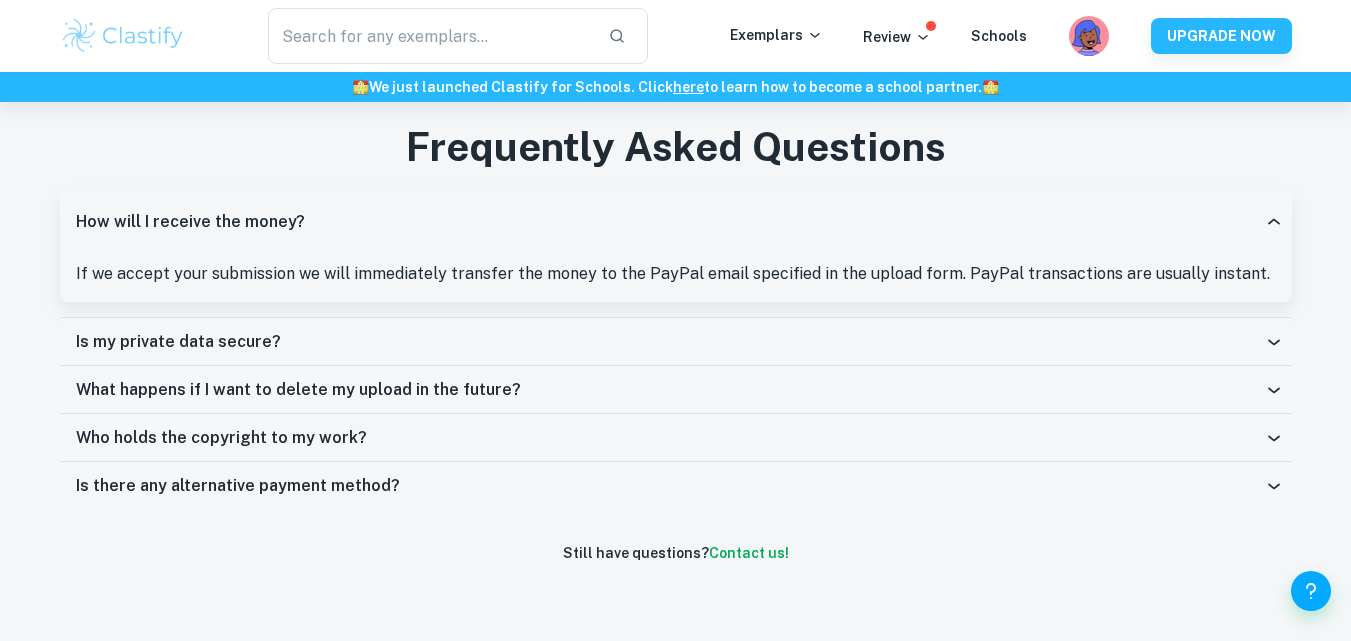click on "Is my private data secure?" at bounding box center [676, 342] 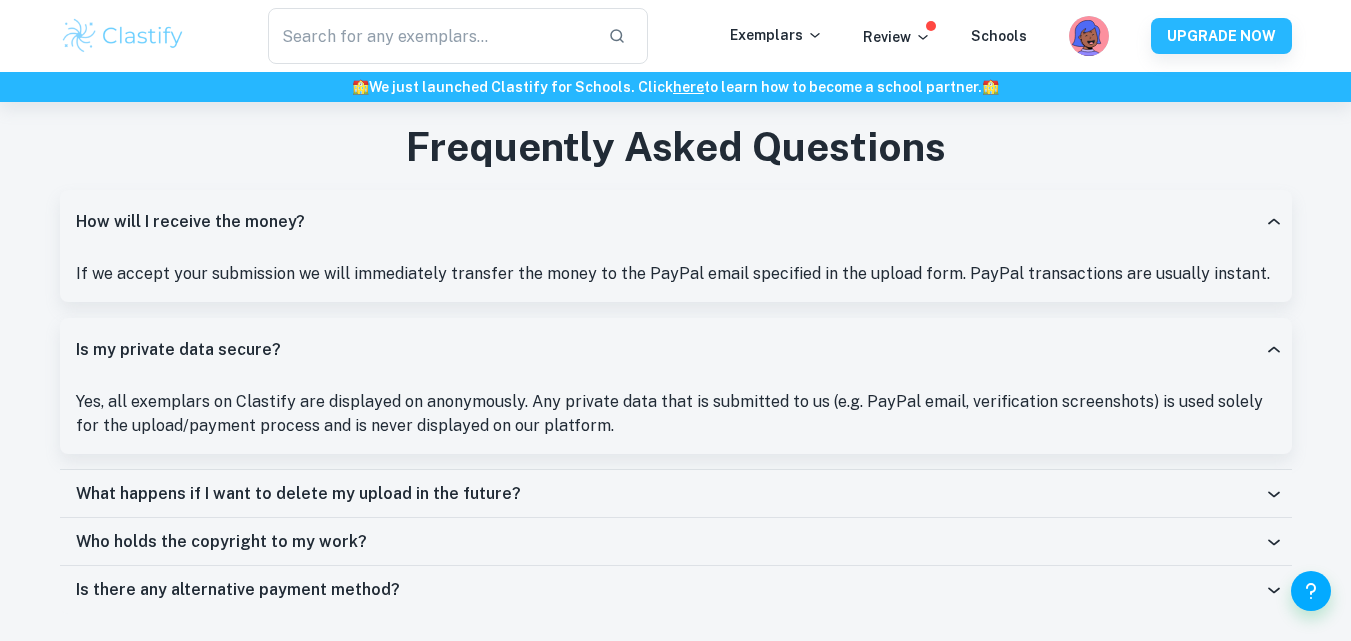 click on "Is my private data secure?" at bounding box center (670, 350) 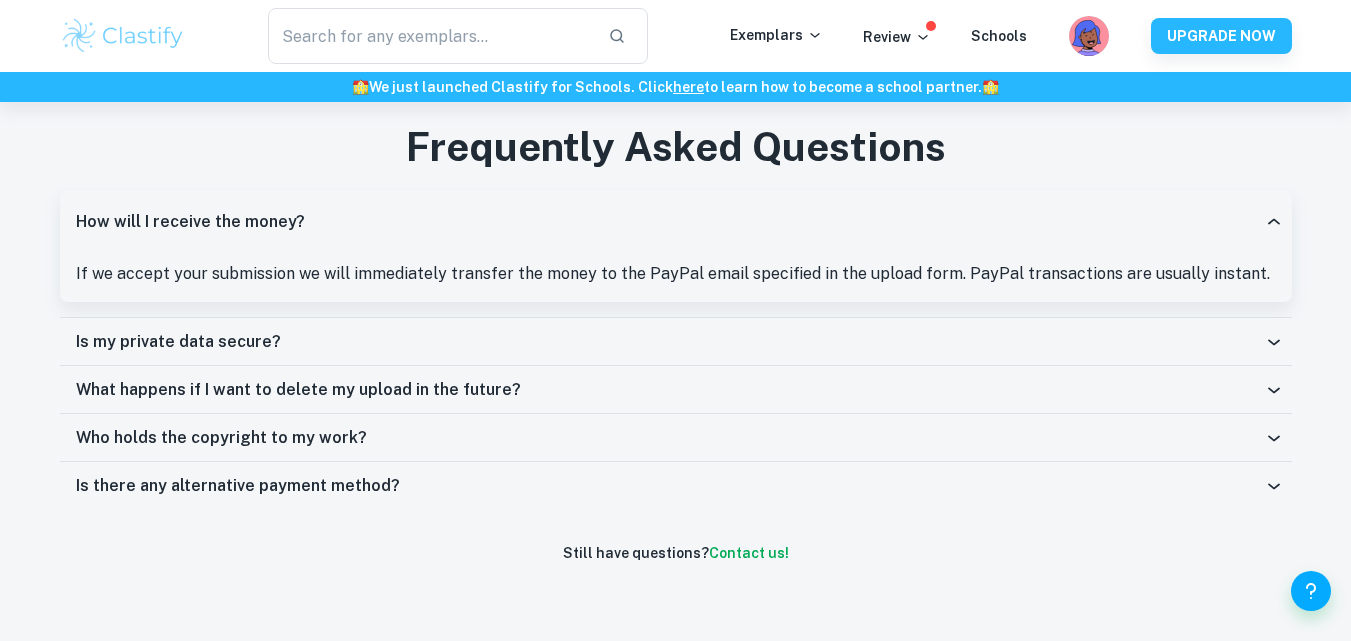click on "Is my private data secure?" at bounding box center (670, 342) 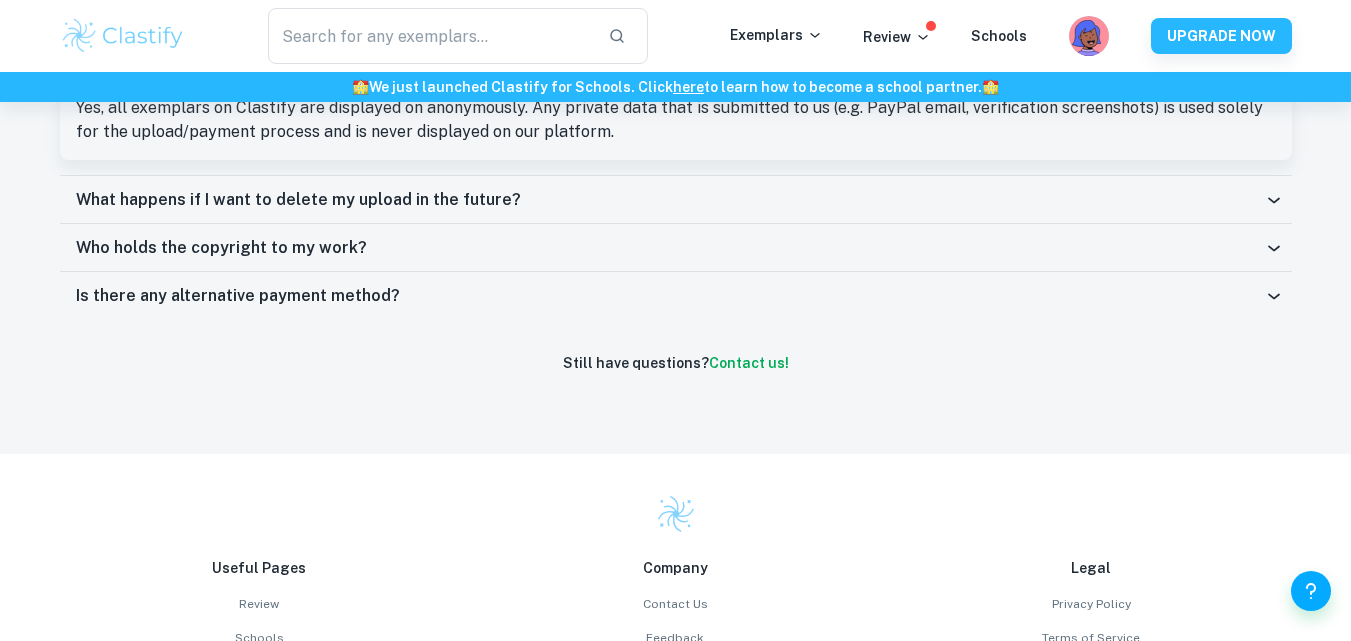 scroll, scrollTop: 1719, scrollLeft: 0, axis: vertical 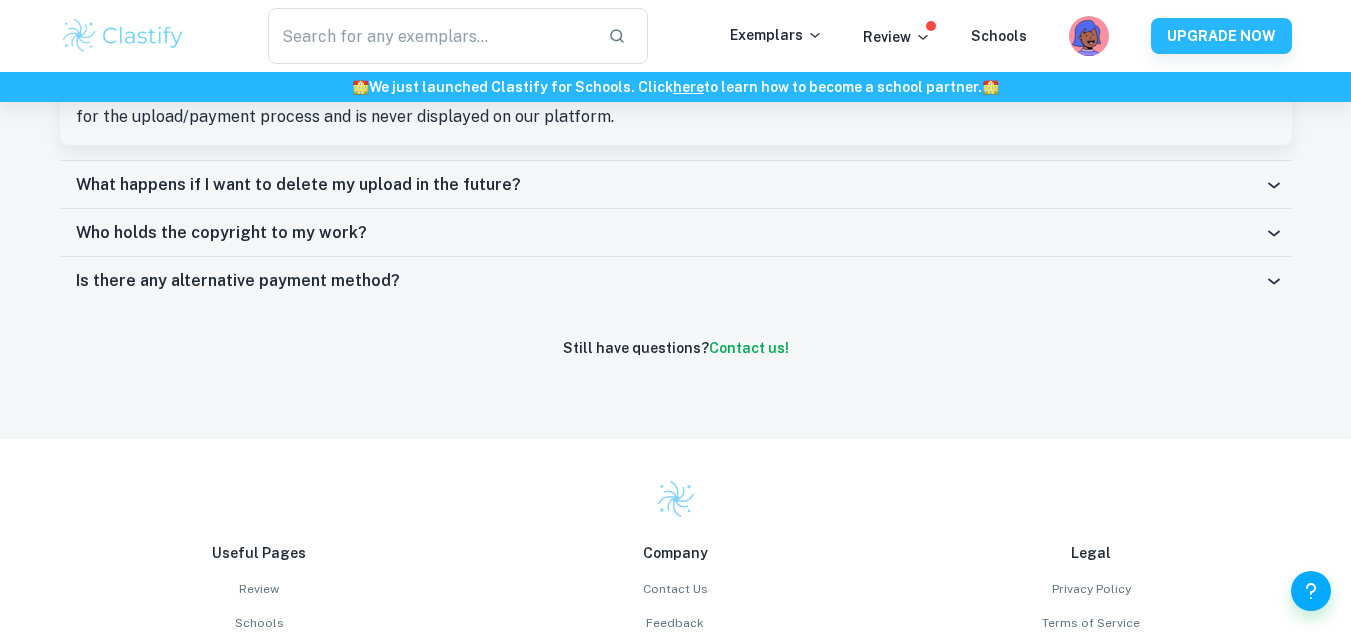 click on "What happens if I want to delete my upload in the future?" at bounding box center [670, 185] 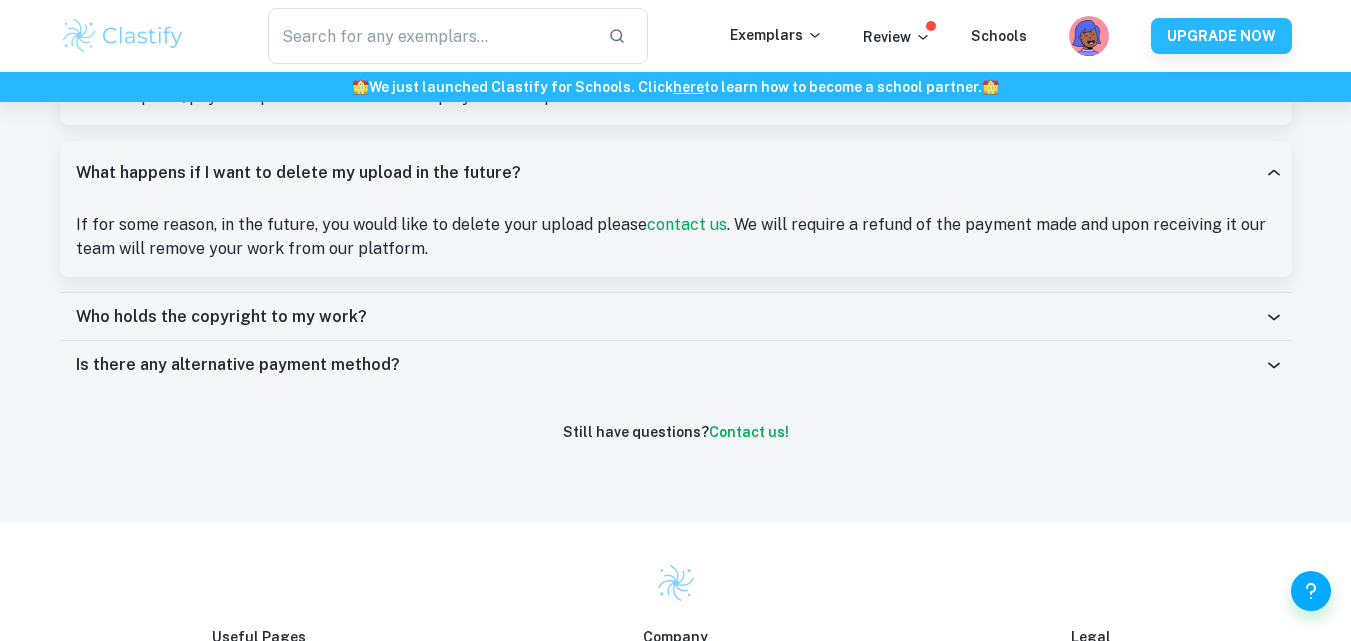 scroll, scrollTop: 1701, scrollLeft: 0, axis: vertical 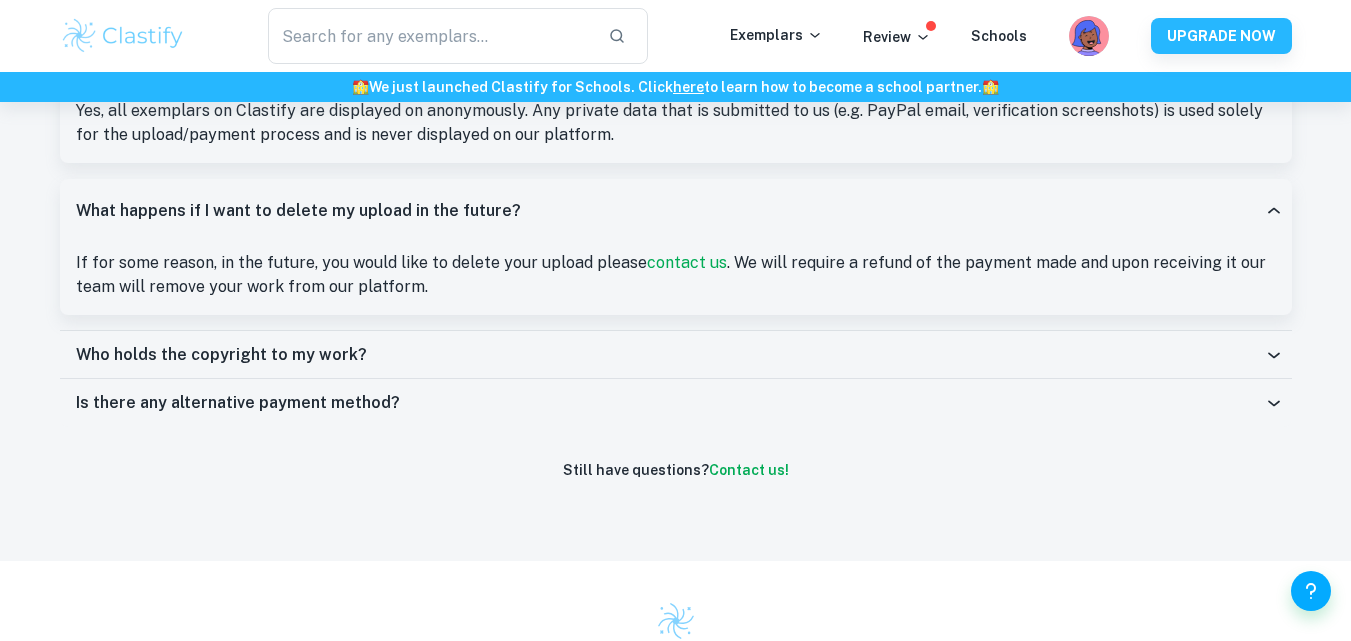 click on "Who holds the copyright to my work?" at bounding box center (670, 355) 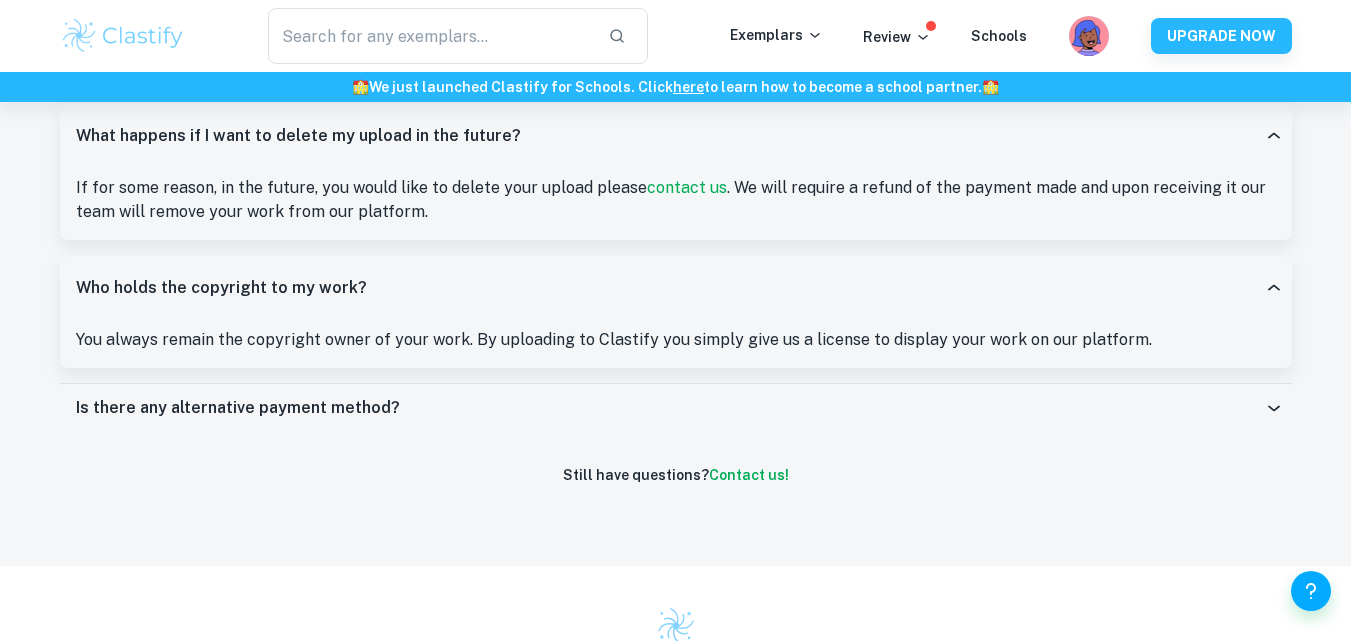 scroll, scrollTop: 1781, scrollLeft: 0, axis: vertical 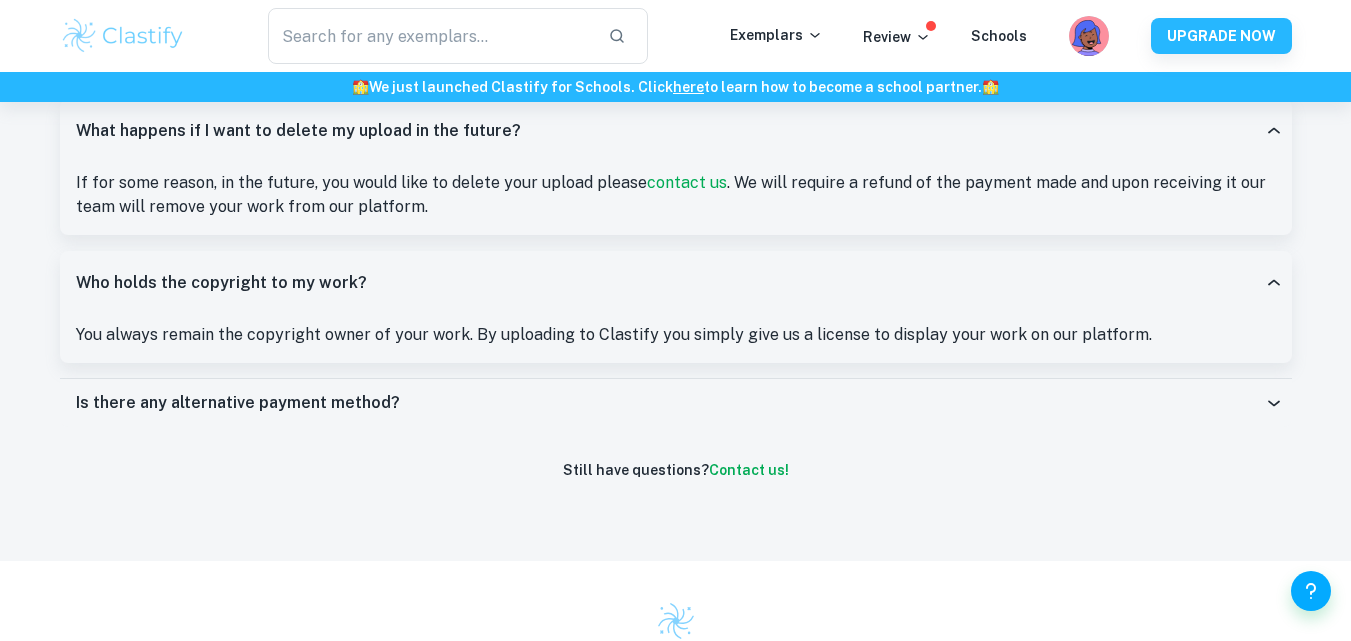 click on "Who holds the copyright to my work?" at bounding box center (676, 283) 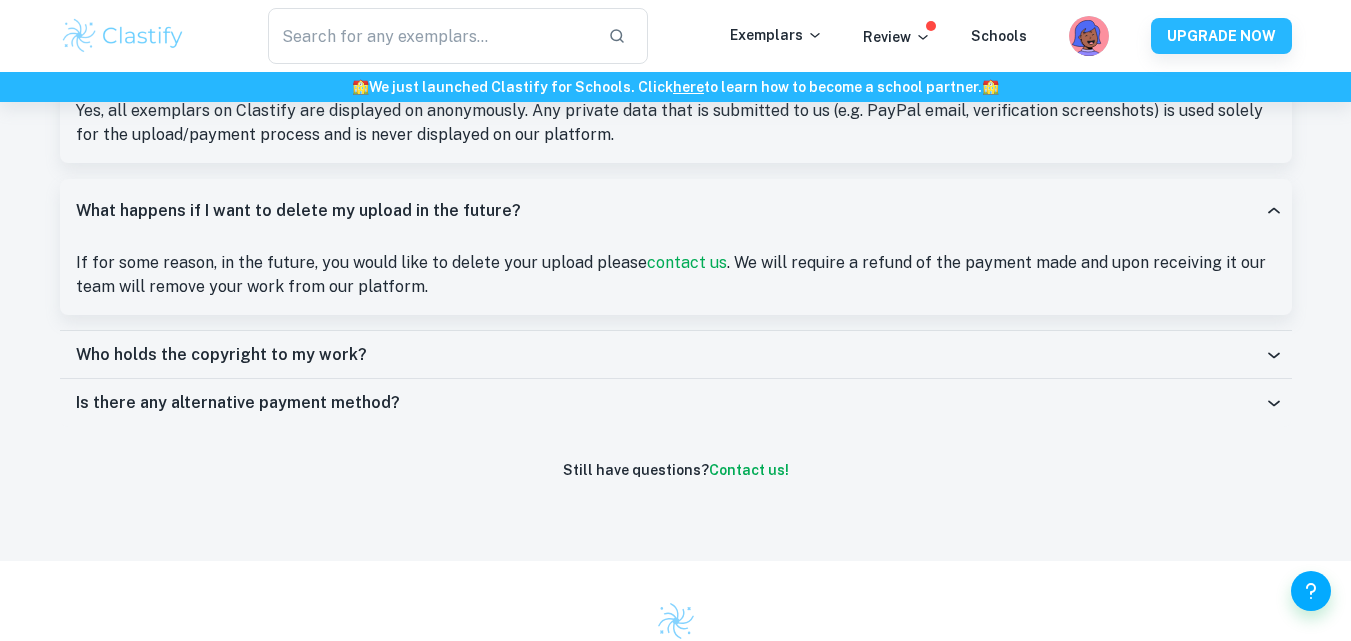 click on "Is there any alternative payment method?" at bounding box center (670, 403) 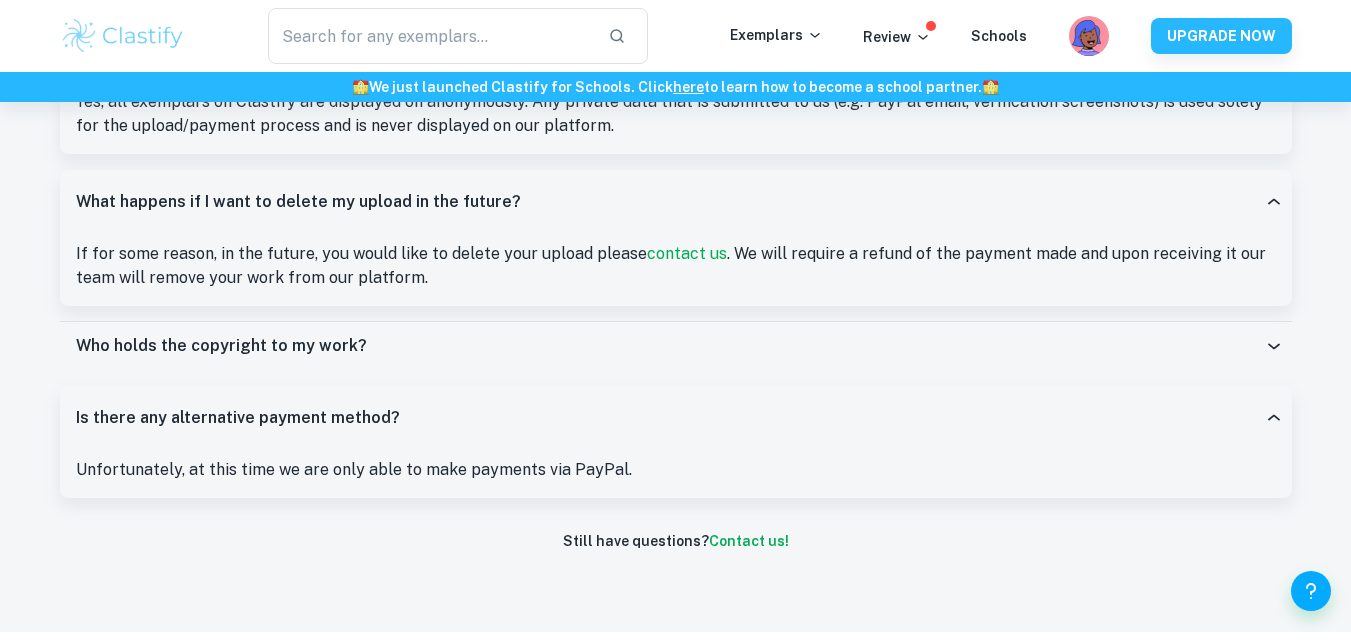 scroll, scrollTop: 1781, scrollLeft: 0, axis: vertical 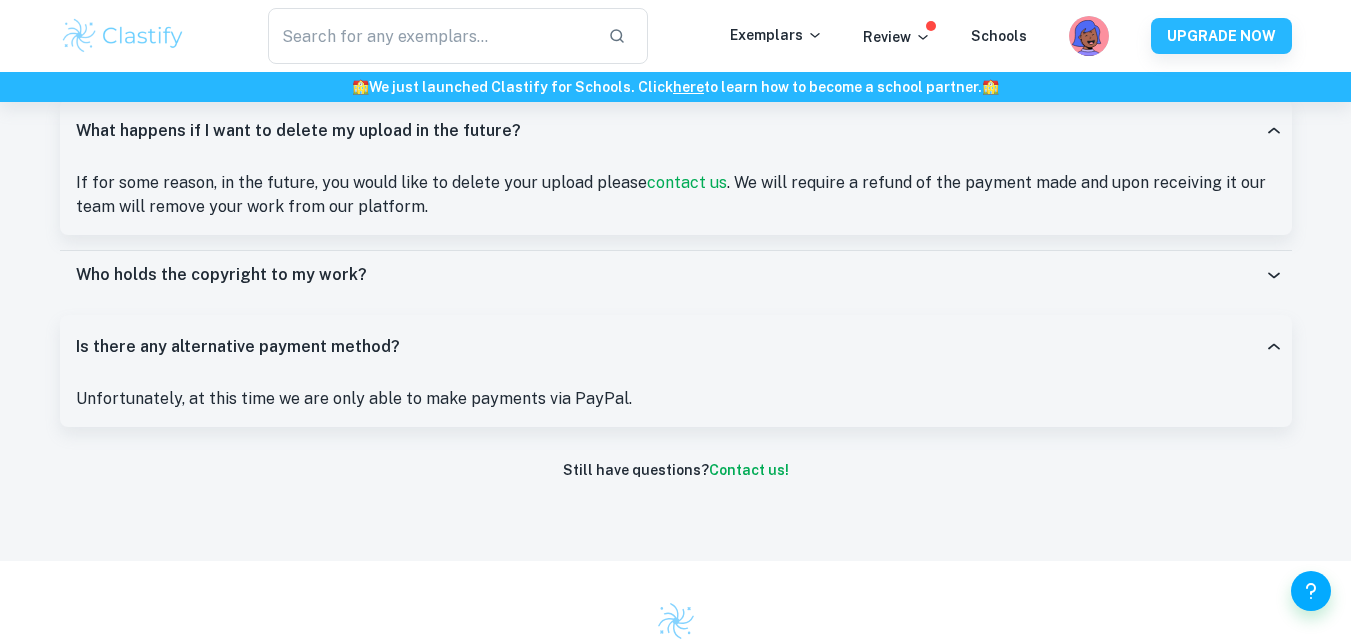 click on "Is there any alternative payment method?" at bounding box center (670, 347) 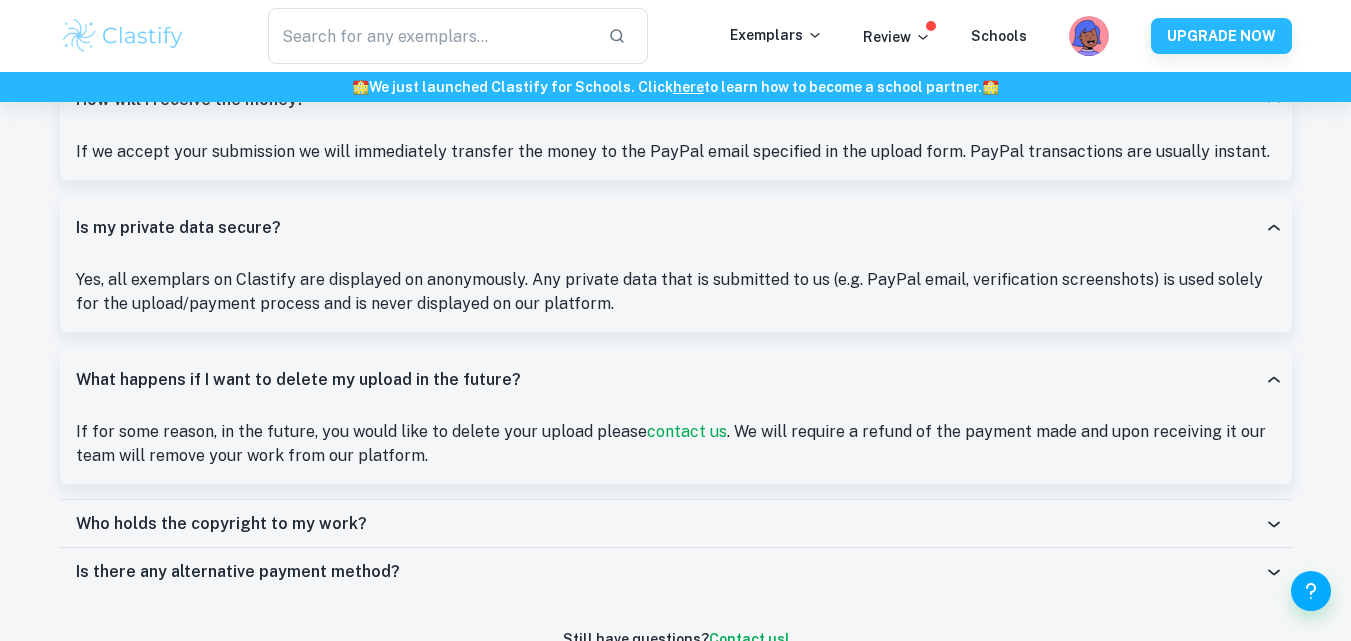 scroll, scrollTop: 1482, scrollLeft: 0, axis: vertical 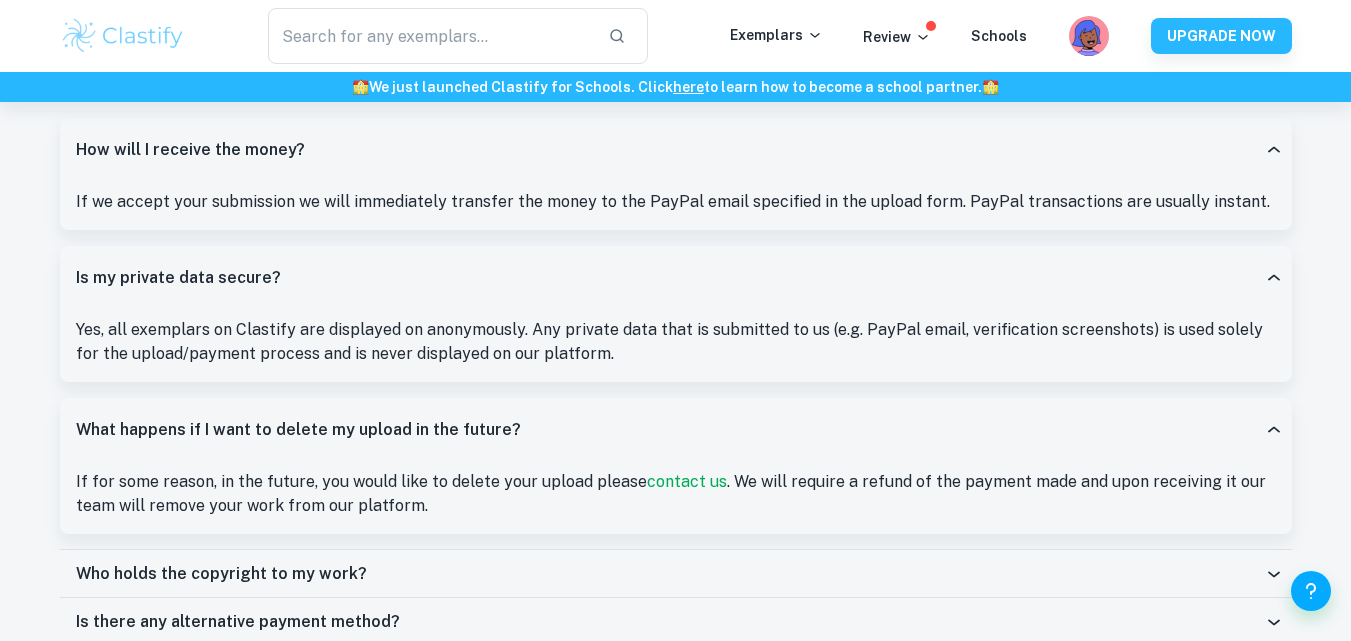 click on "What happens if I want to delete my upload in the future?" at bounding box center [670, 430] 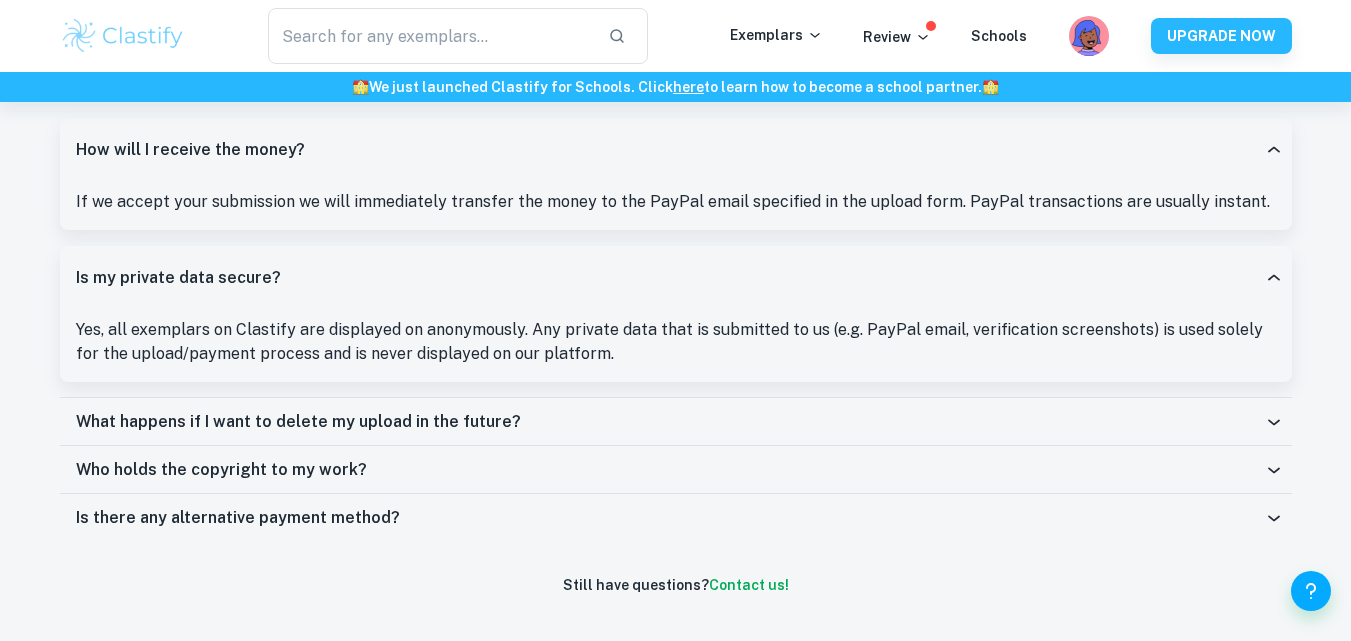 click on "Yes, all exemplars on Clastify are displayed on anonymously. Any private data that is submitted to us (e.g. PayPal email, verification screenshots) is used solely for the upload/payment process and is never displayed on our platform." at bounding box center [676, 342] 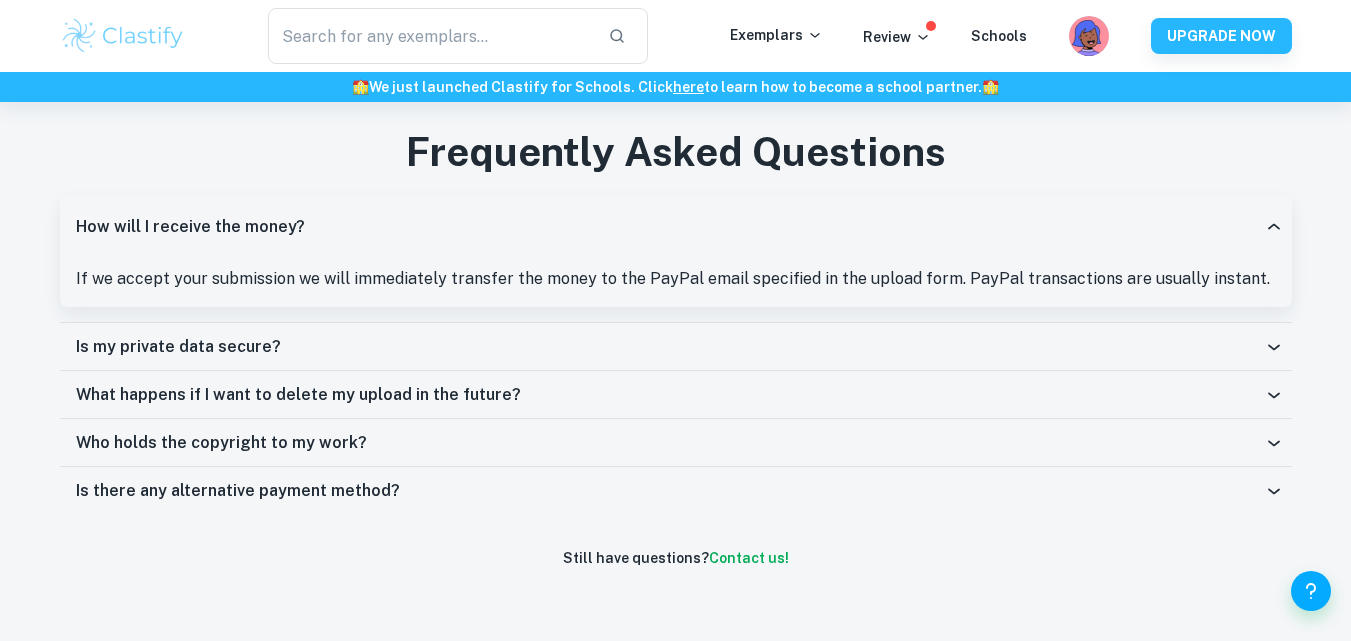scroll, scrollTop: 1360, scrollLeft: 0, axis: vertical 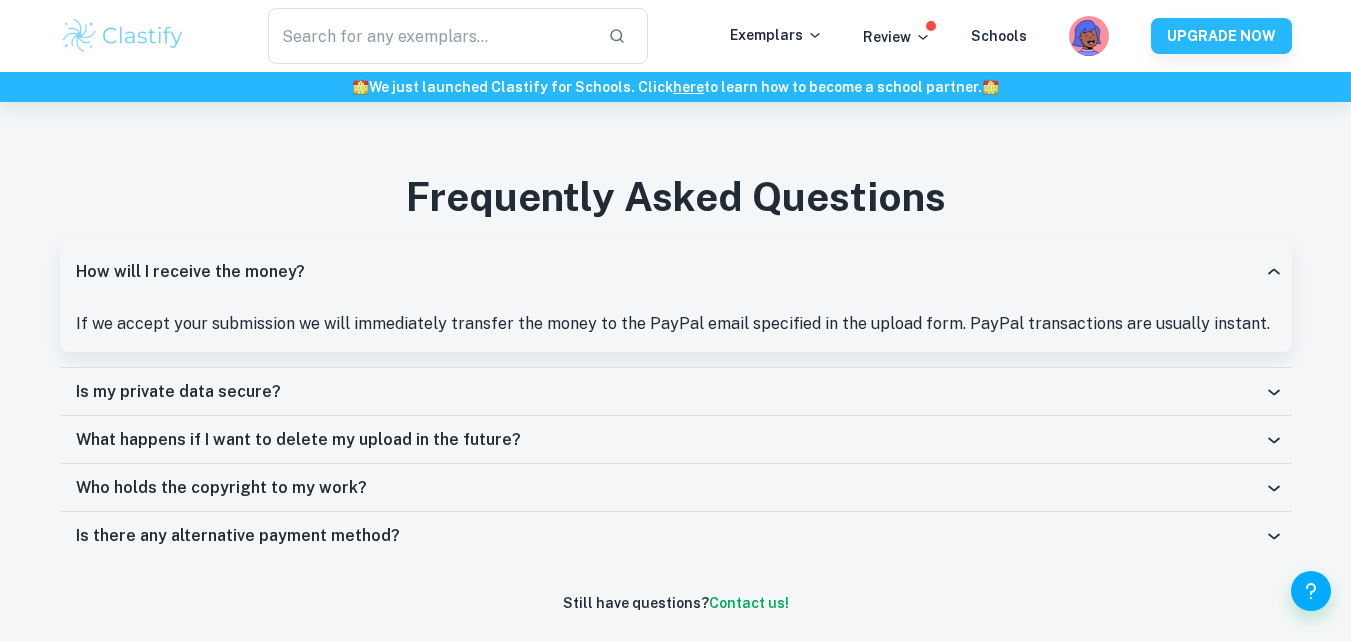 click on "How will I receive the money?" at bounding box center [670, 272] 